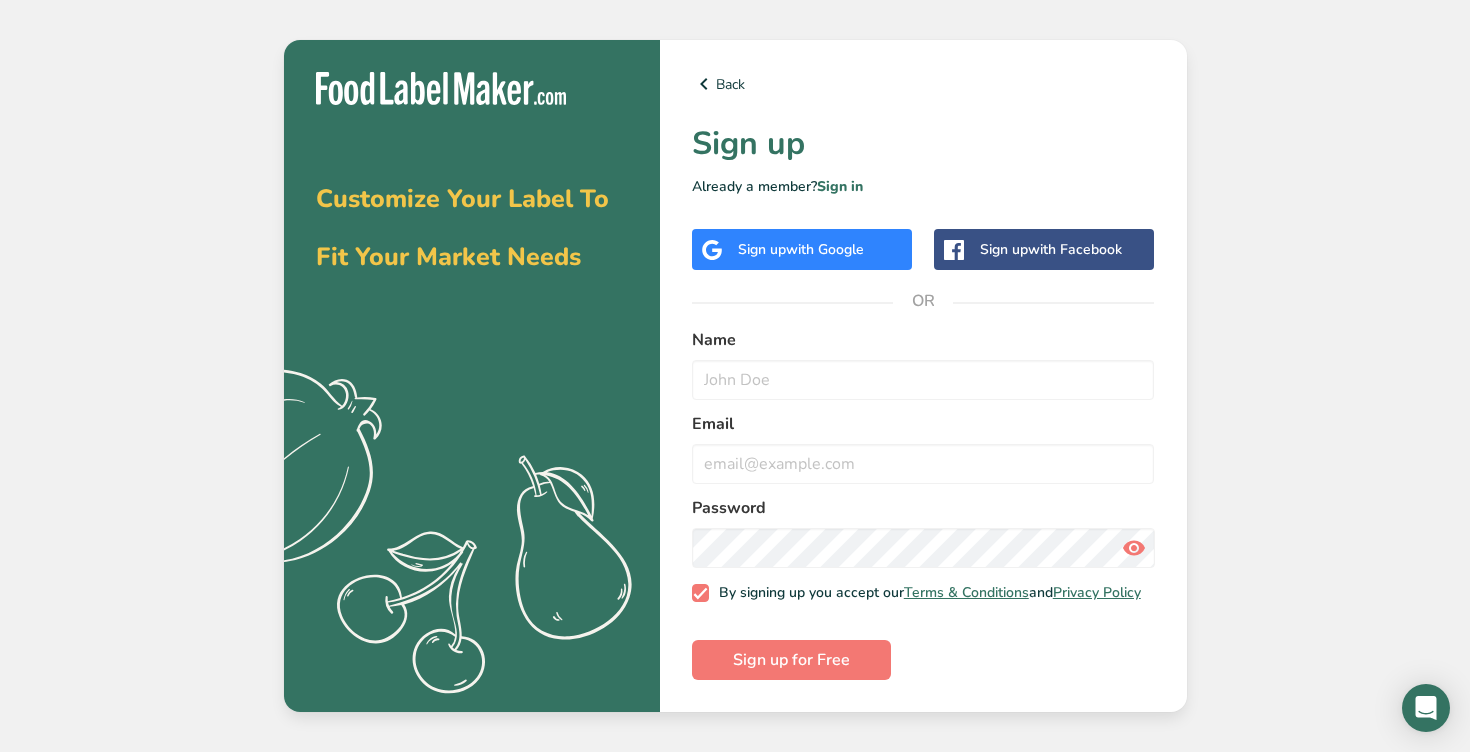 scroll, scrollTop: 0, scrollLeft: 0, axis: both 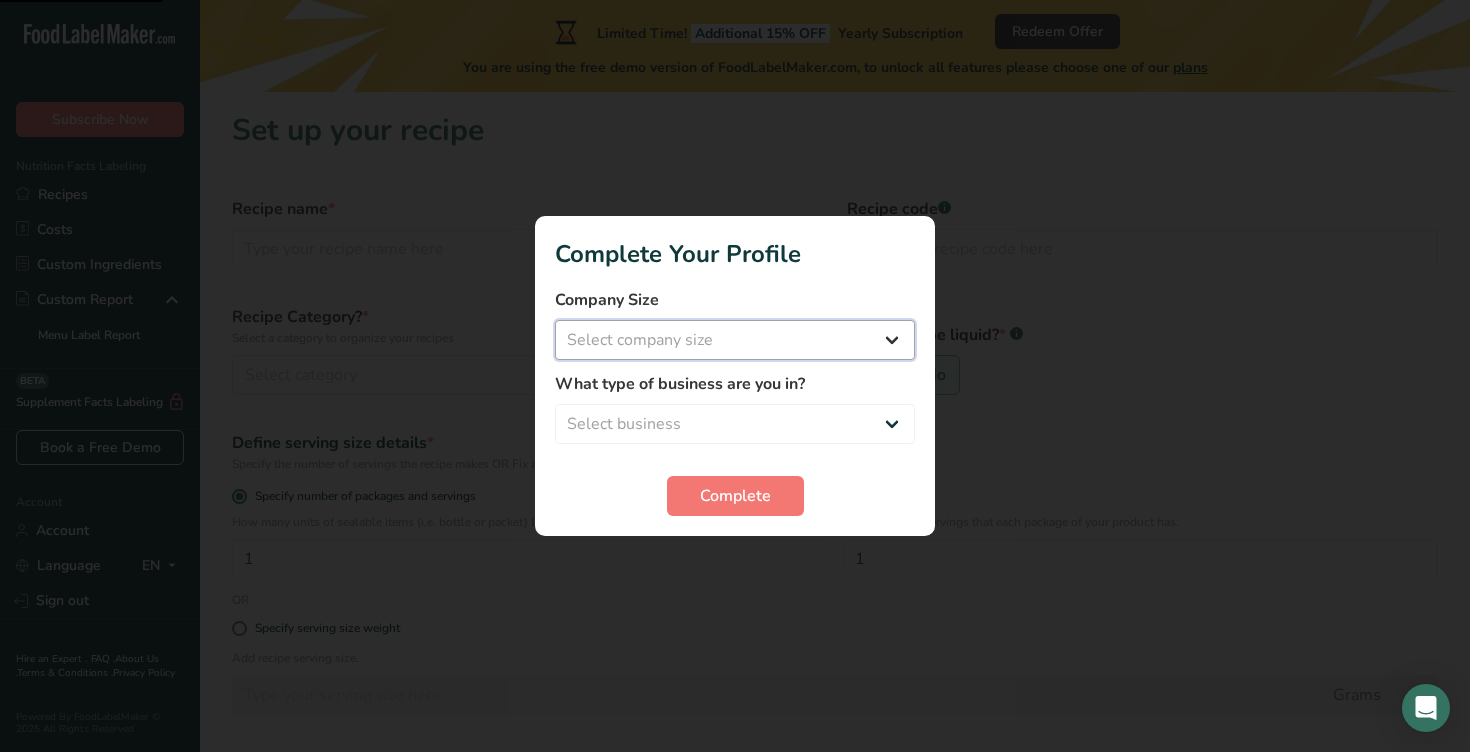 click on "Select company size
Fewer than 10 Employees
10 to 50 Employees
51 to 500 Employees
Over 500 Employees" at bounding box center [735, 340] 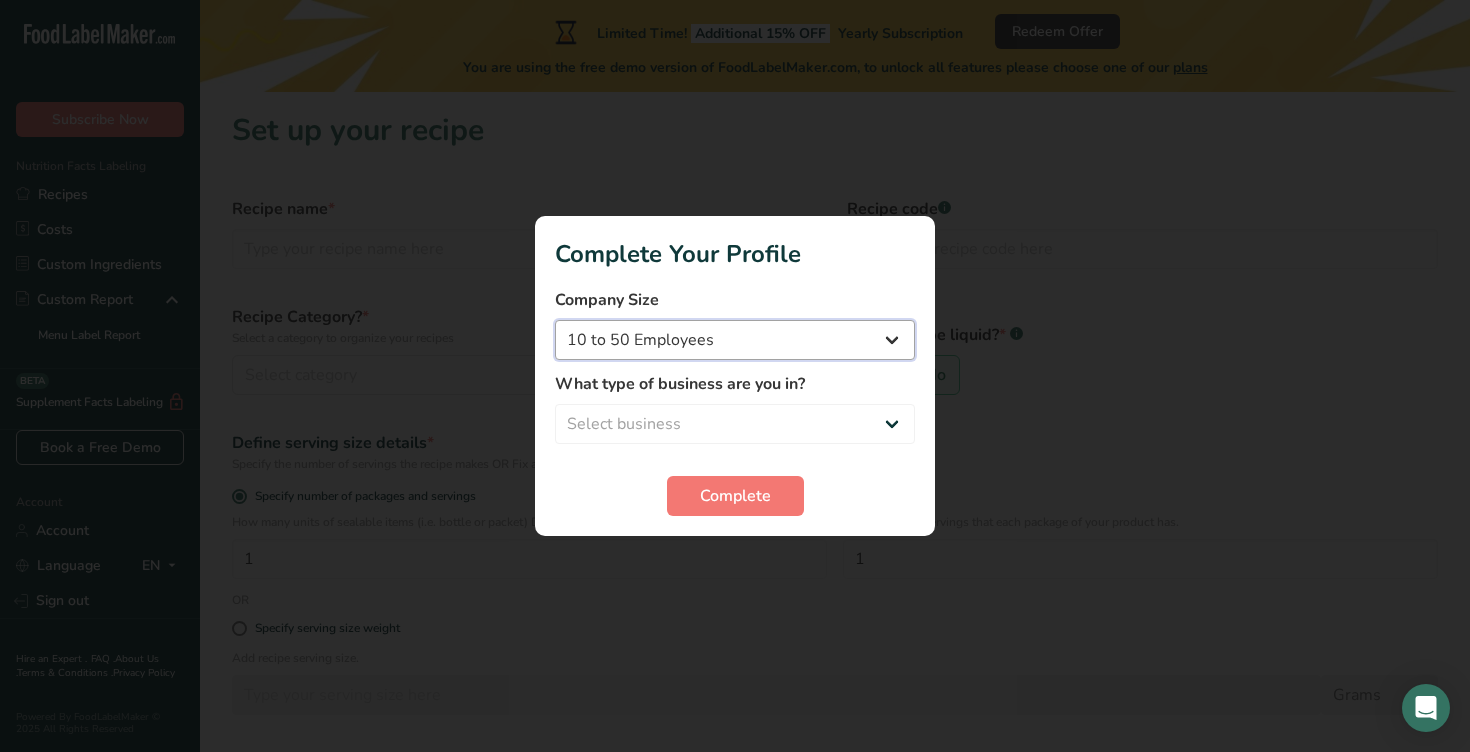 click on "[NUMBER] Employees
[NUMBER] to [NUMBER] Employees
[NUMBER] to [NUMBER] Employees
Over [NUMBER] Employees" at bounding box center (735, 340) 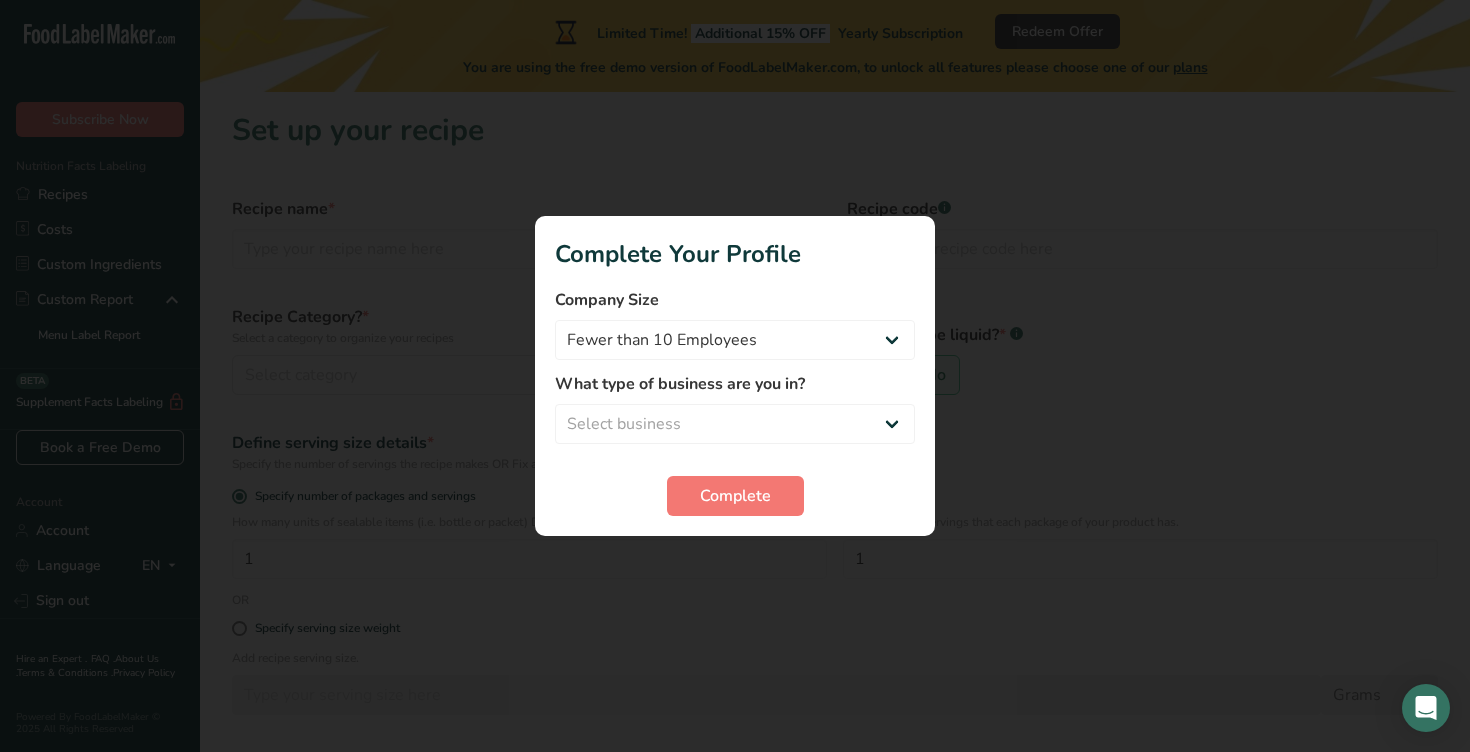 click on "What type of business are you in?" at bounding box center [735, 384] 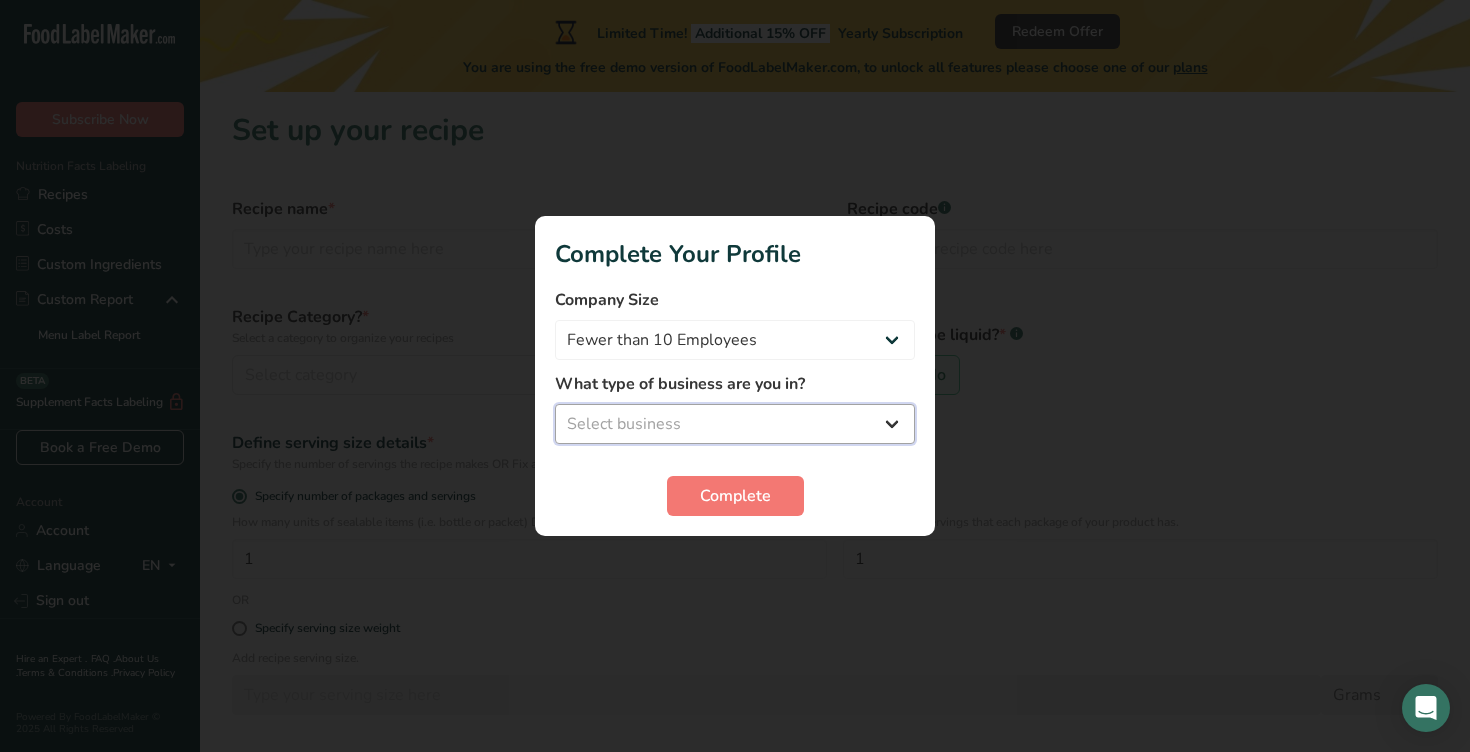 click on "Select business
Packaged Food Manufacturer
Restaurant & Cafe
Bakery
Meal Plans & Catering Company
Nutritionist
Food Blogger
Personal Trainer
Other" at bounding box center [735, 424] 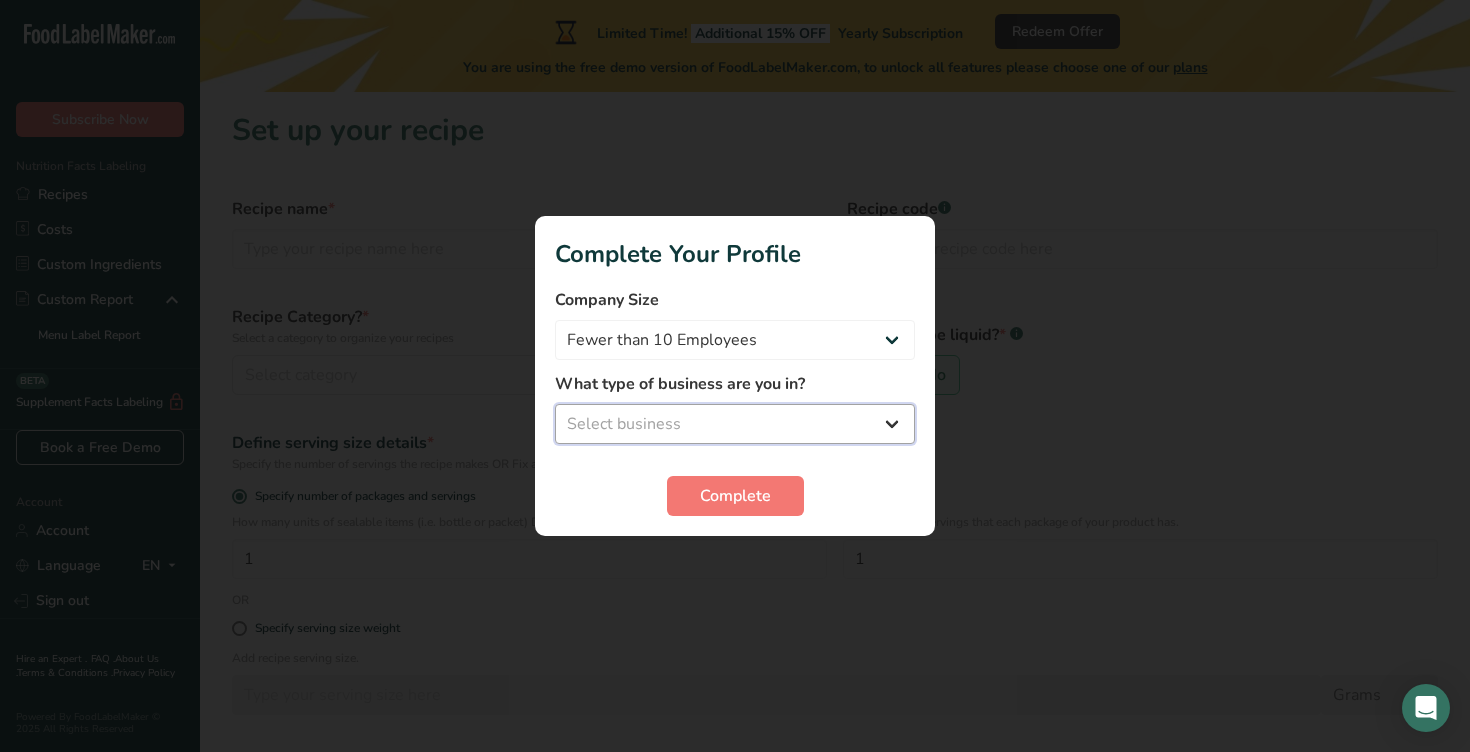 select on "2" 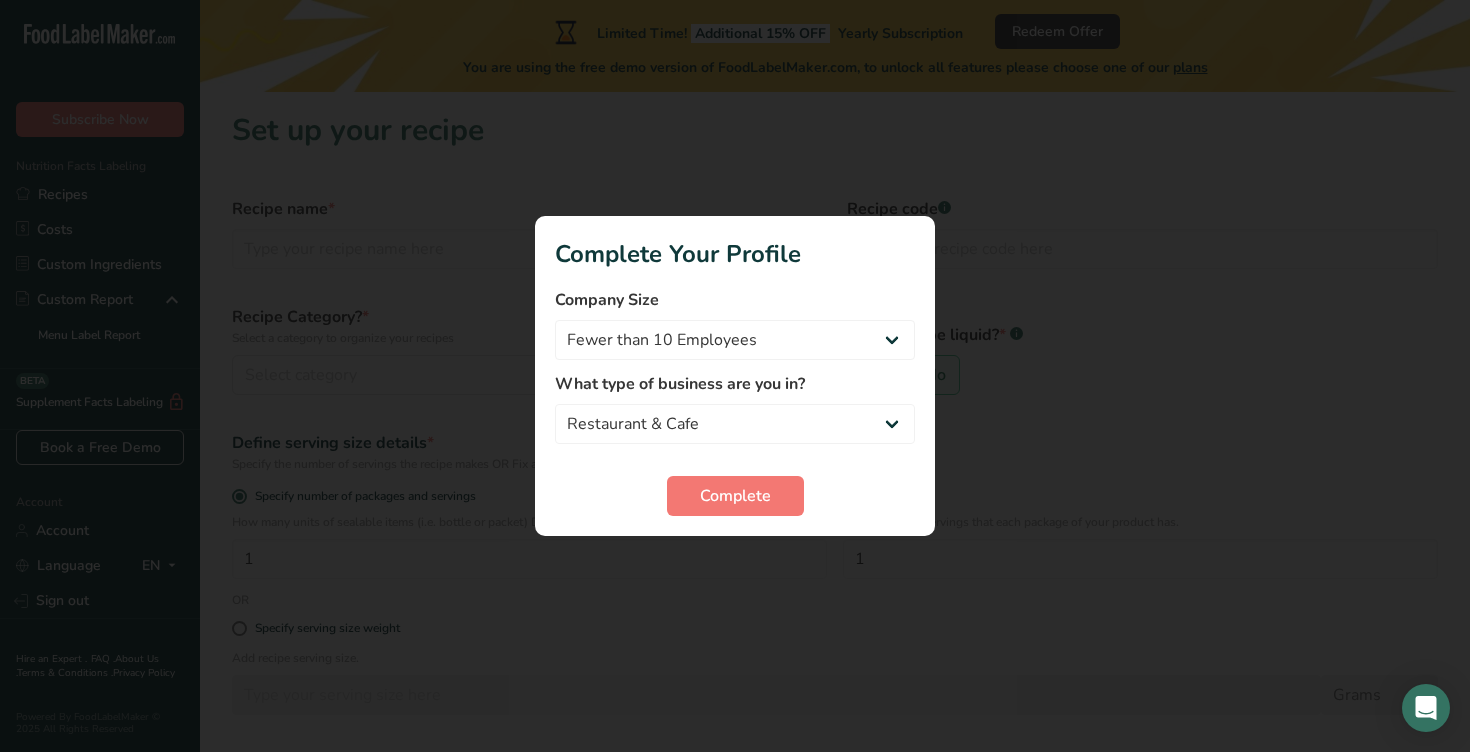 click on "Complete Your Profile
Company Size
Fewer than 10 Employees
10 to 50 Employees
51 to 500 Employees
Over 500 Employees
What type of business are you in?
Packaged Food Manufacturer
Restaurant & Cafe
Bakery
Meal Plans & Catering Company
Nutritionist
Food Blogger
Personal Trainer
Other
Complete" at bounding box center (735, 376) 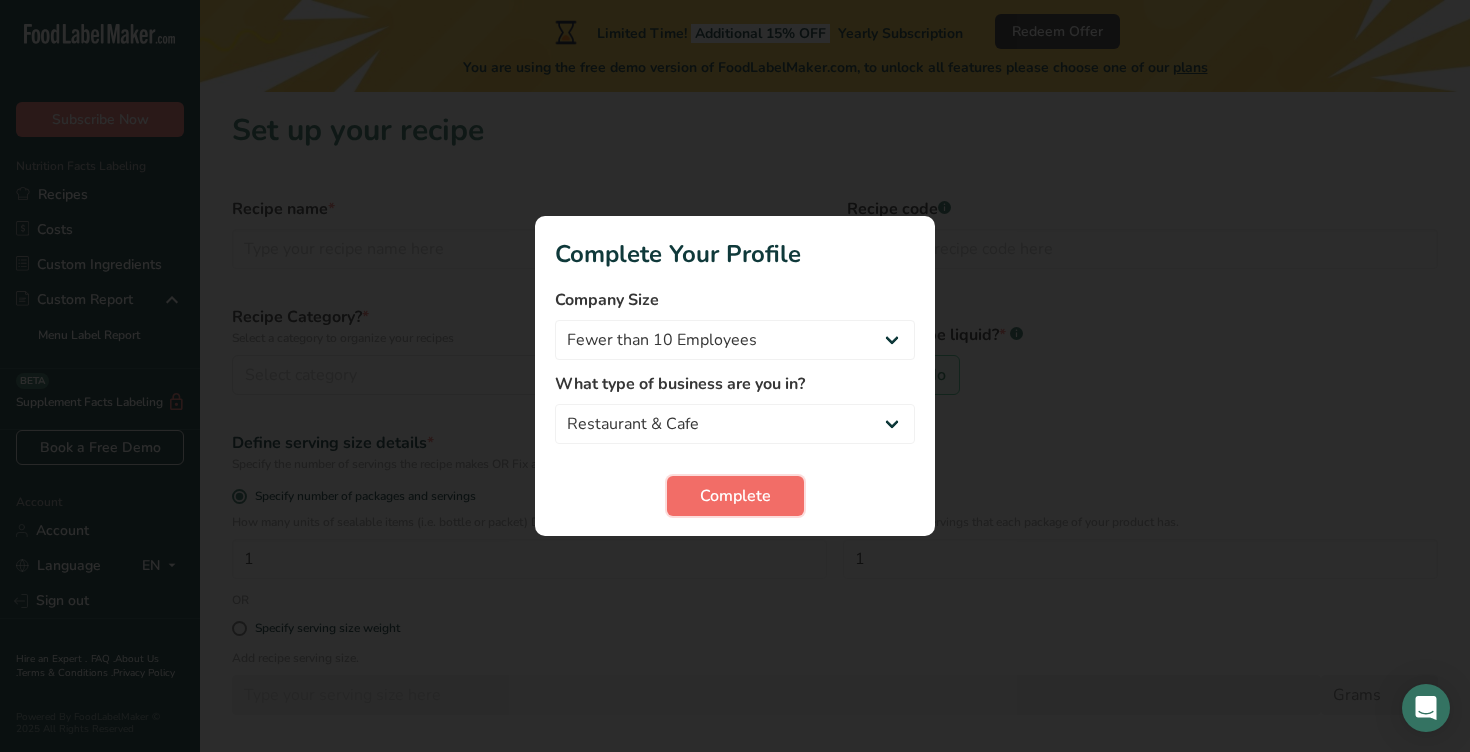 click on "Complete" at bounding box center [735, 496] 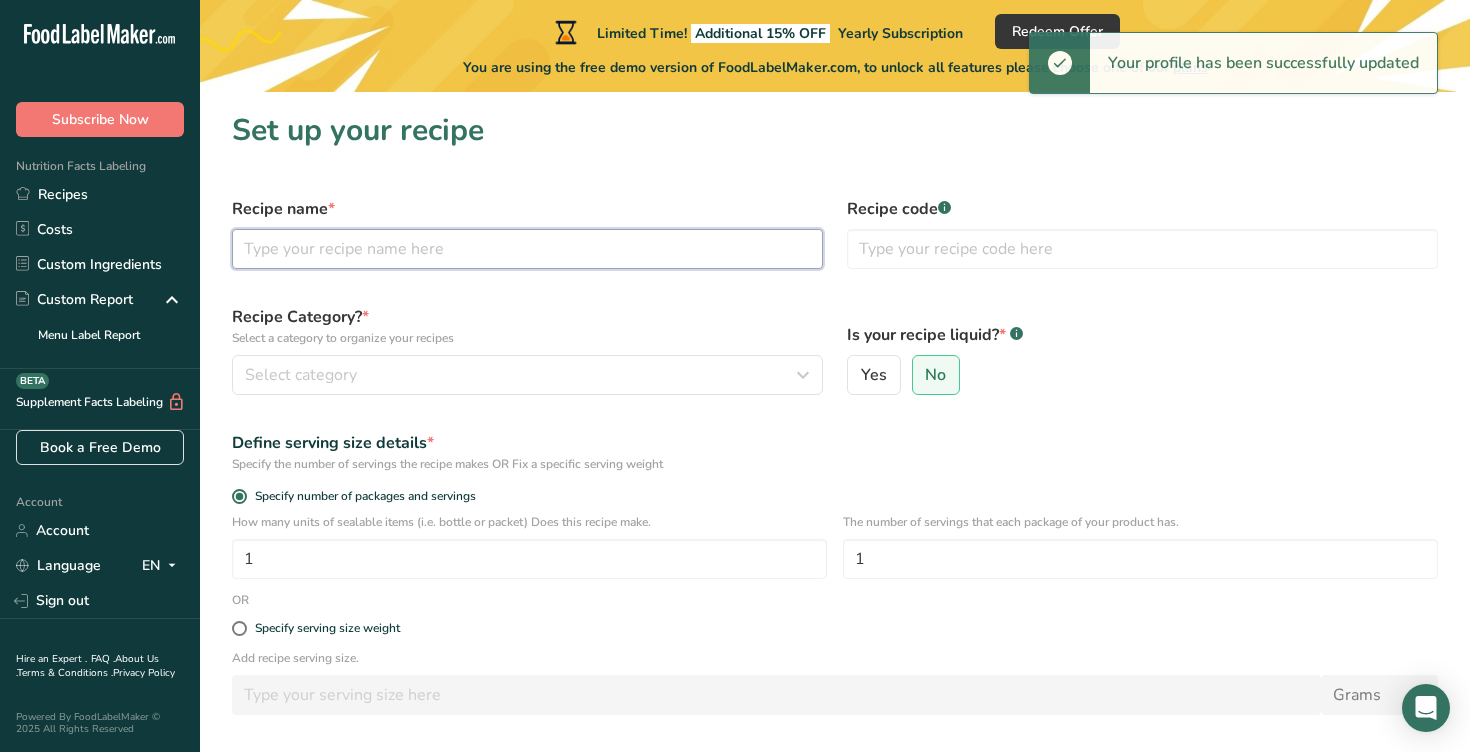 click at bounding box center [527, 249] 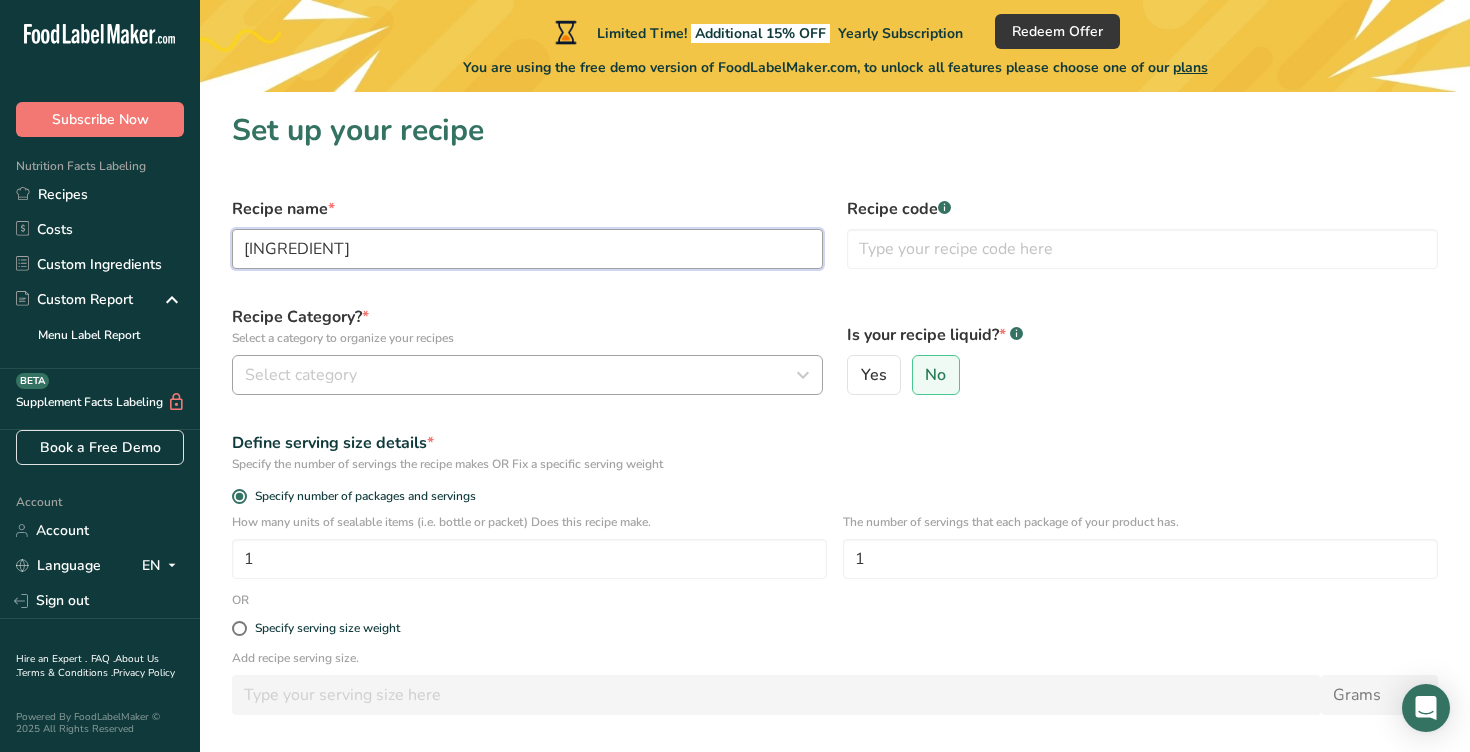 type on "[INGREDIENT]" 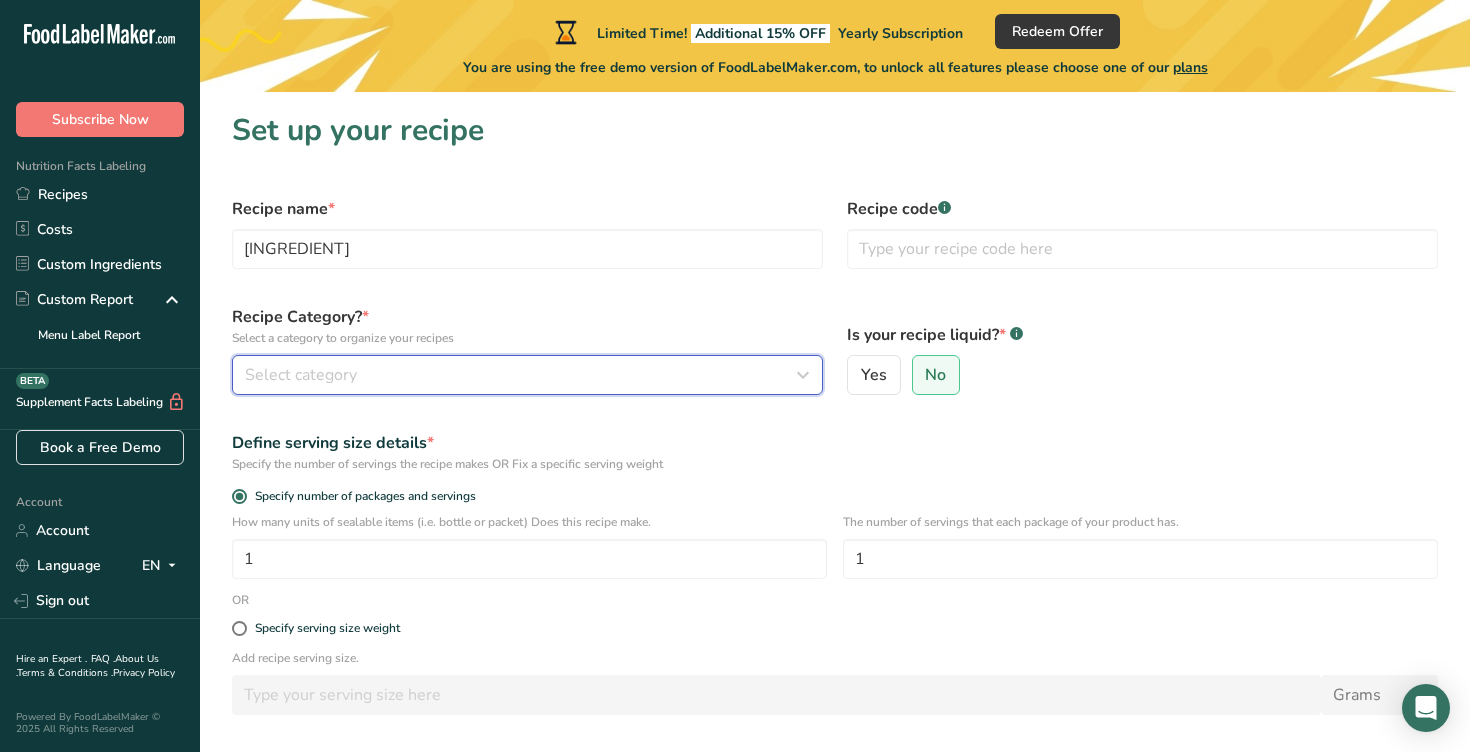 click on "Select category" at bounding box center [527, 375] 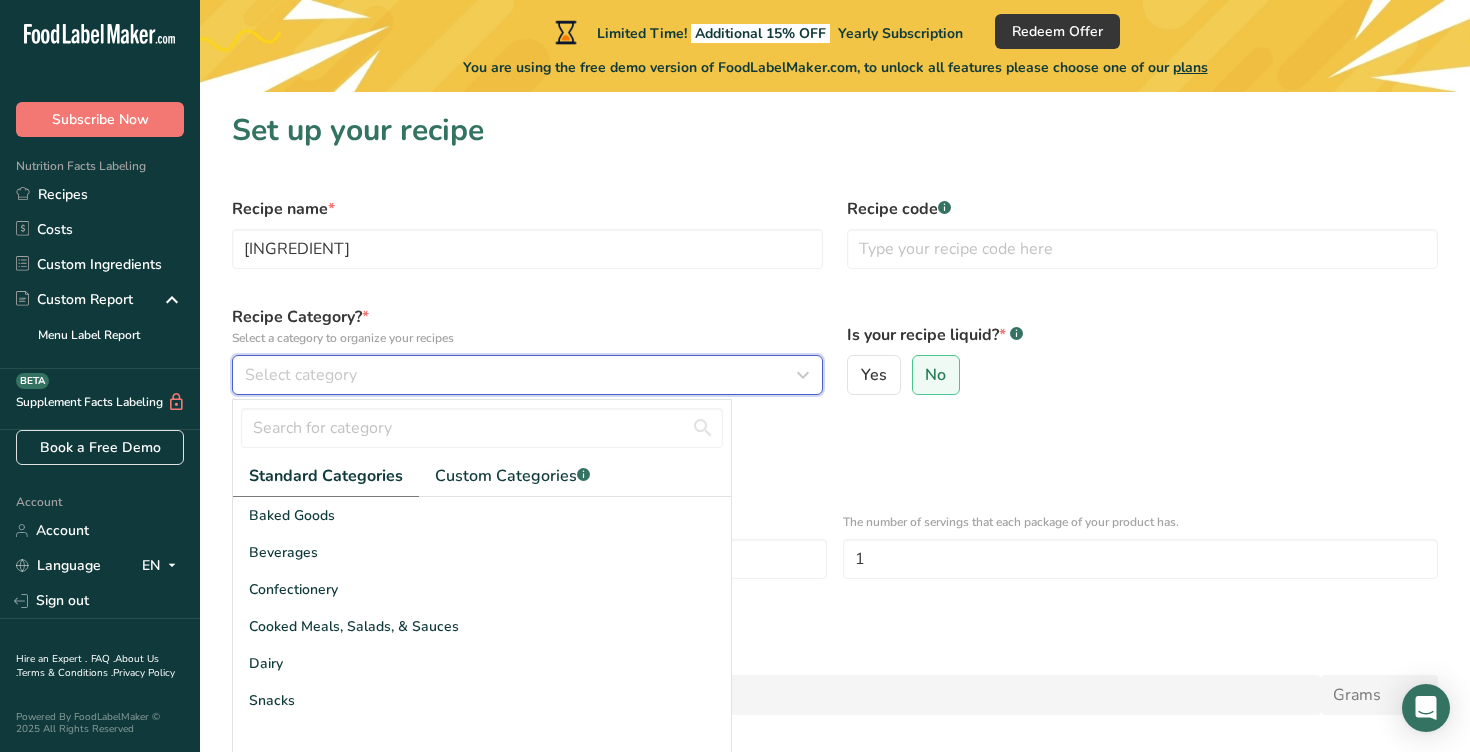 type 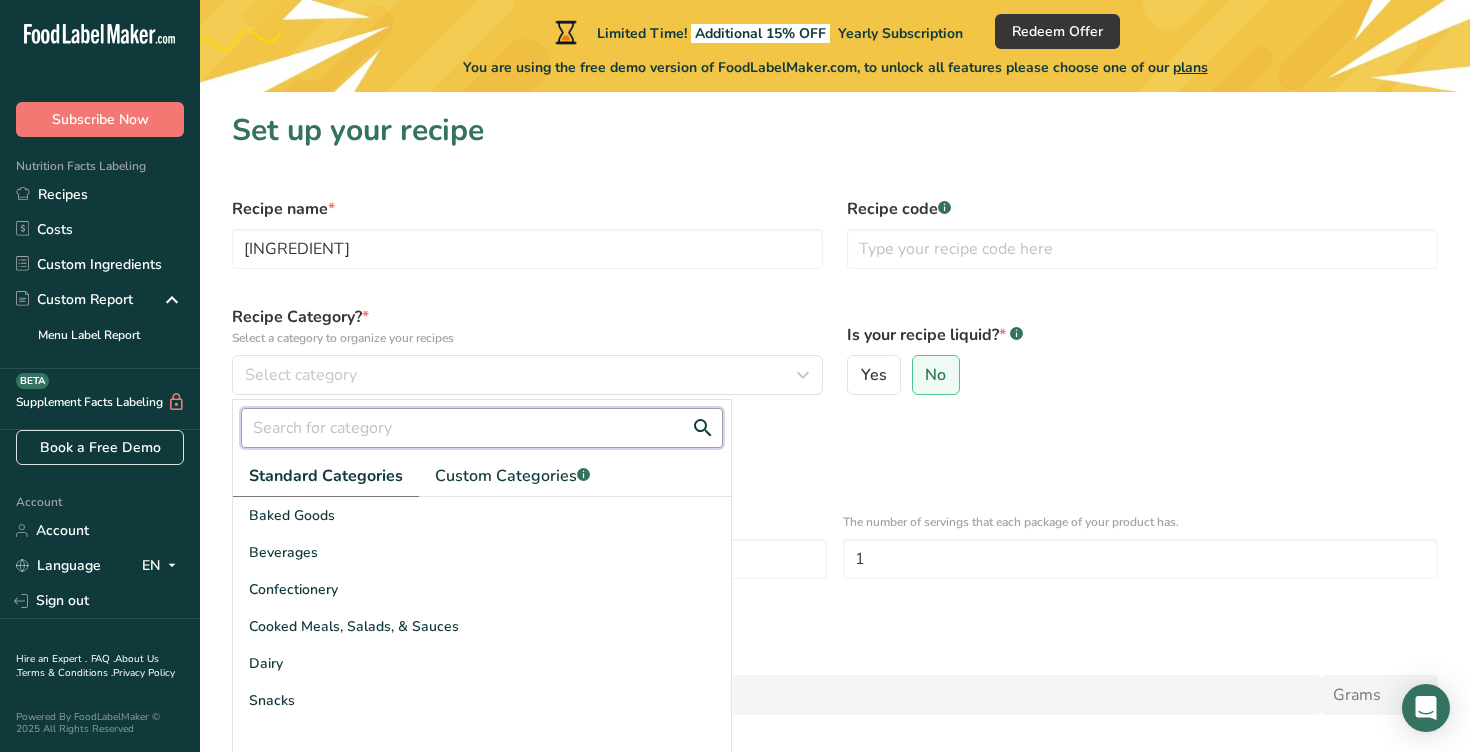 click at bounding box center (482, 428) 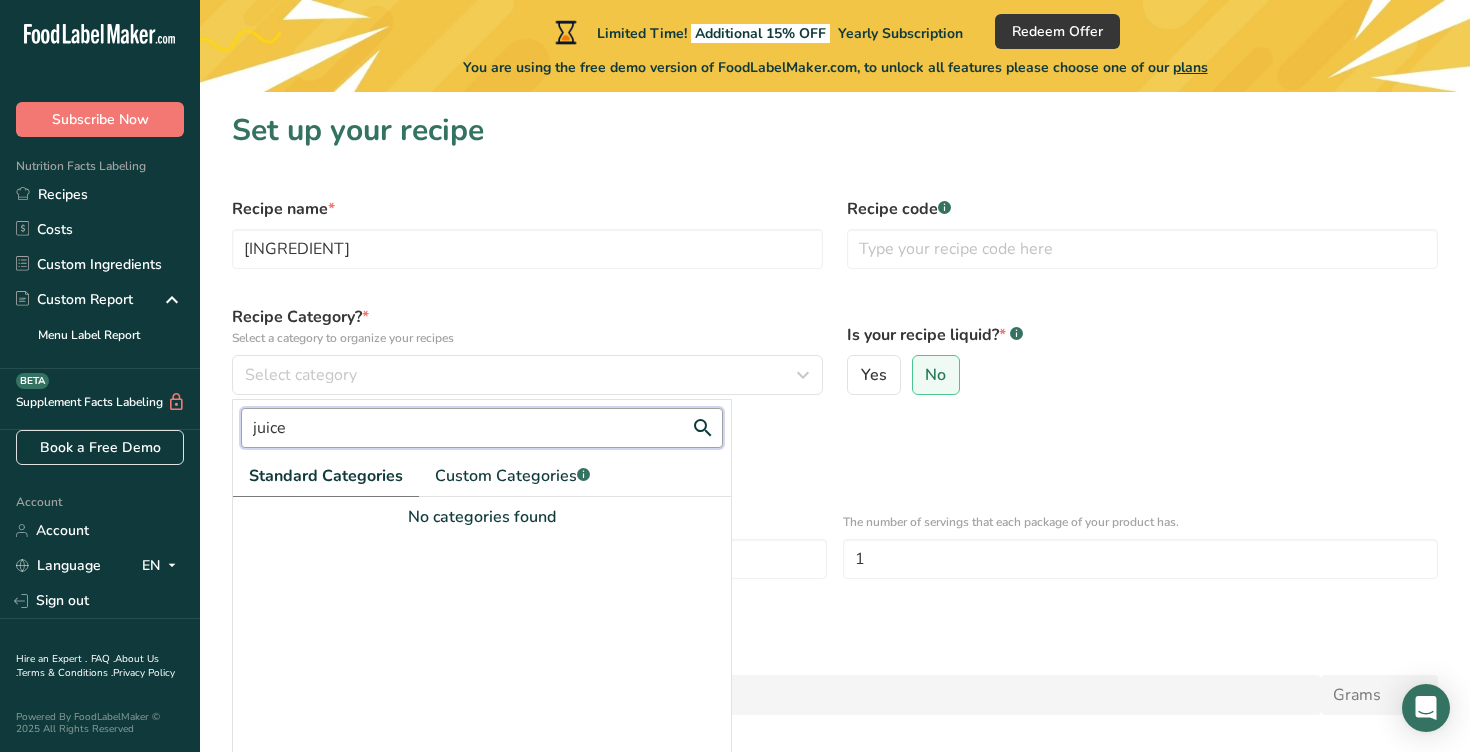click on "juice" at bounding box center (482, 428) 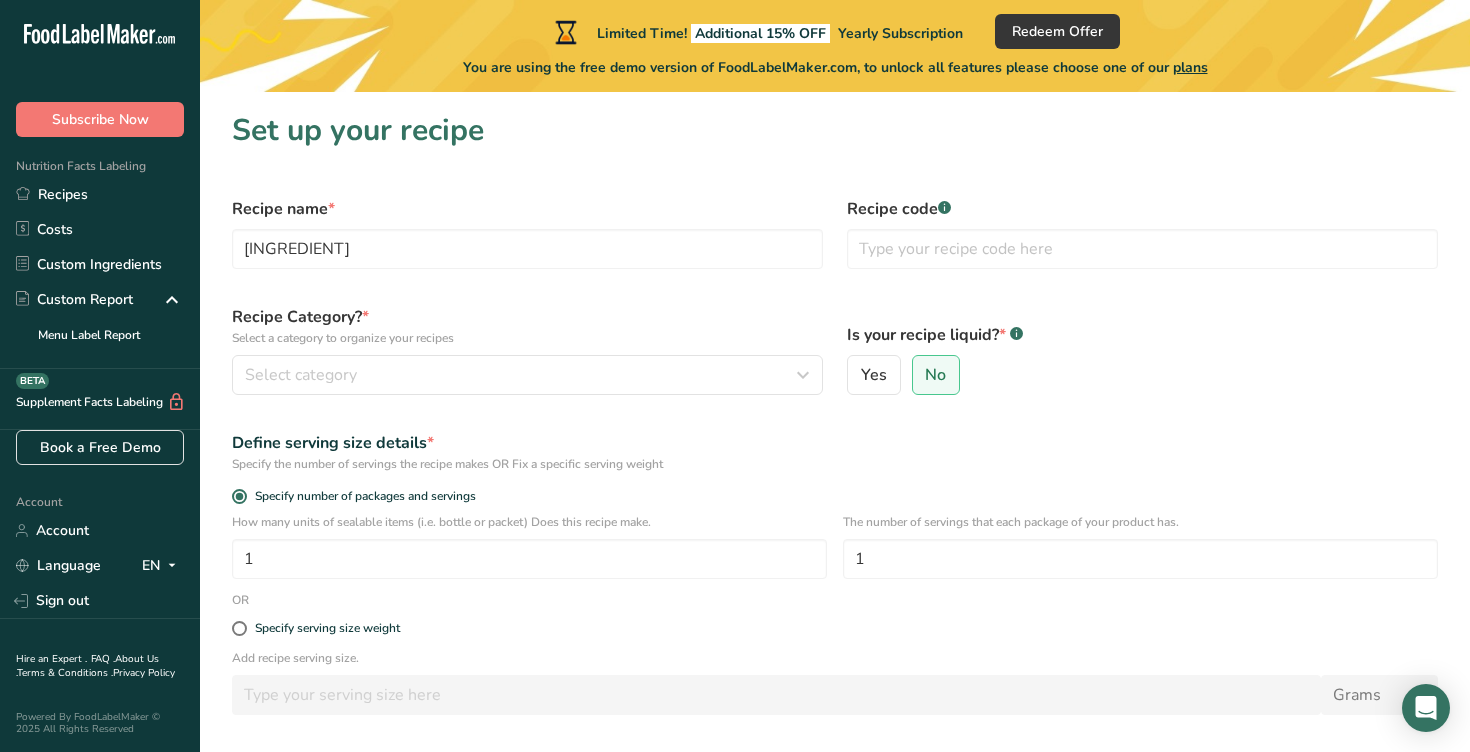 type on "drink" 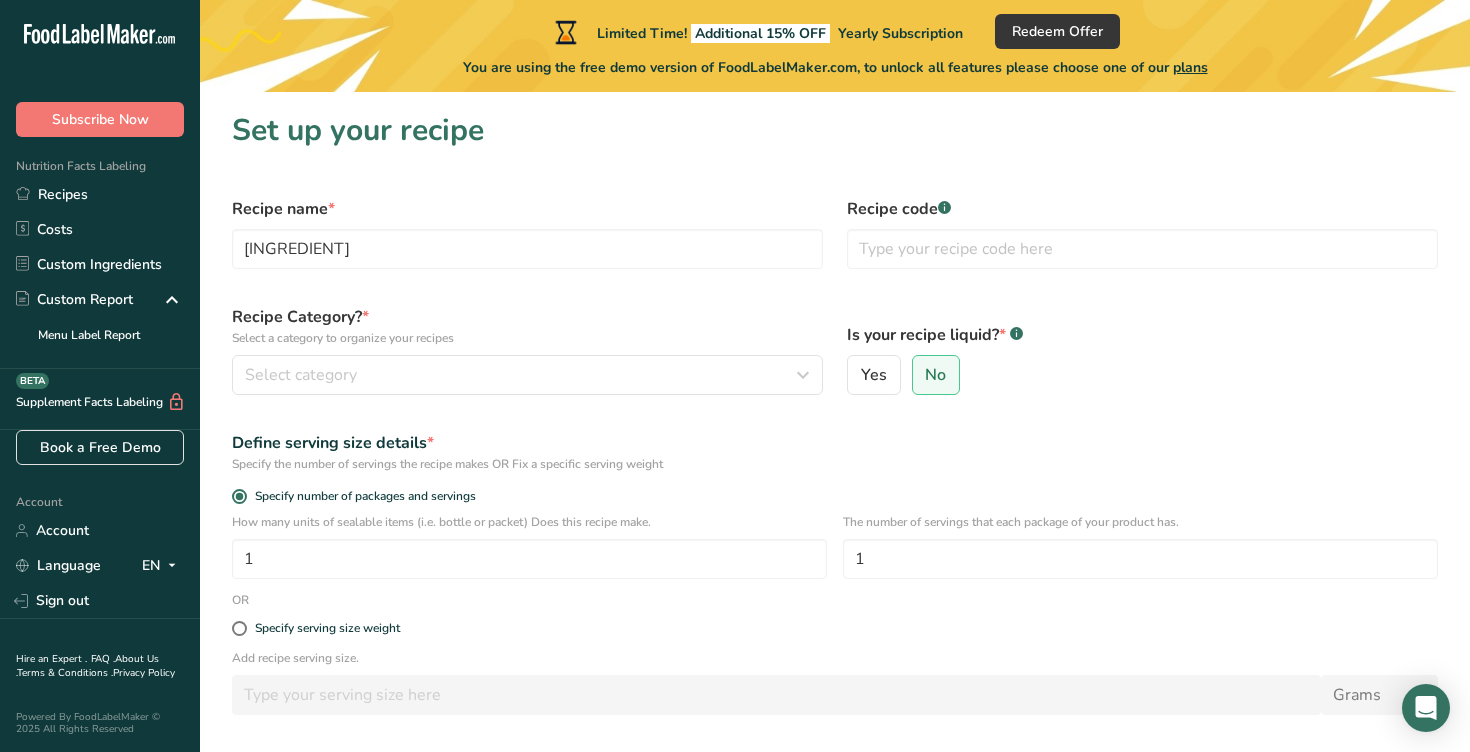 click on "Recipe Category? *
Select a category to organize your recipes
Select category     [TEXT]
Standard Categories
Custom Categories
.a-a{fill:#347362;}.b-a{fill:#fff;}
No categories found
Add New Category" at bounding box center [527, 350] 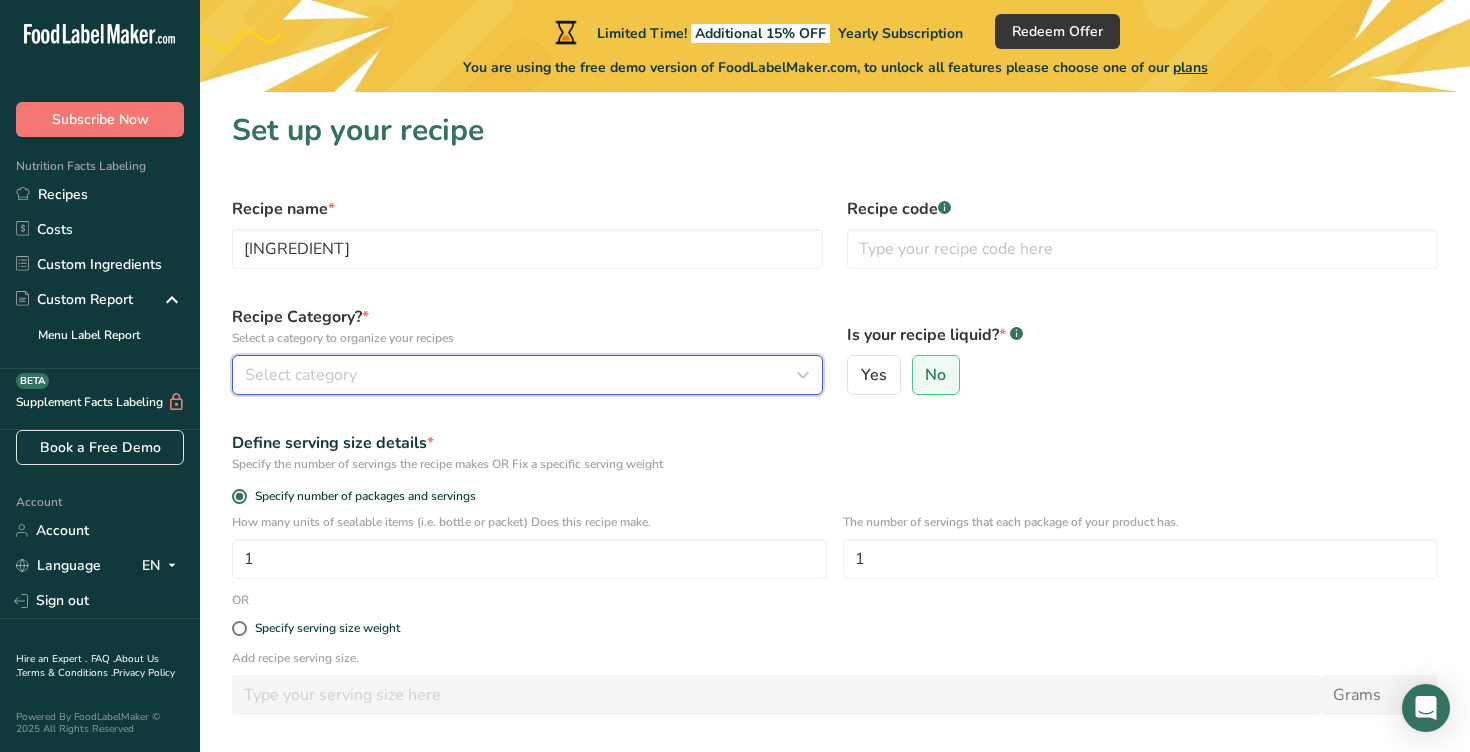 click on "Select category" at bounding box center [521, 375] 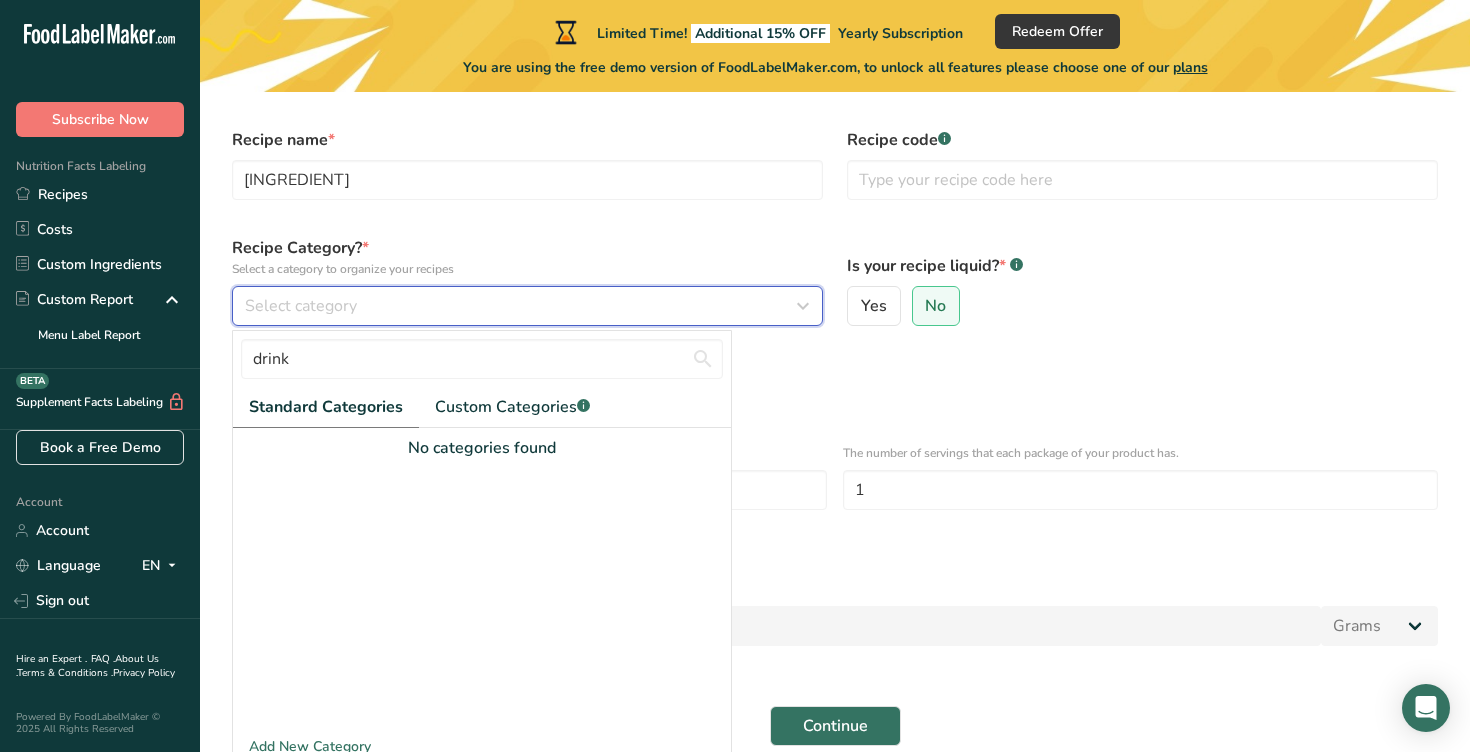 scroll, scrollTop: 104, scrollLeft: 0, axis: vertical 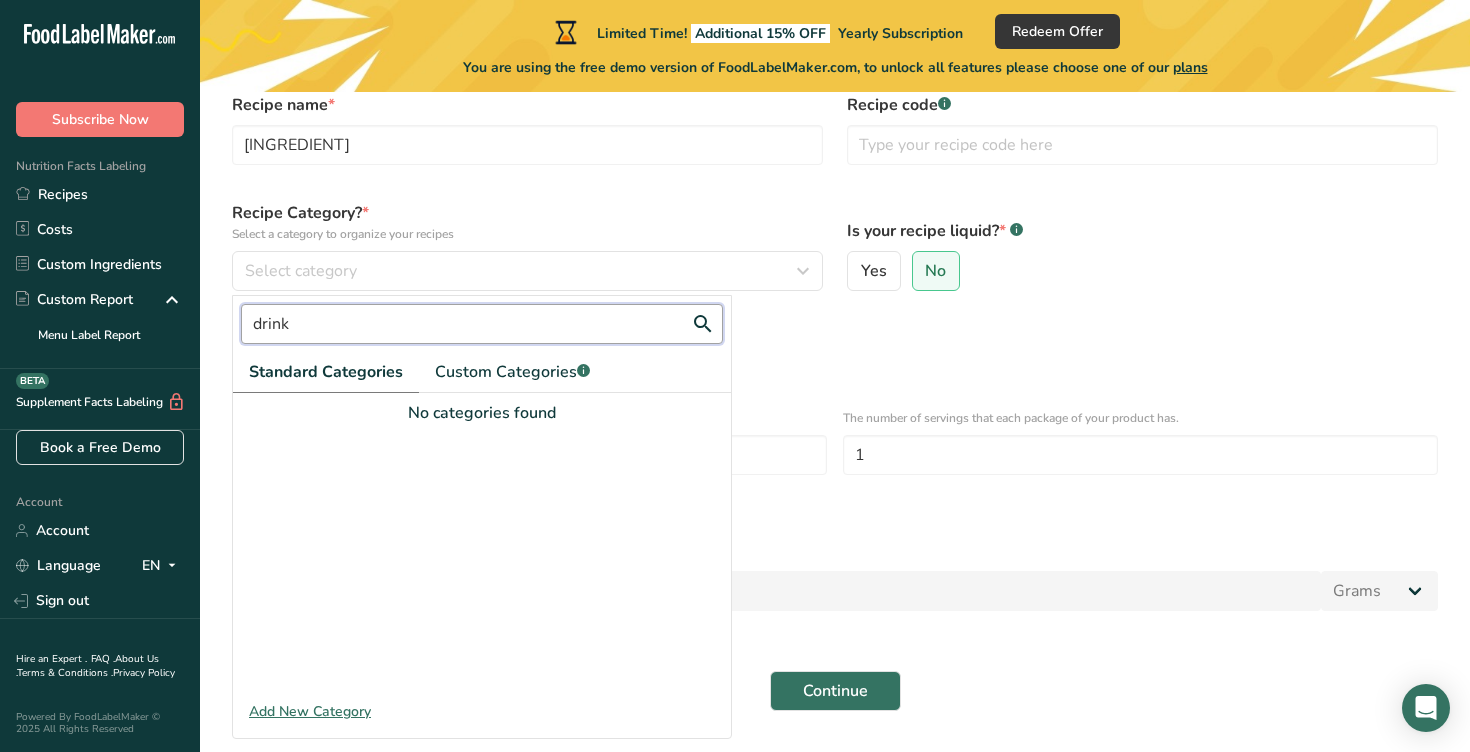click on "drink" at bounding box center (482, 324) 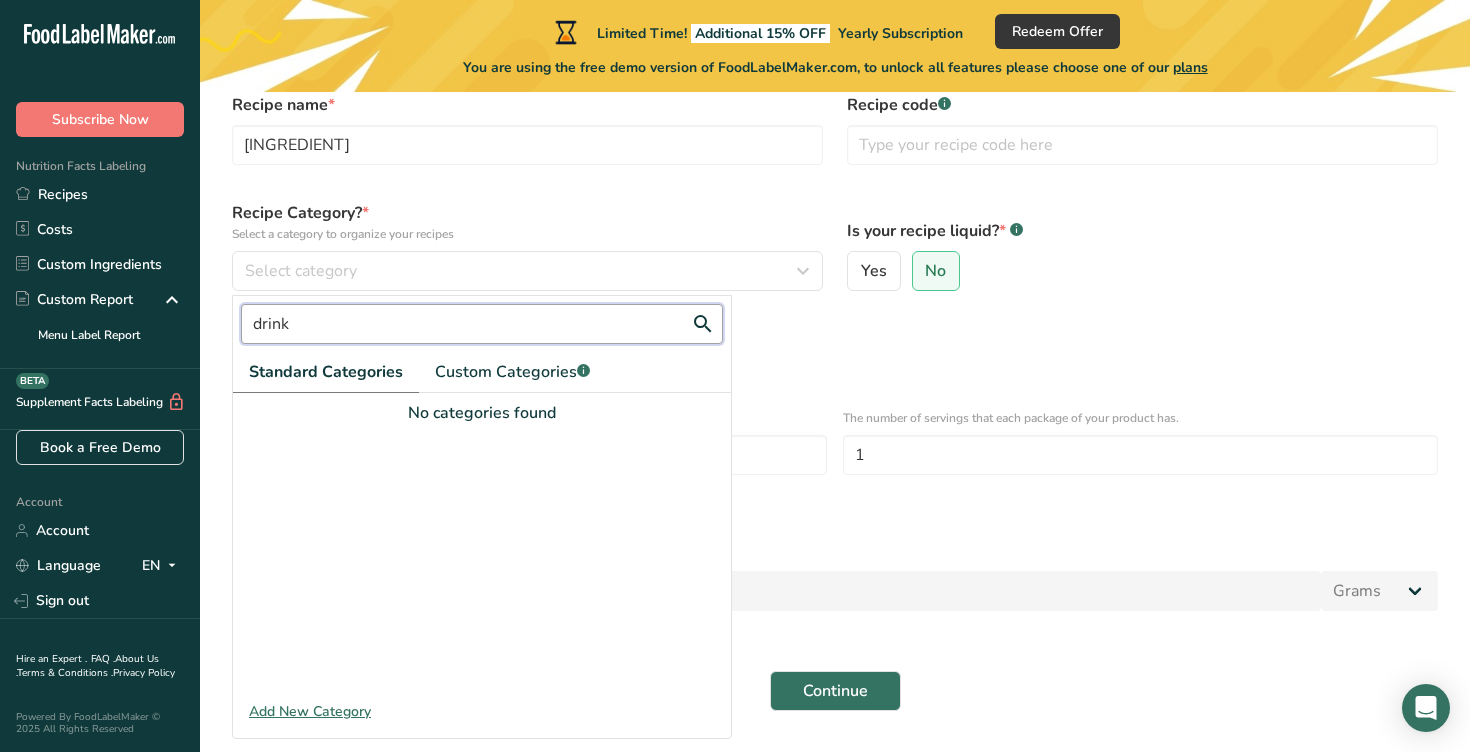 click on "drink" at bounding box center [482, 324] 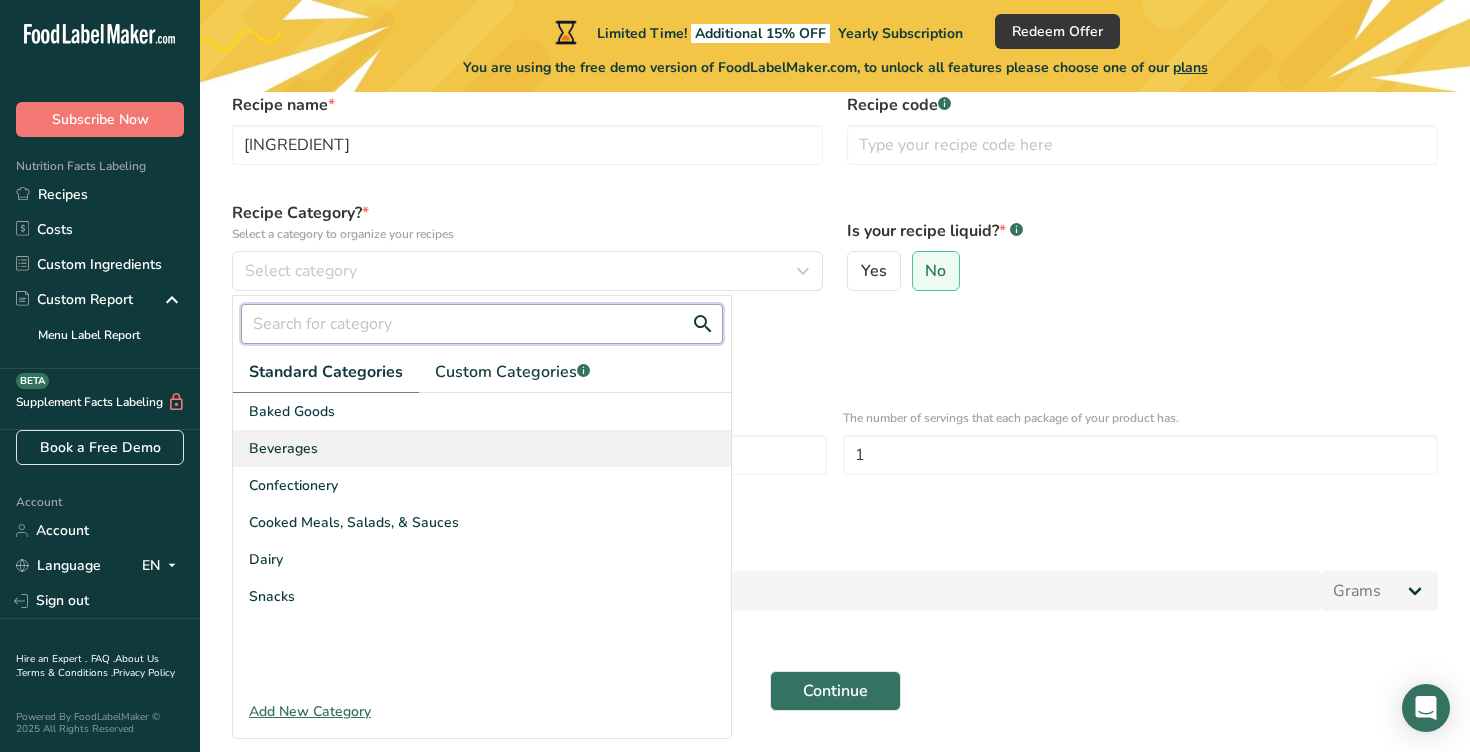 type 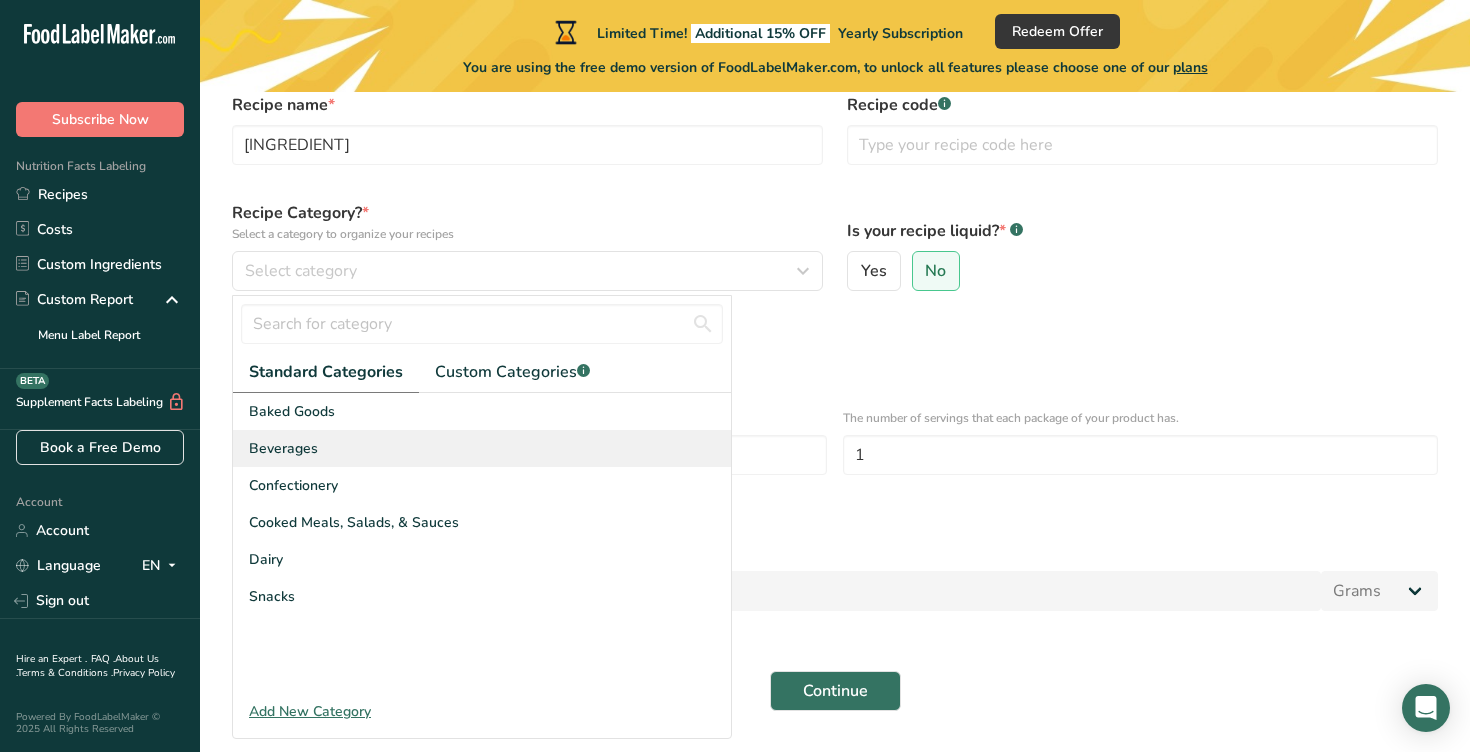 click on "Beverages" at bounding box center [482, 448] 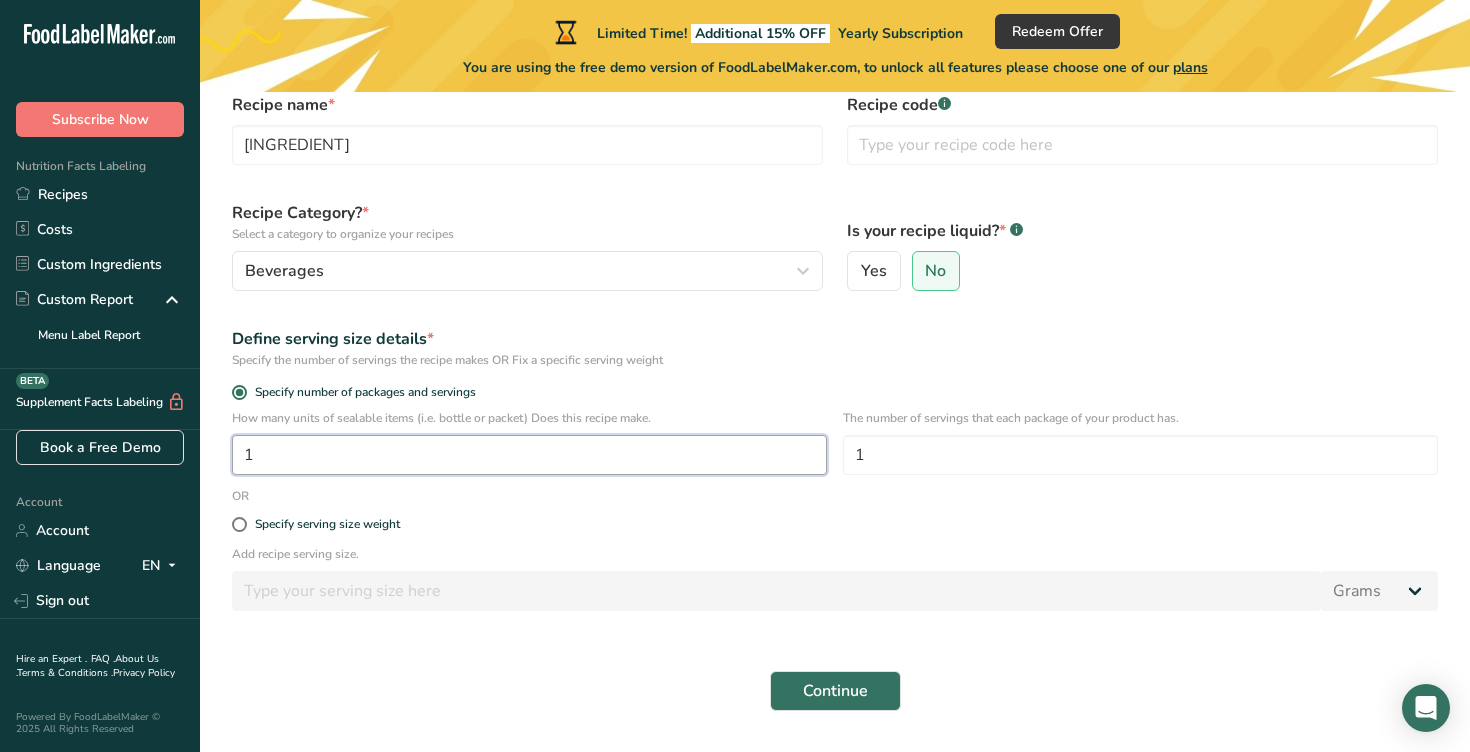 click on "1" at bounding box center [529, 455] 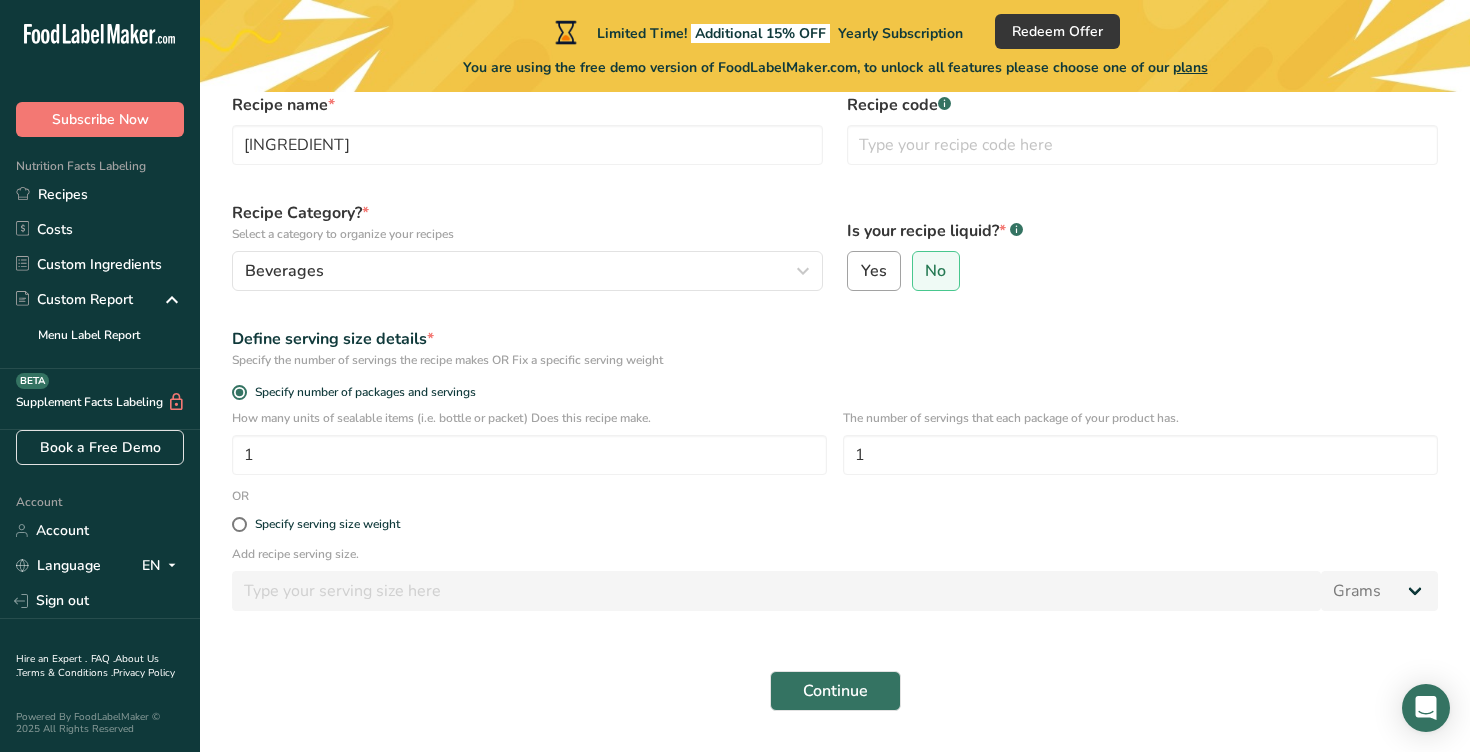 click on "Yes" at bounding box center [874, 271] 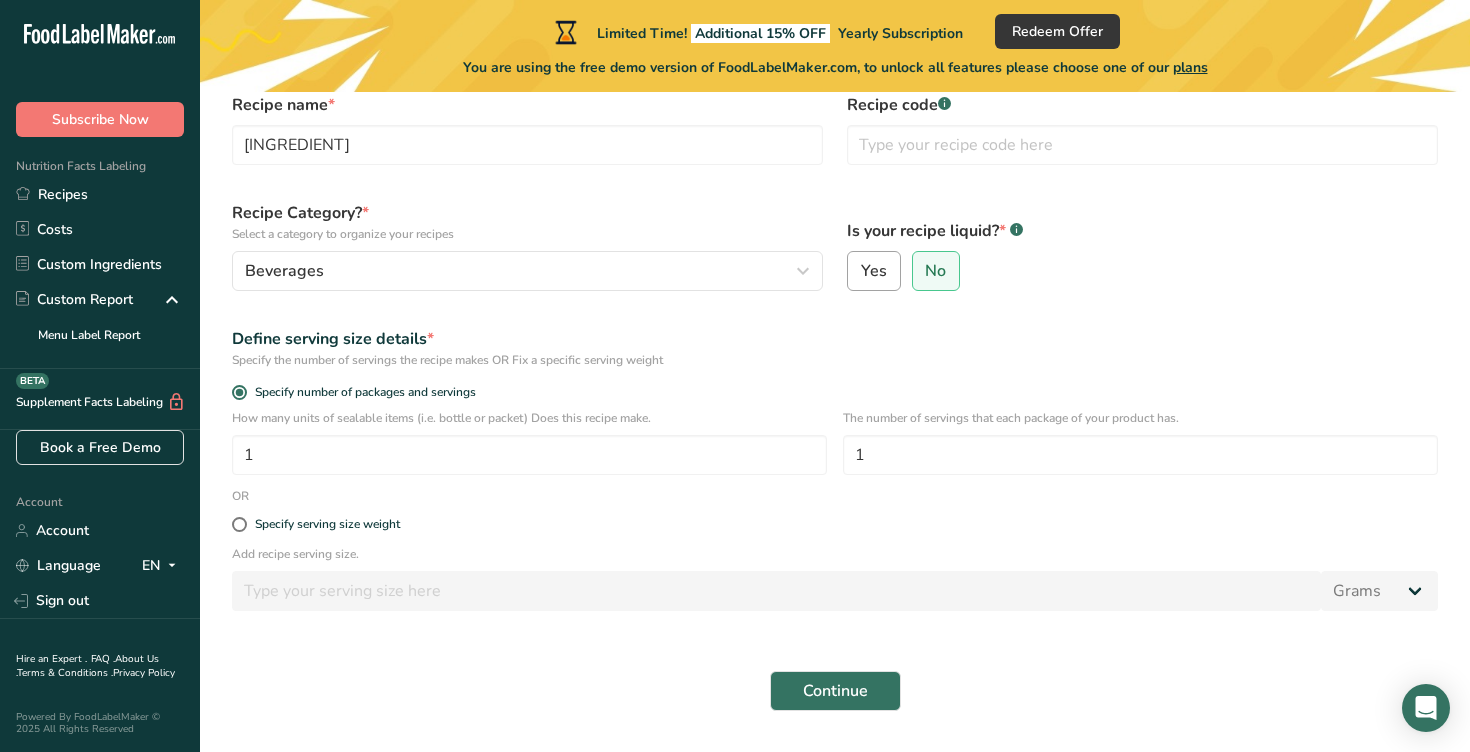 click on "Yes" at bounding box center (854, 271) 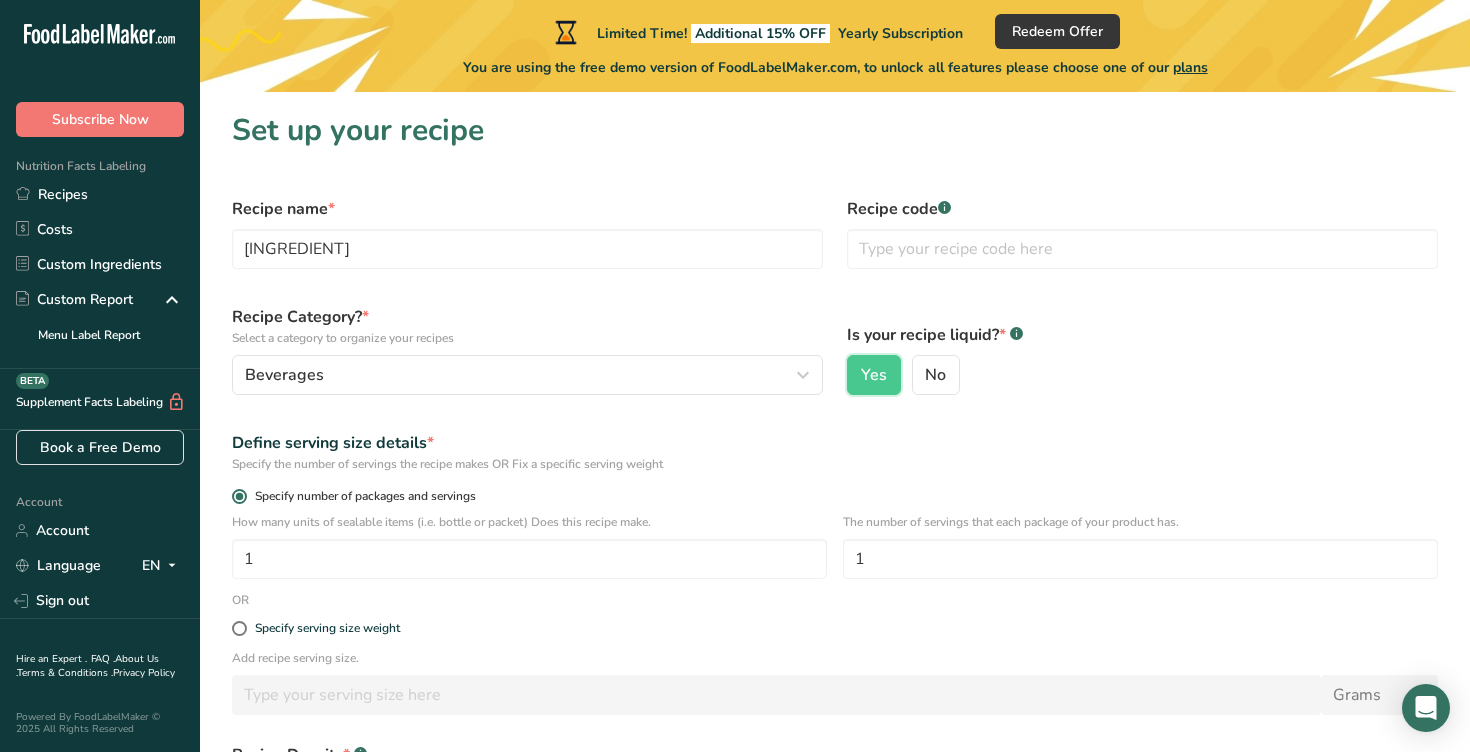 scroll, scrollTop: 267, scrollLeft: 0, axis: vertical 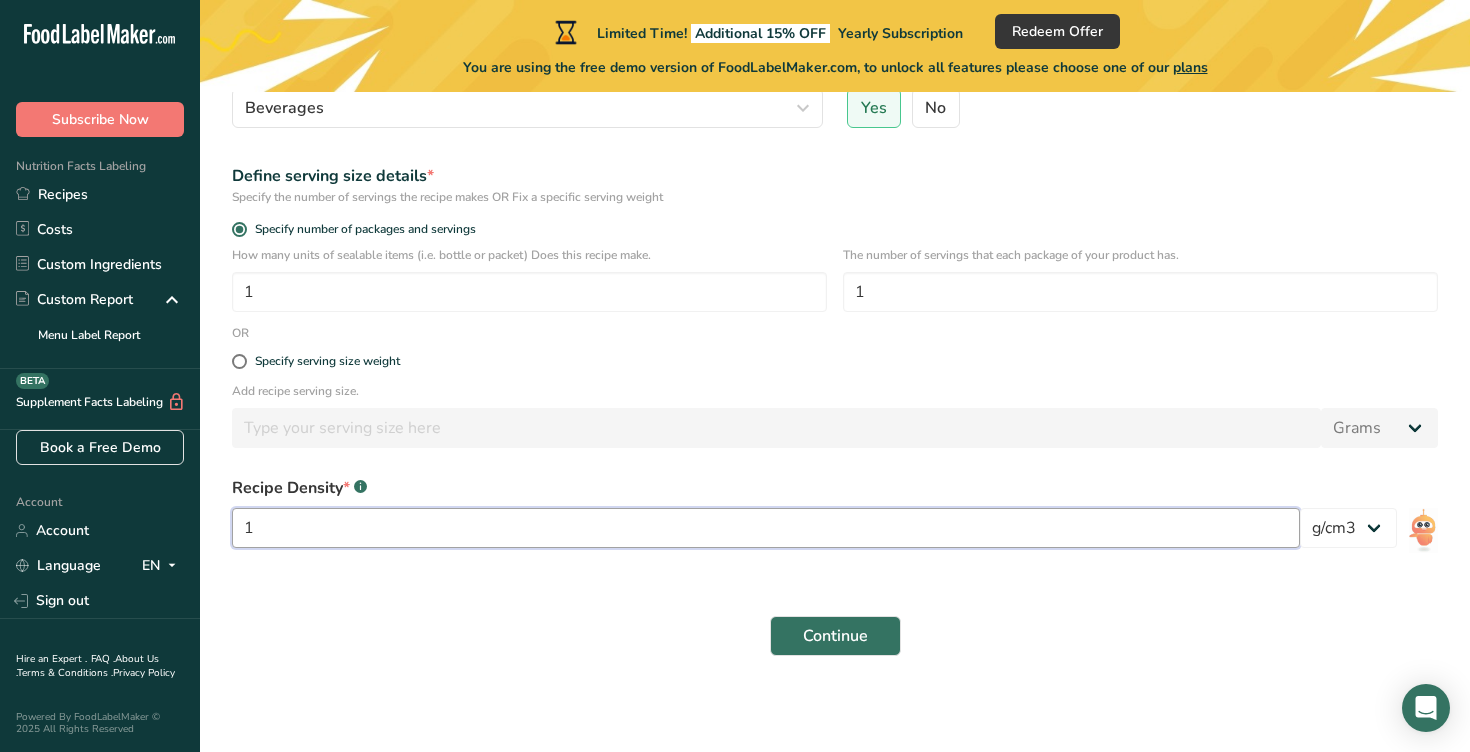 click on "1" at bounding box center [766, 528] 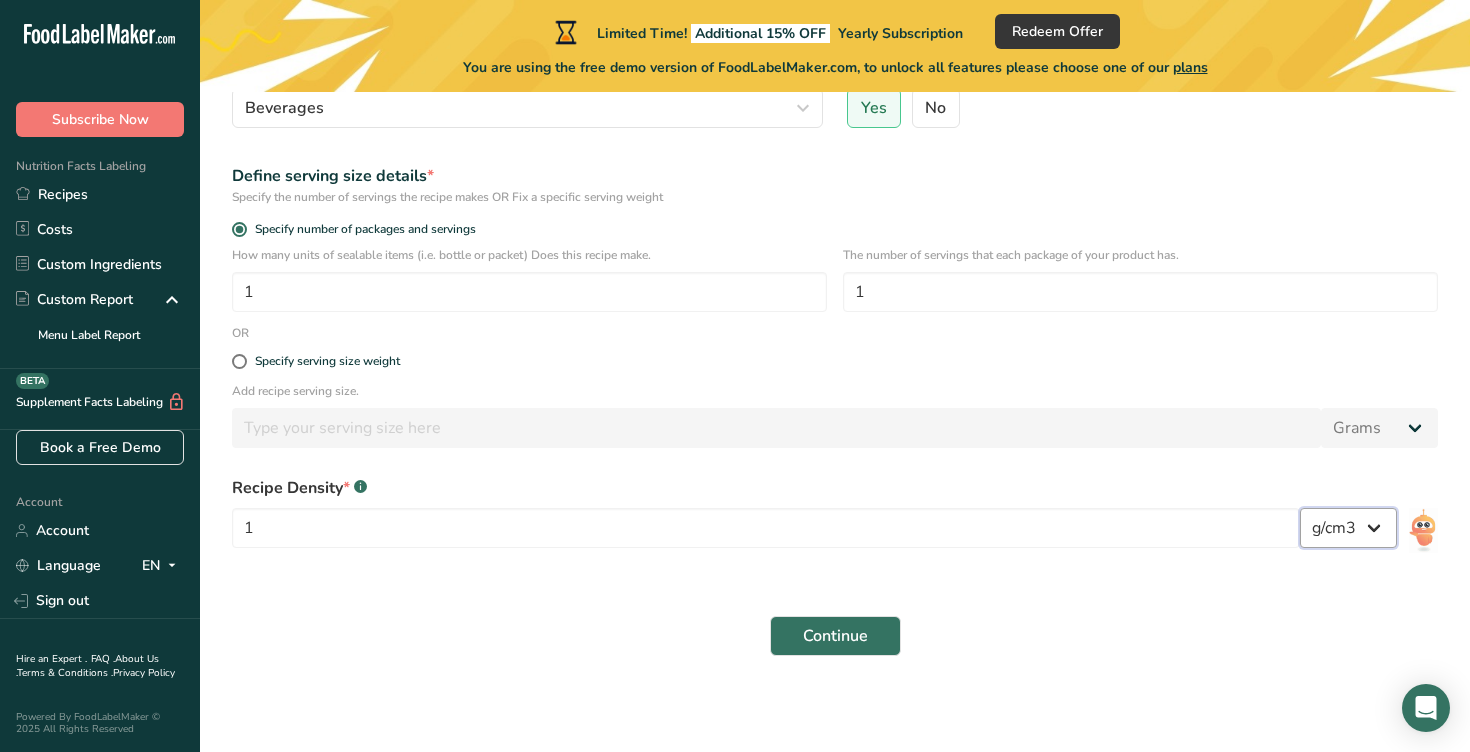 click on "lb/ft3
g/cm3" at bounding box center (1348, 528) 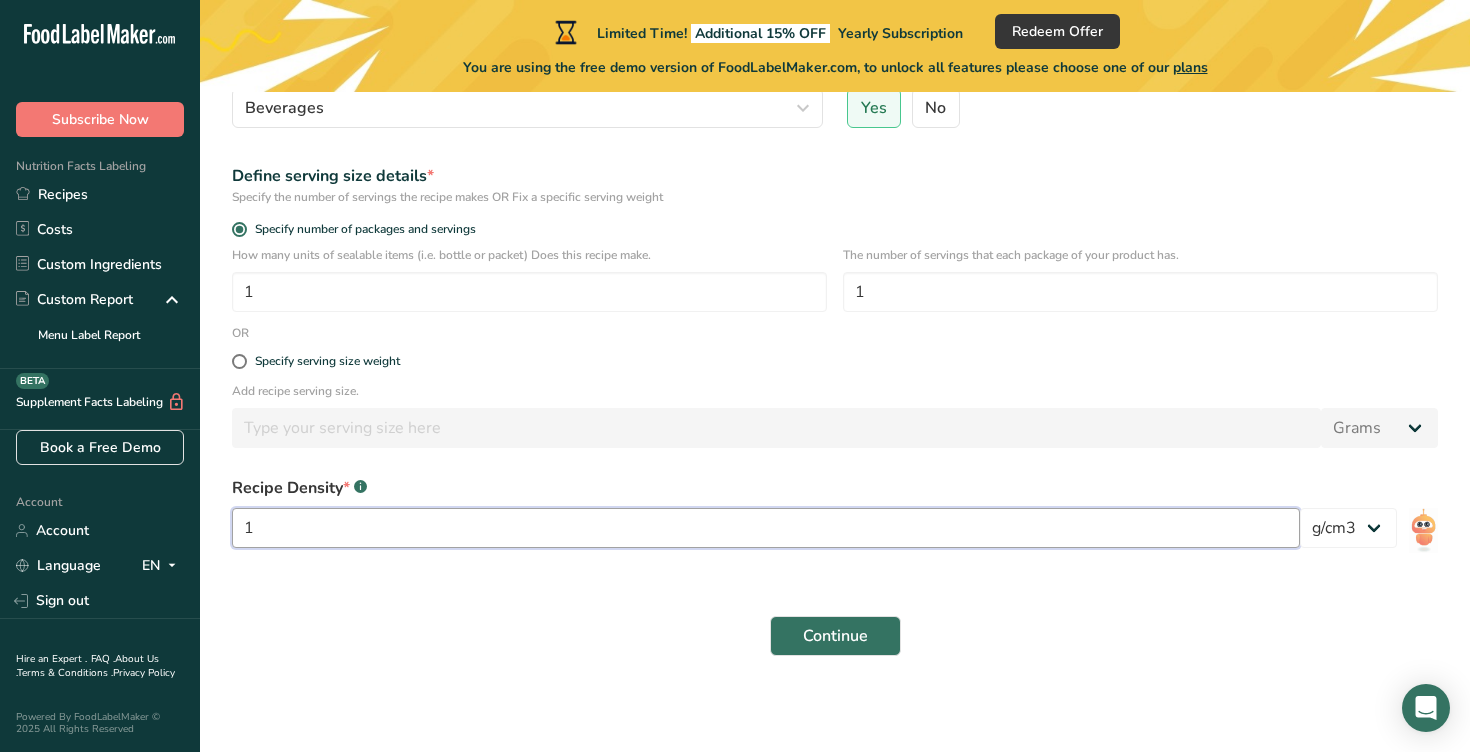 click on "1" at bounding box center [766, 528] 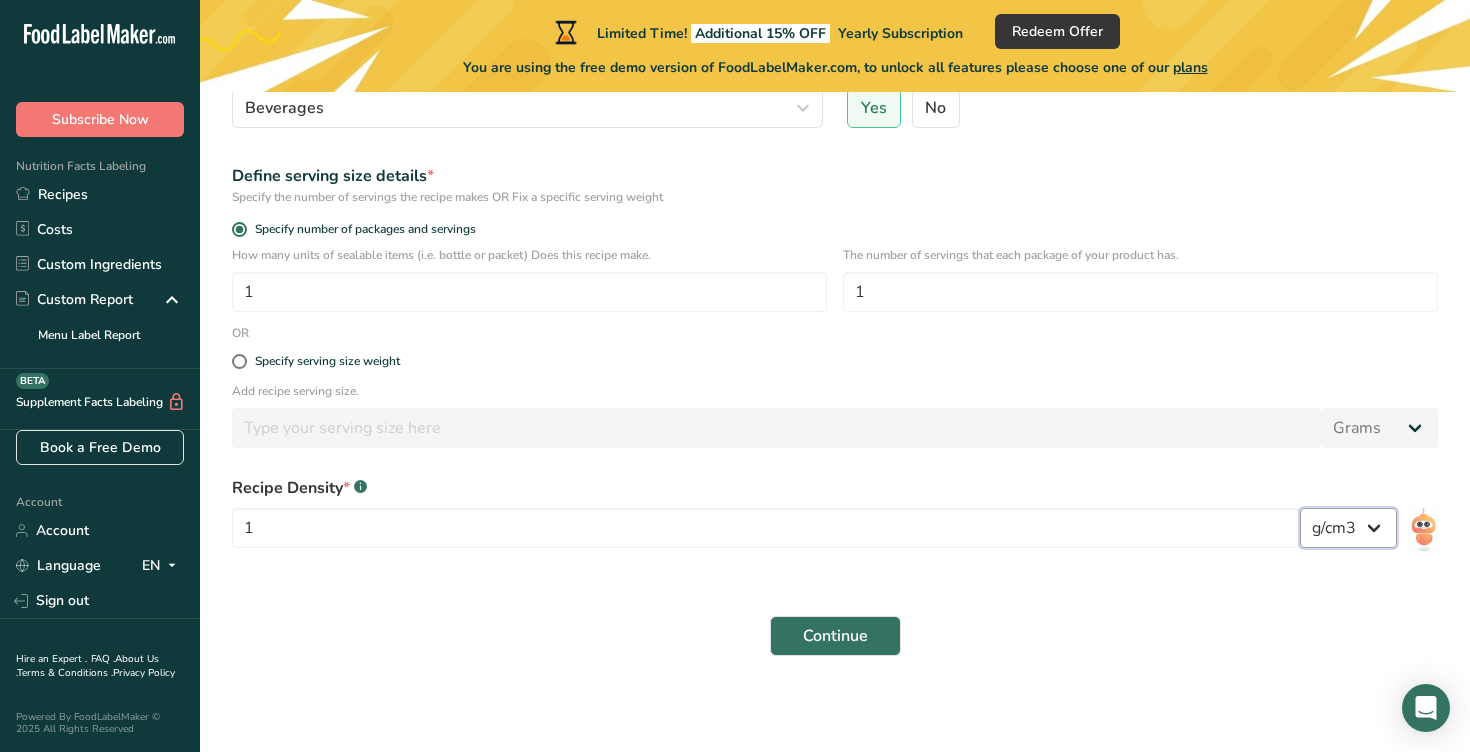 click on "lb/ft3
g/cm3" at bounding box center (1348, 528) 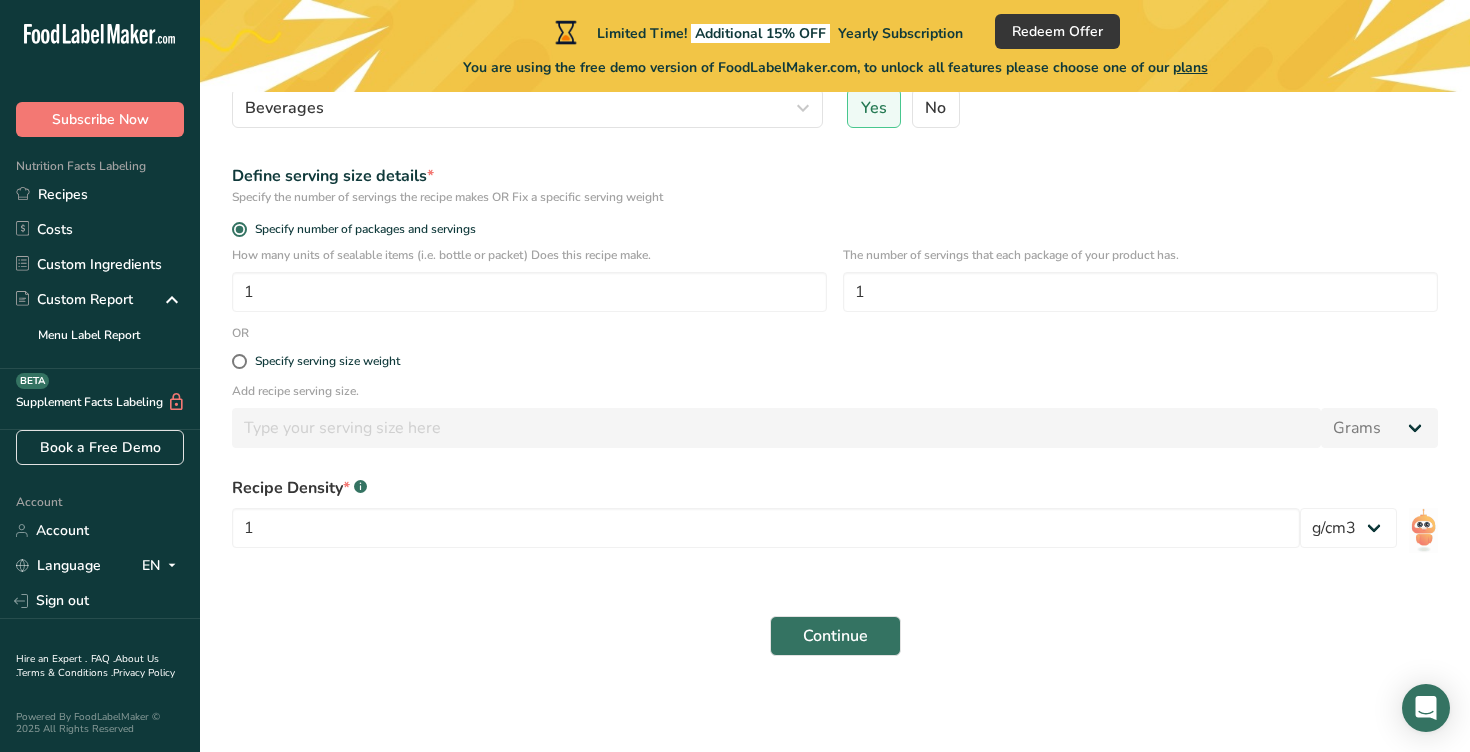 click 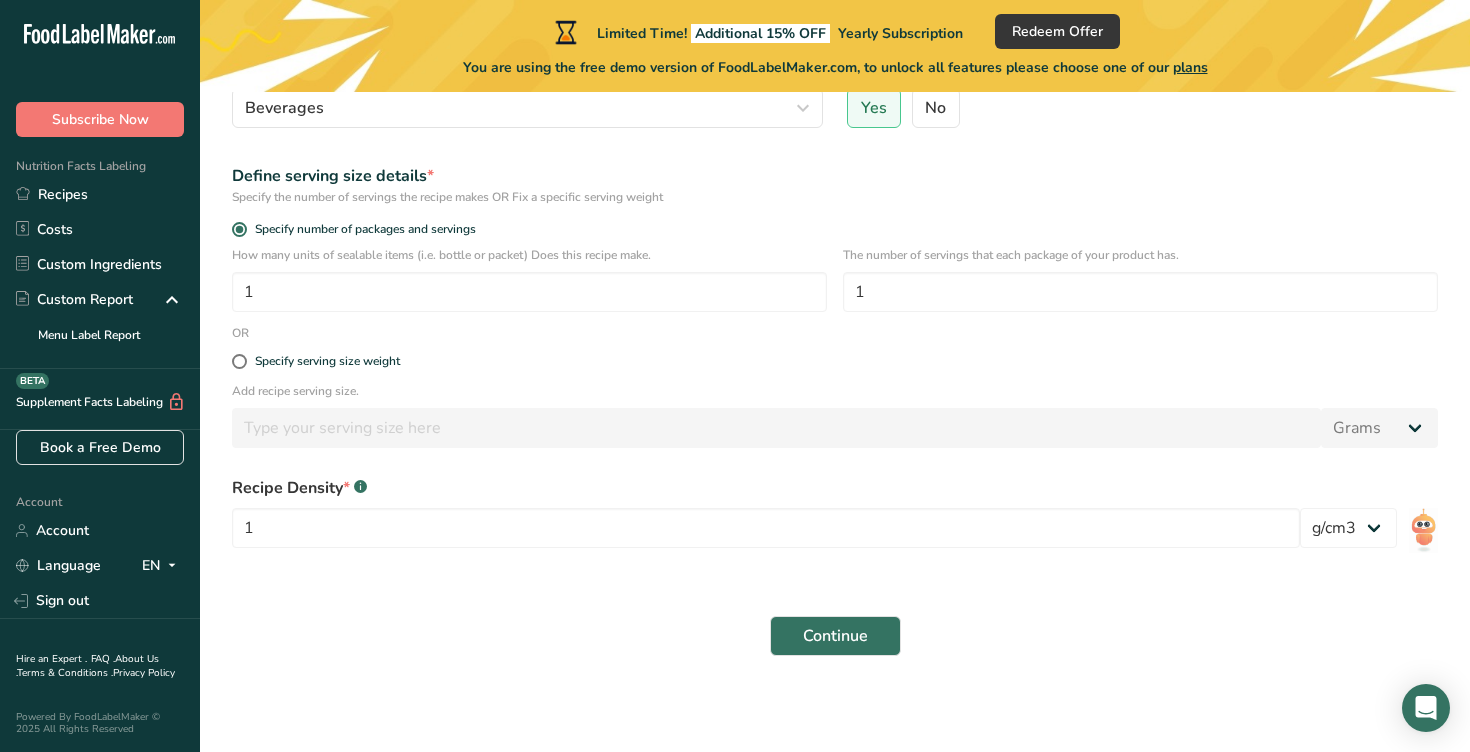 click 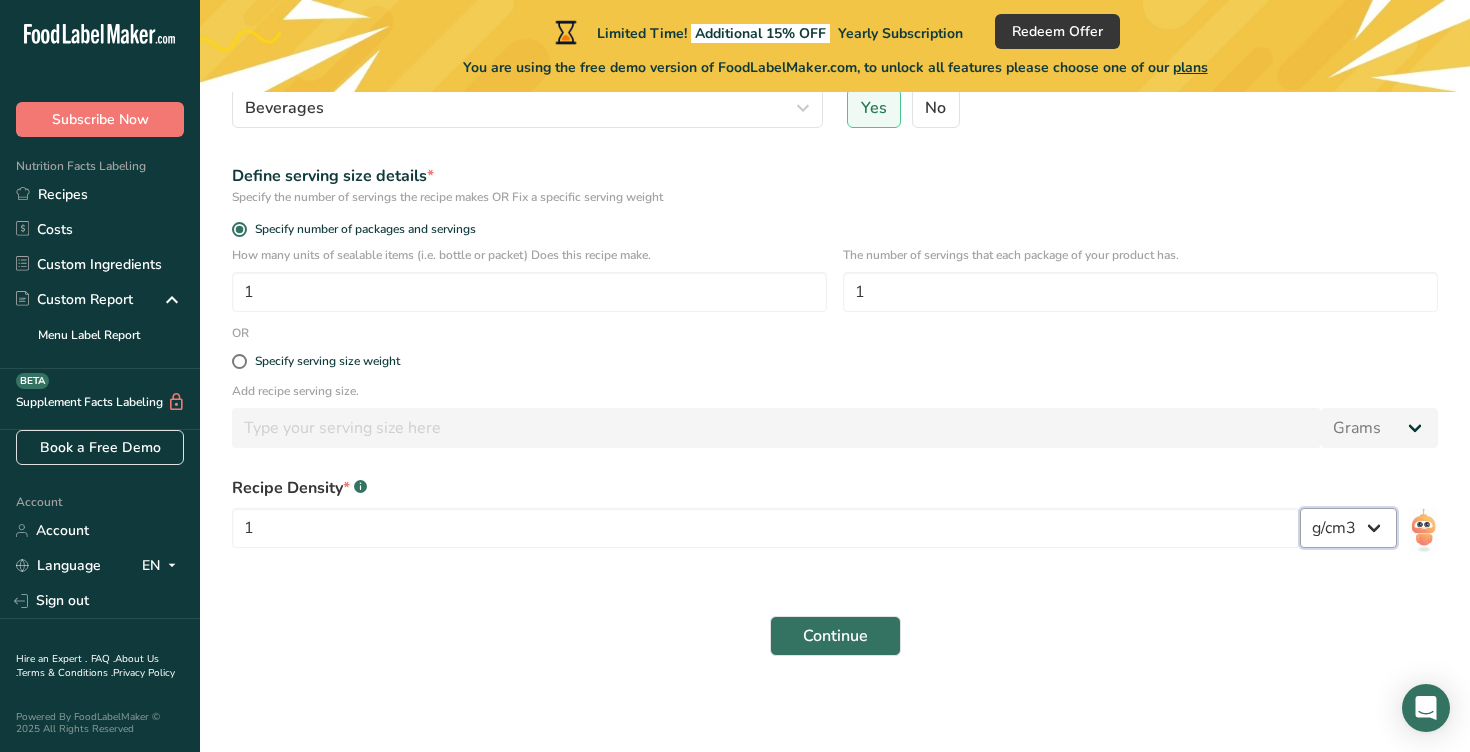 click on "lb/ft3
g/cm3" at bounding box center [1348, 528] 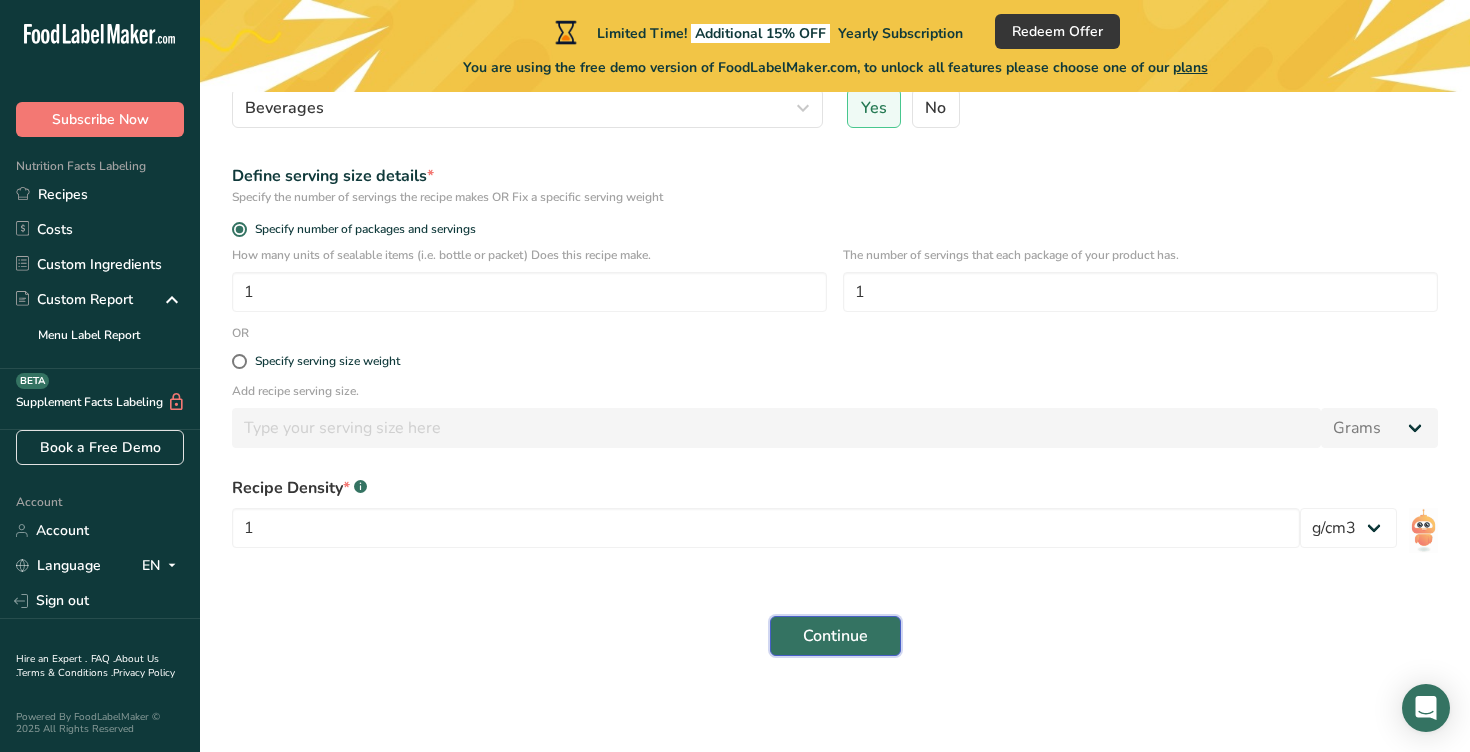 click on "Continue" at bounding box center (835, 636) 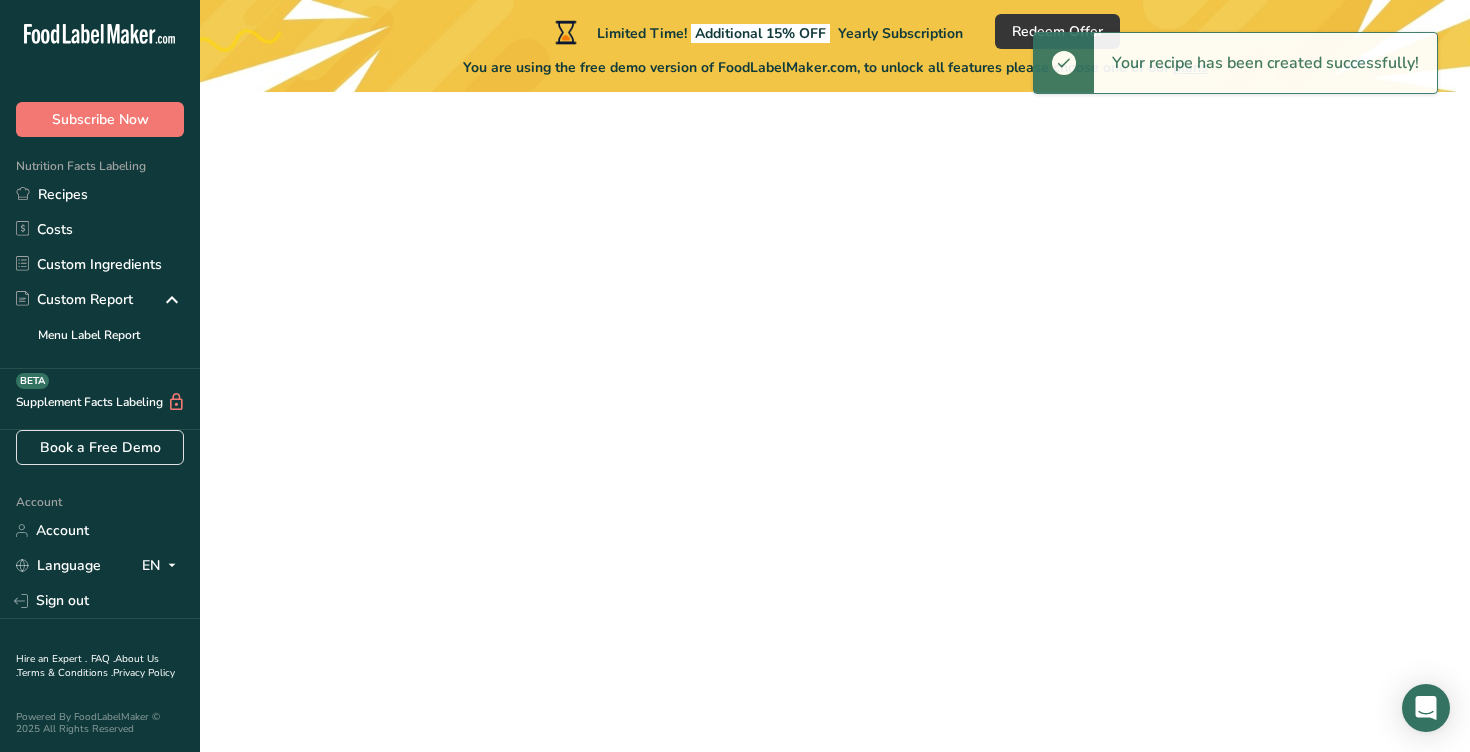 scroll, scrollTop: 0, scrollLeft: 0, axis: both 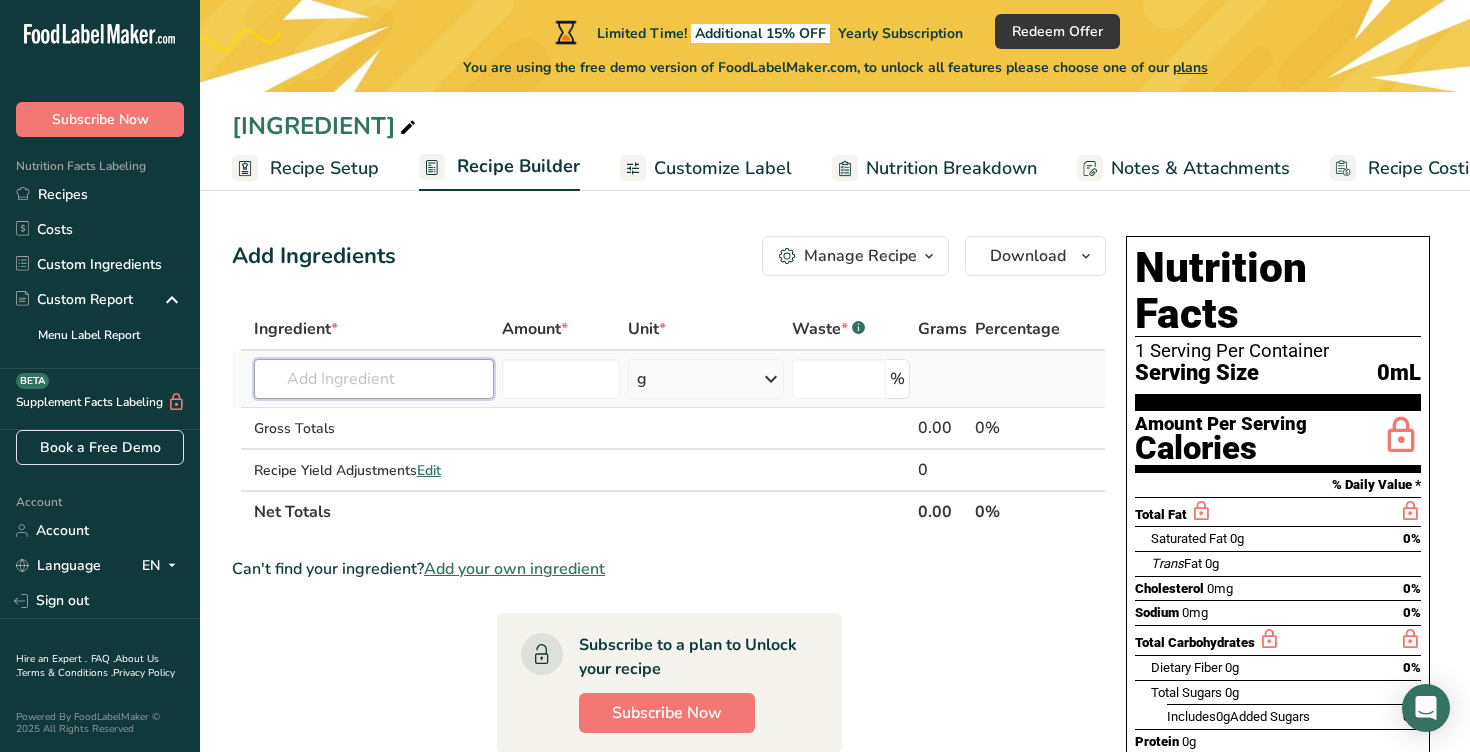 click at bounding box center [374, 379] 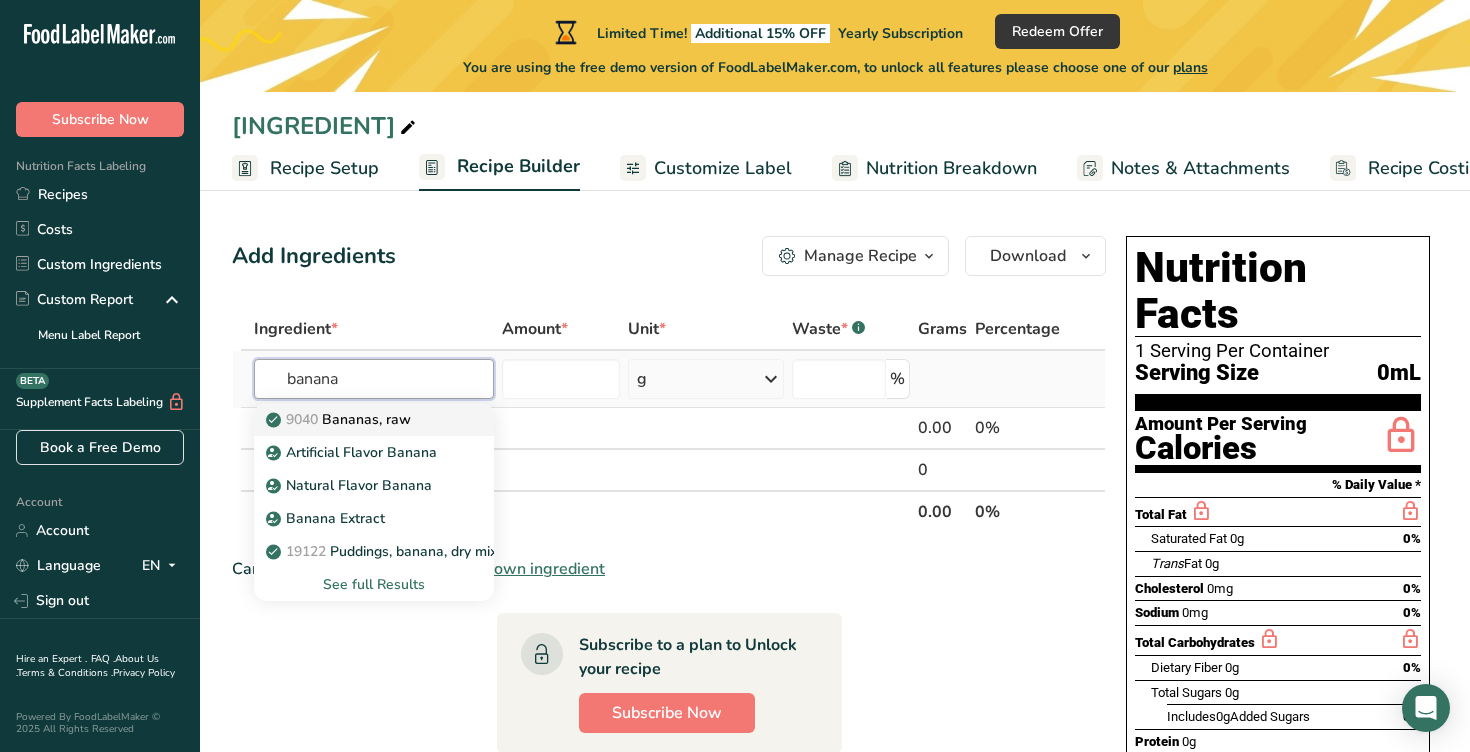 type on "banana" 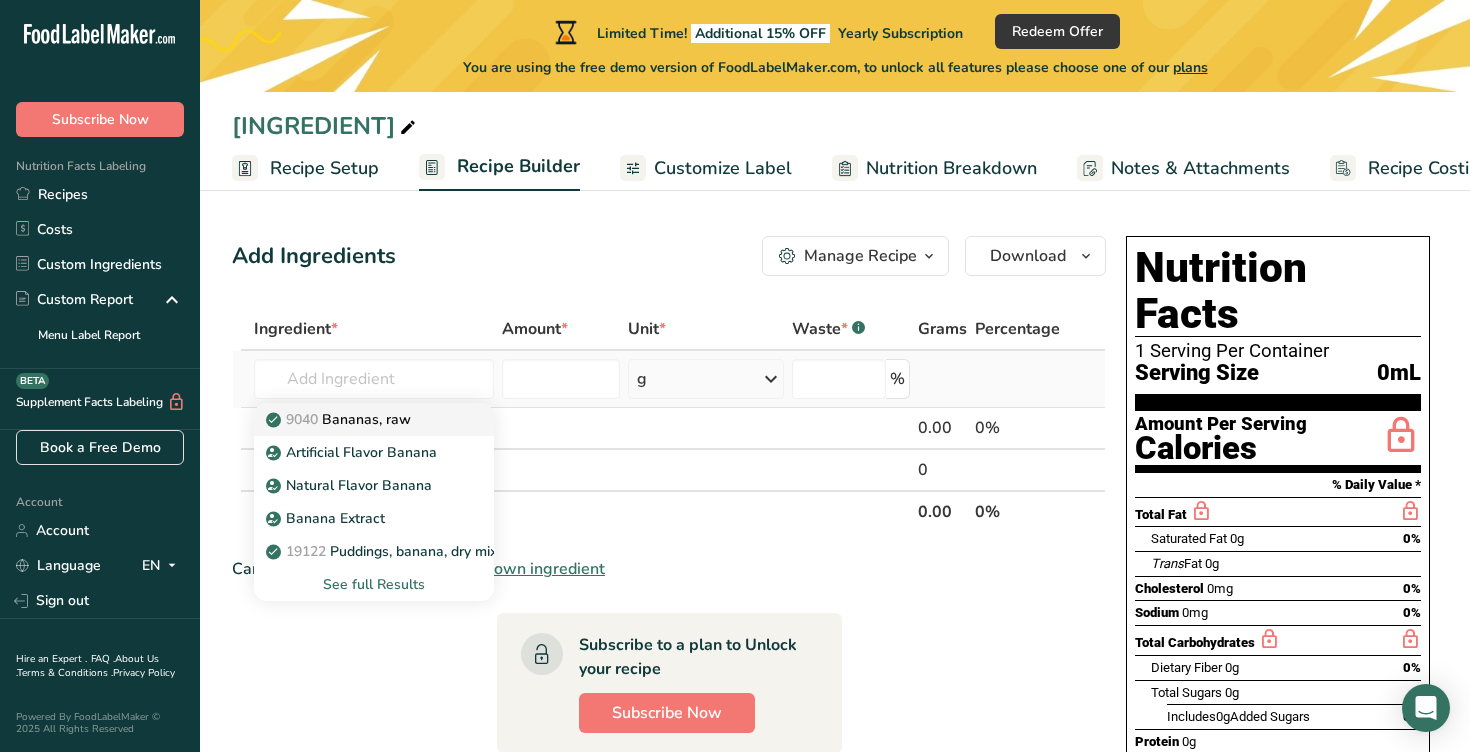 click on "[NUMBER]
[INGREDIENT], [TEXT]" at bounding box center [340, 419] 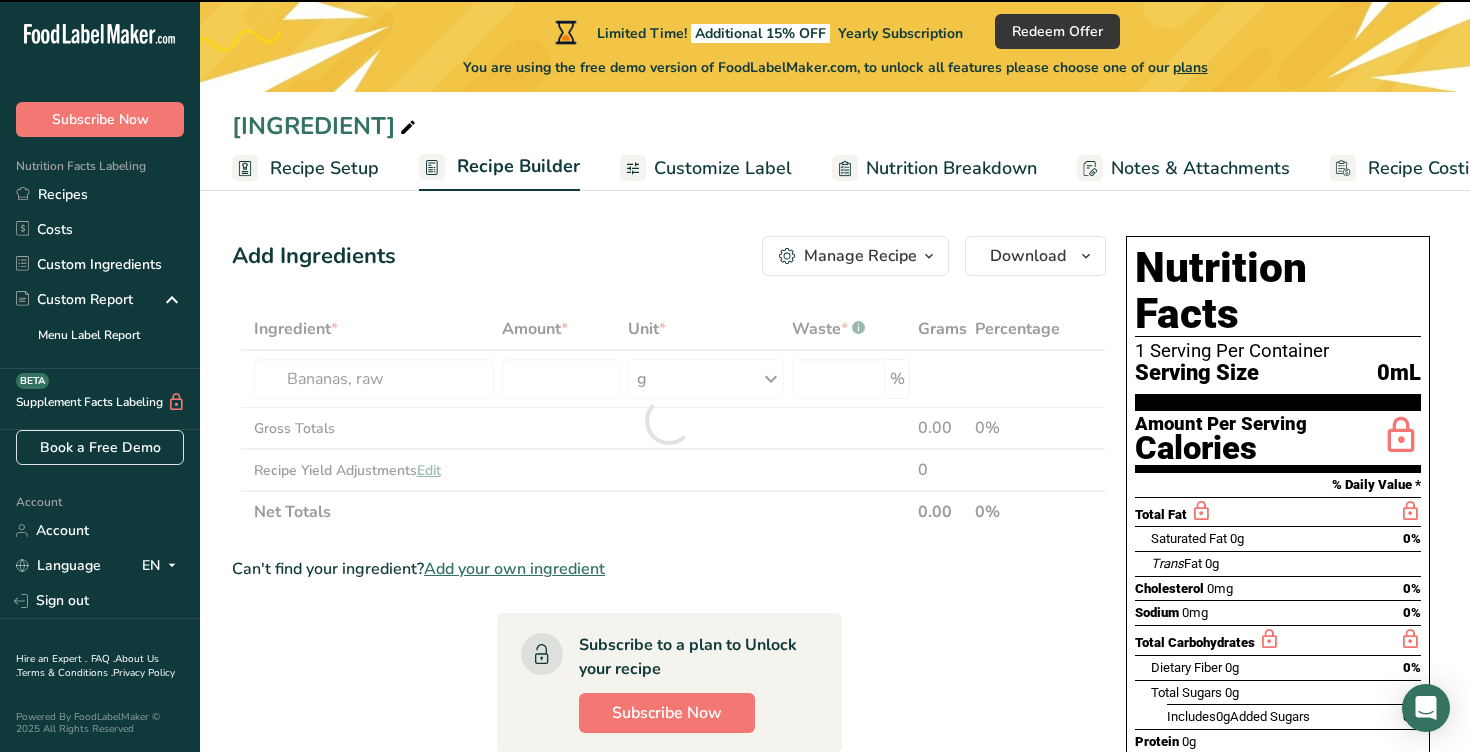 type on "0" 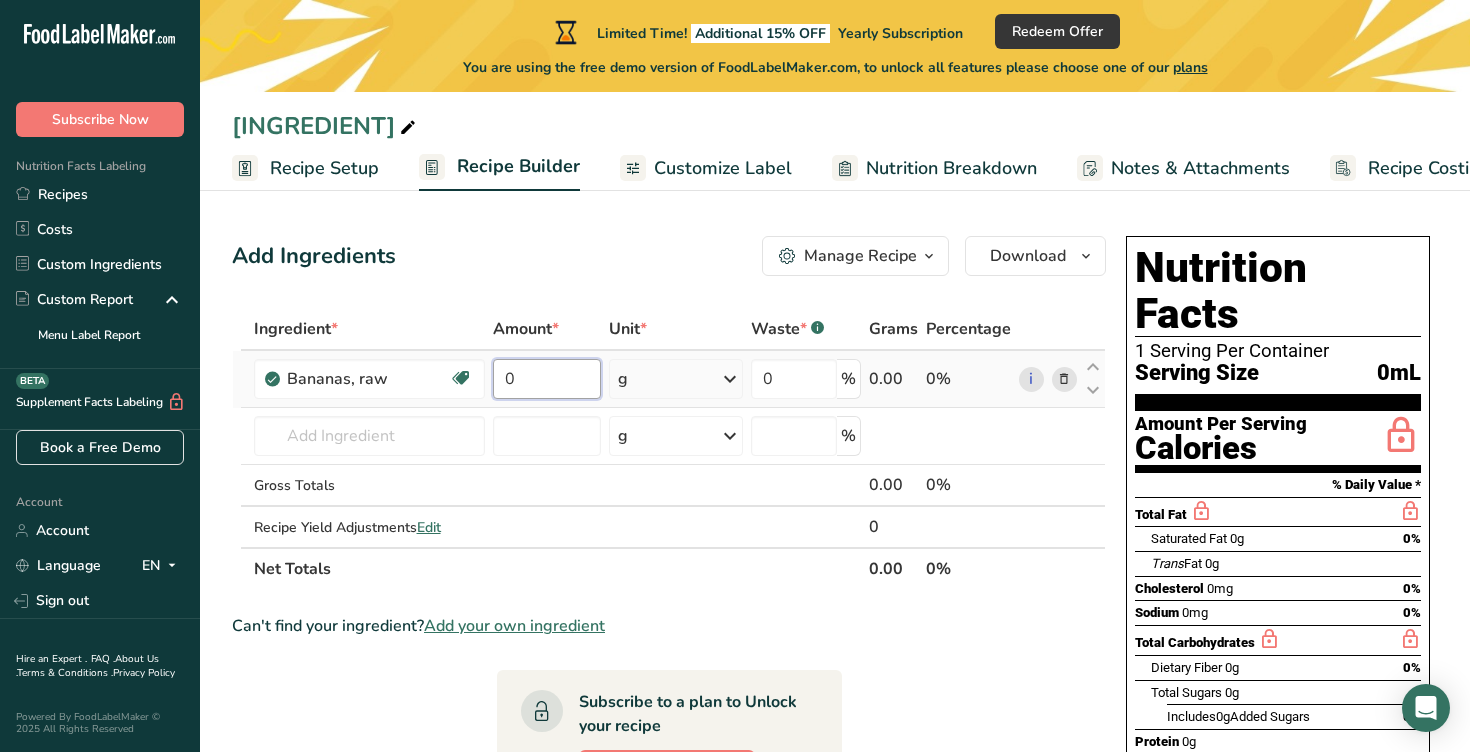 click on "0" at bounding box center (547, 379) 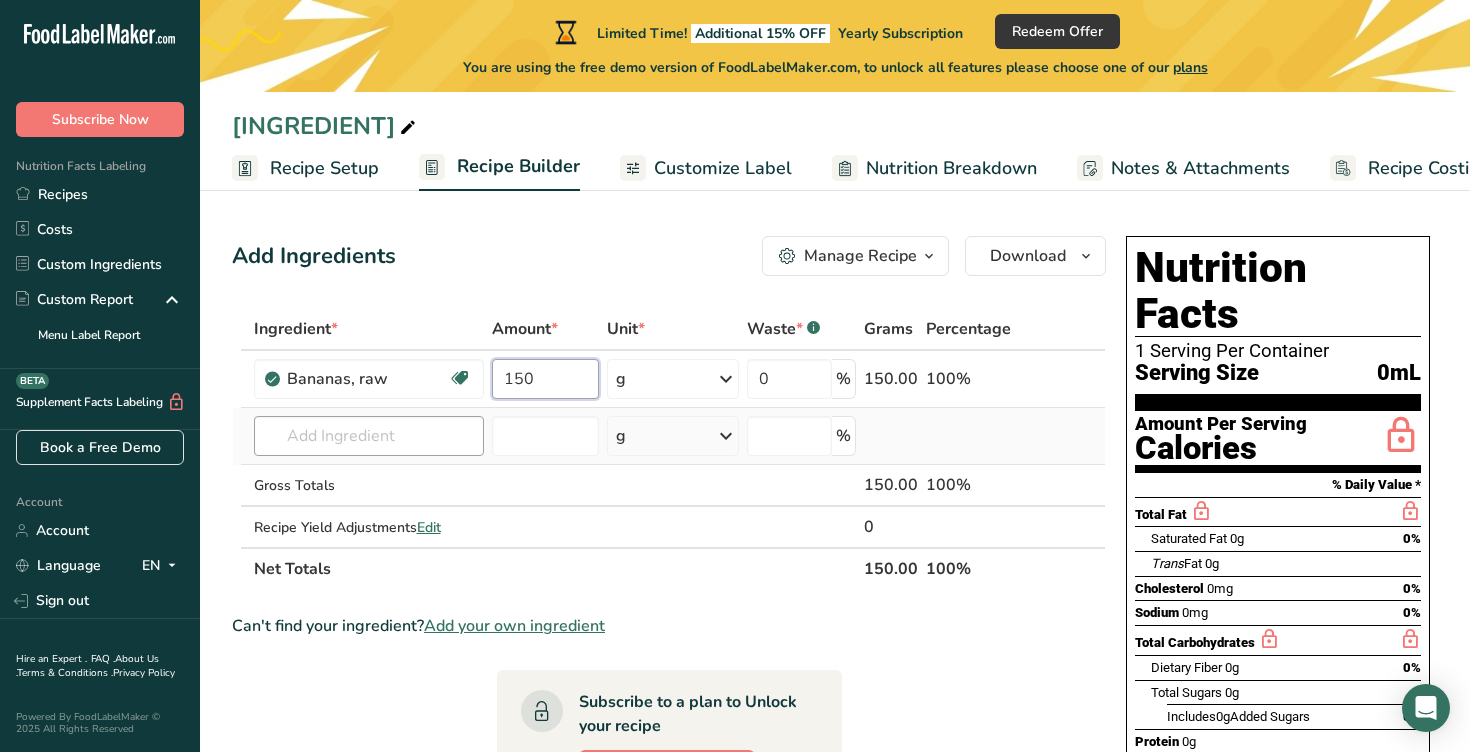 type on "150" 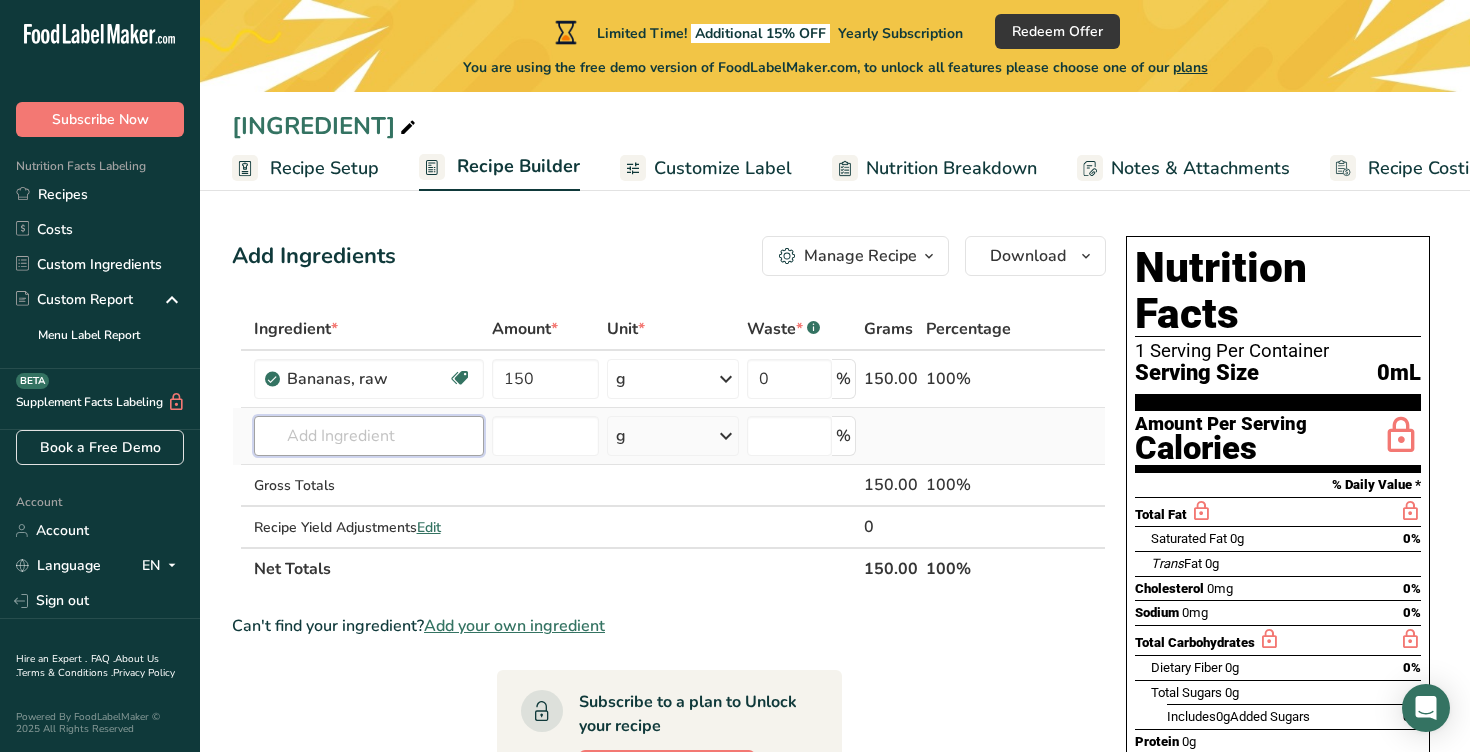click on "Ingredient *
Amount *
Unit *
Waste *   .a-a{fill:#347362;}.b-a{fill:#fff;}          Grams
Percentage
[INGREDIENT], [TEXT]
Dairy free
Gluten free
Vegan
Vegetarian
Soy free
[NUMBER]
g
Portions
[NUMBER] [UNIT]
[NUMBER] [TEXT] [TEXT] [TEXT]
See more
Weight Units
g
kg
mg
See more
Volume Units
l
Volume units require a density conversion. If you know your ingredient's density enter it below. Otherwise, click on "RIA" our AI Regulatory bot - she will be able to help you
lb/ft3
g/cm3
Confirm" at bounding box center [669, 449] 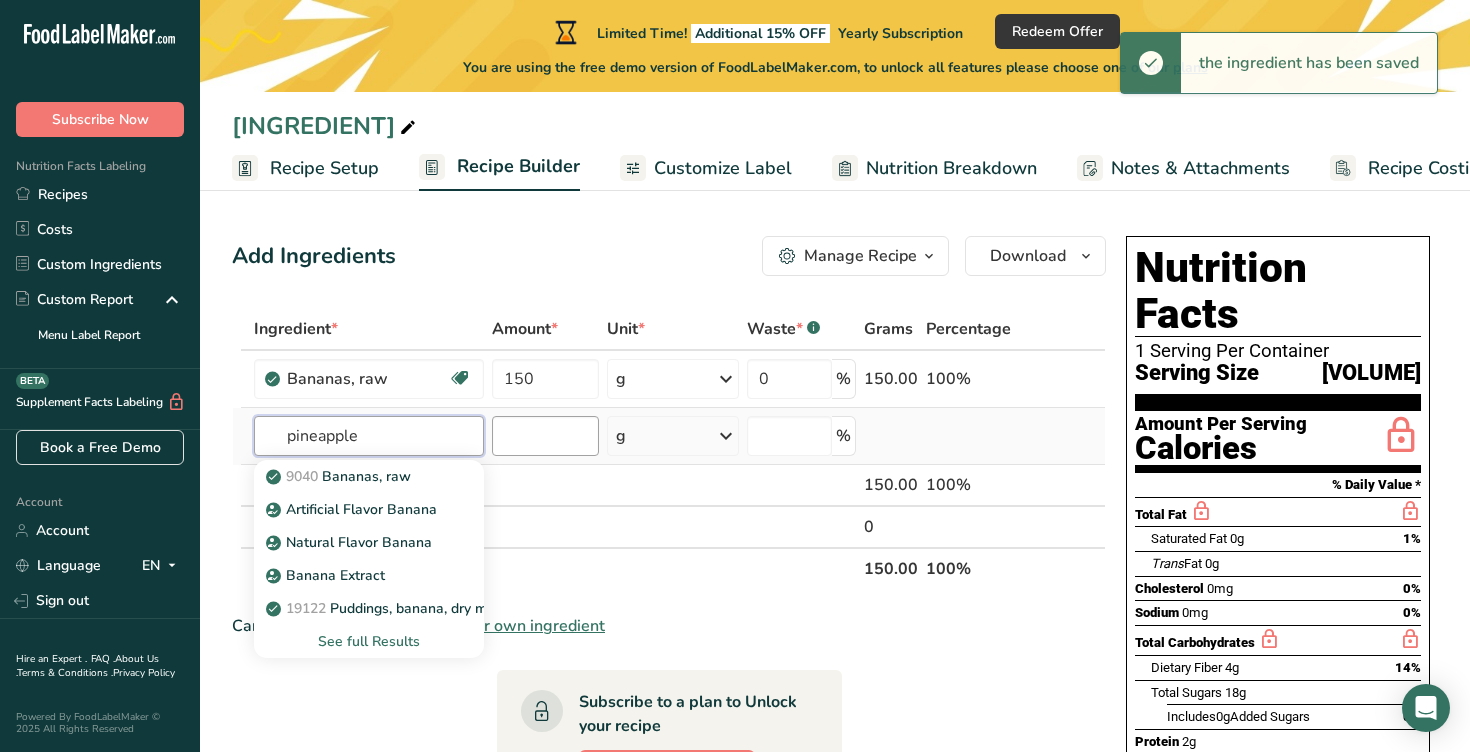 type on "pineapple" 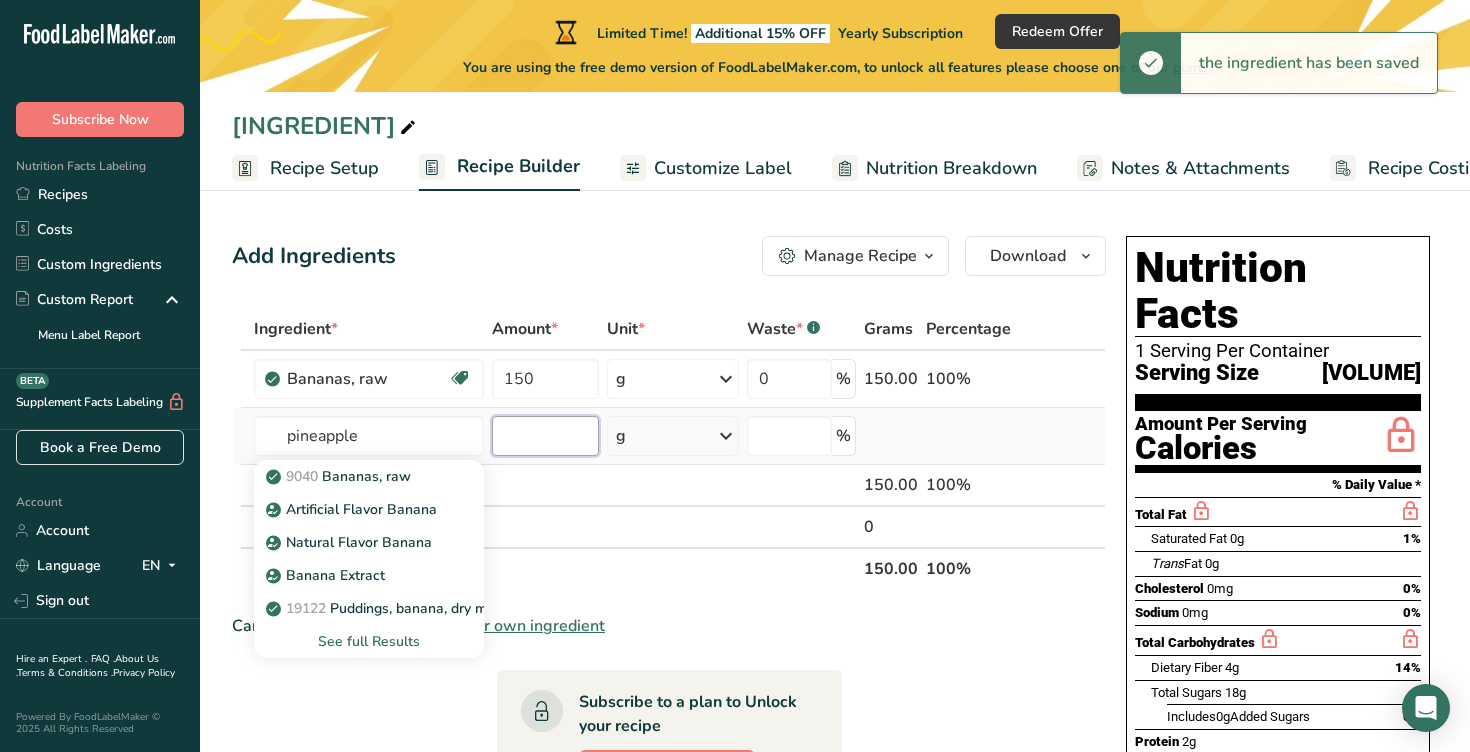 type 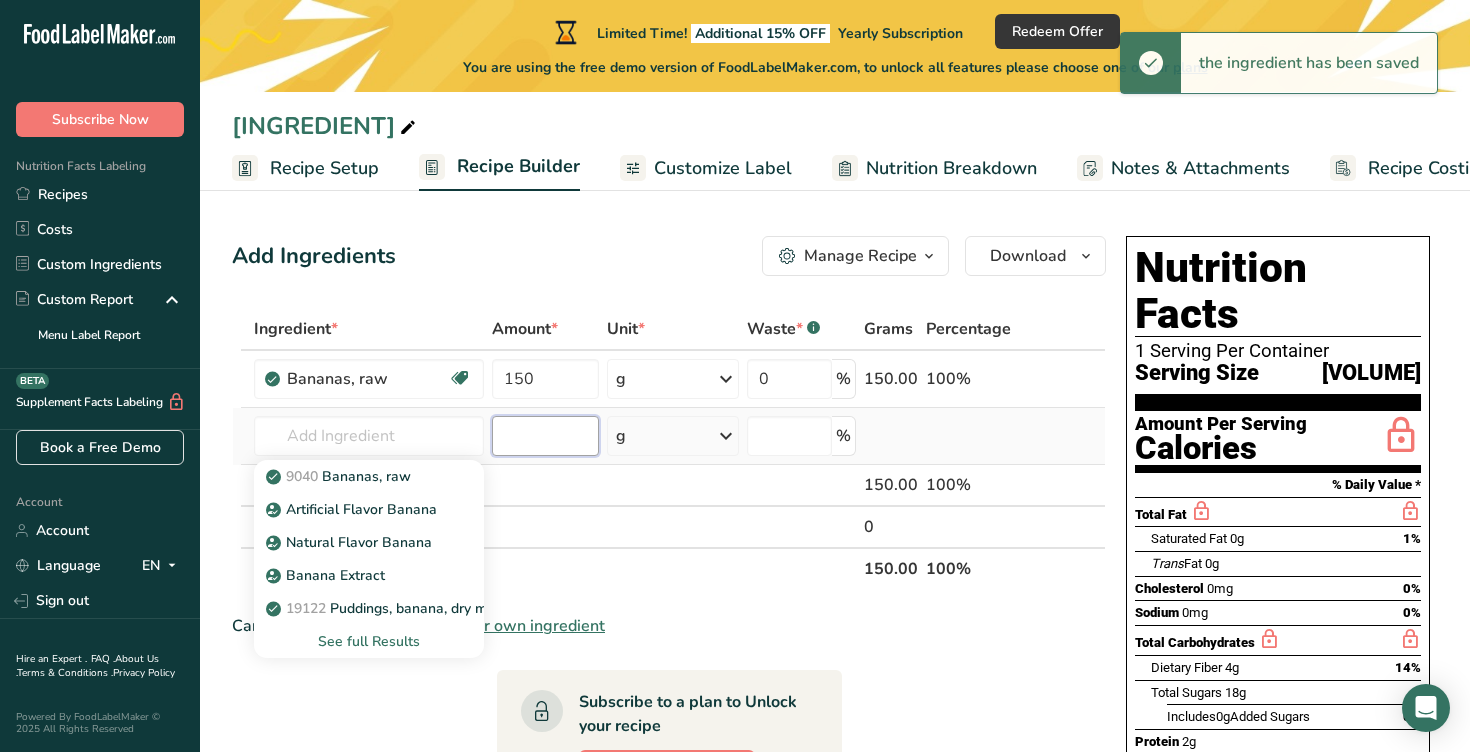 click at bounding box center (545, 436) 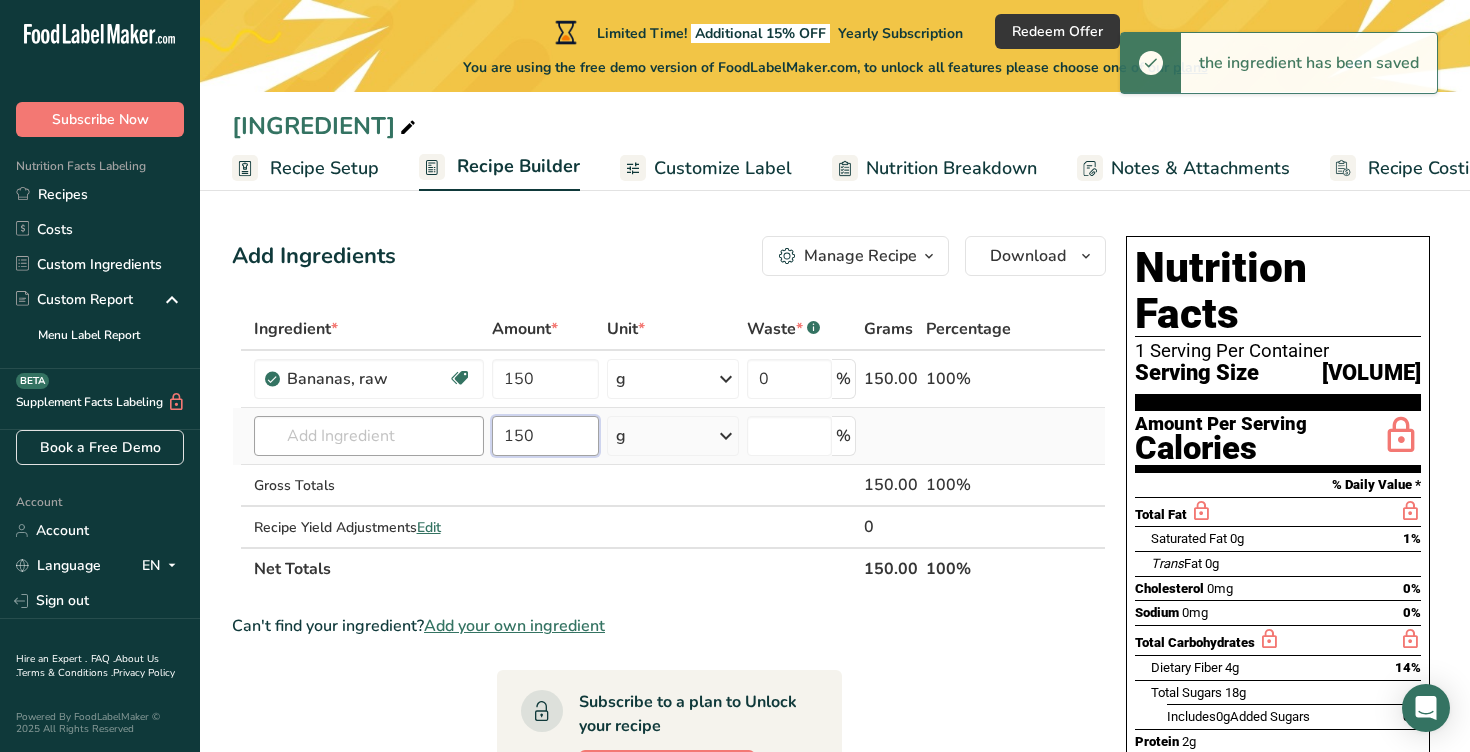 type on "150" 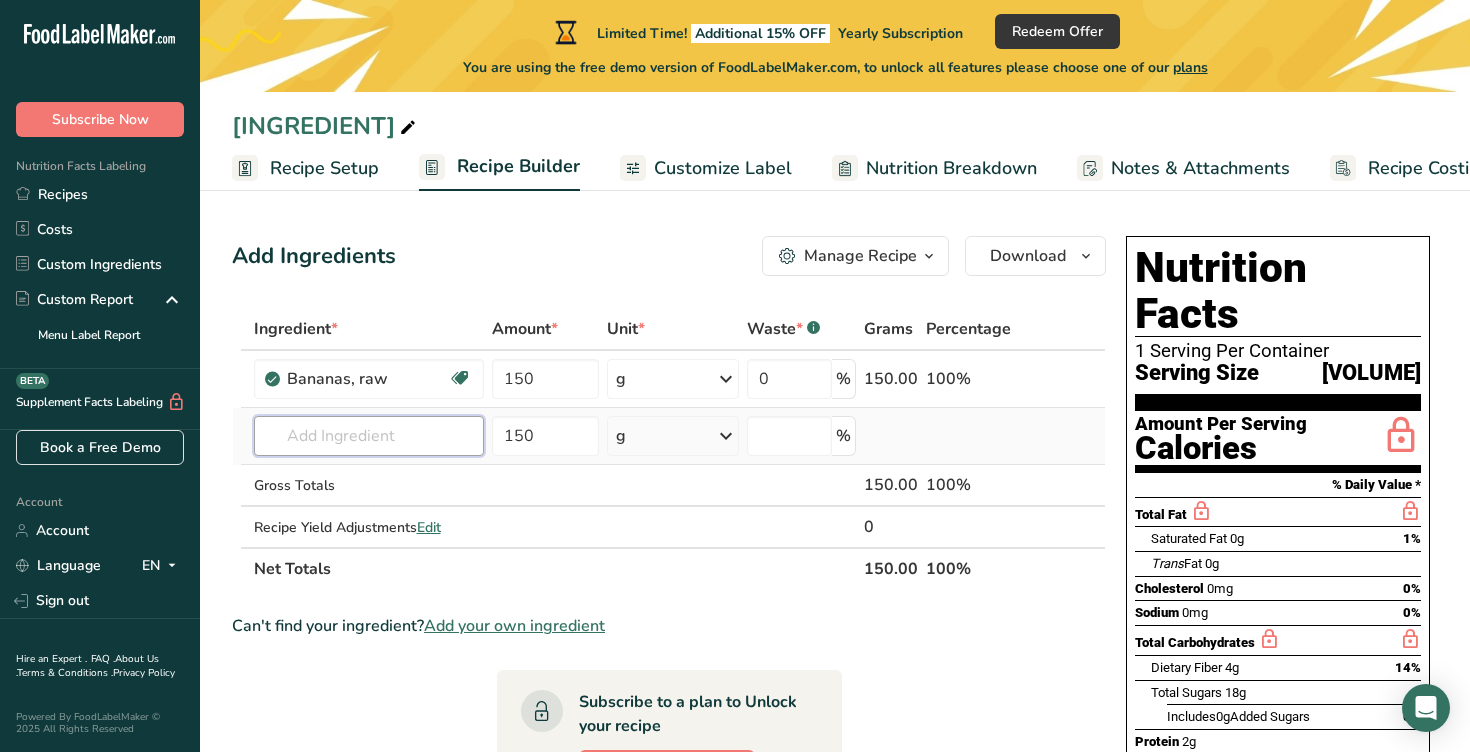 click at bounding box center [369, 436] 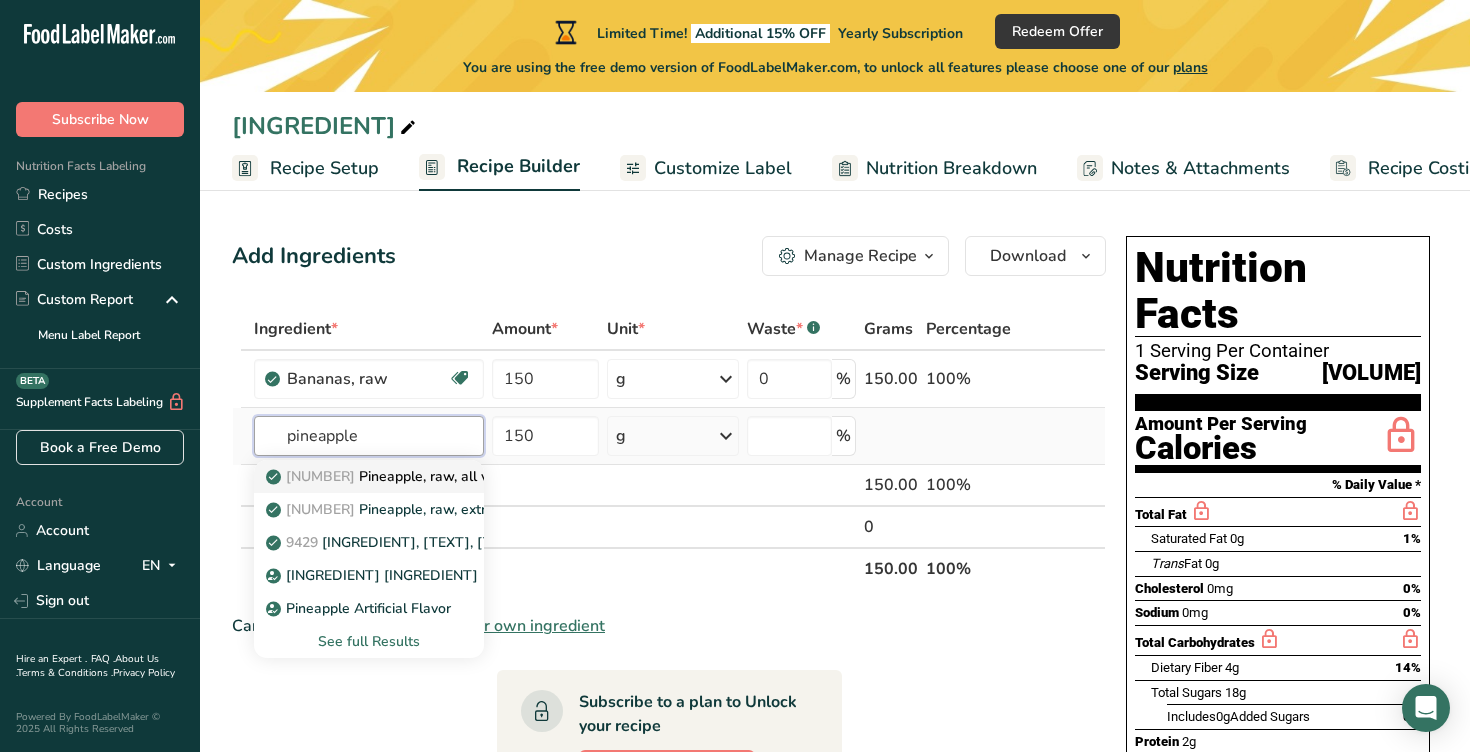 type on "pineapple" 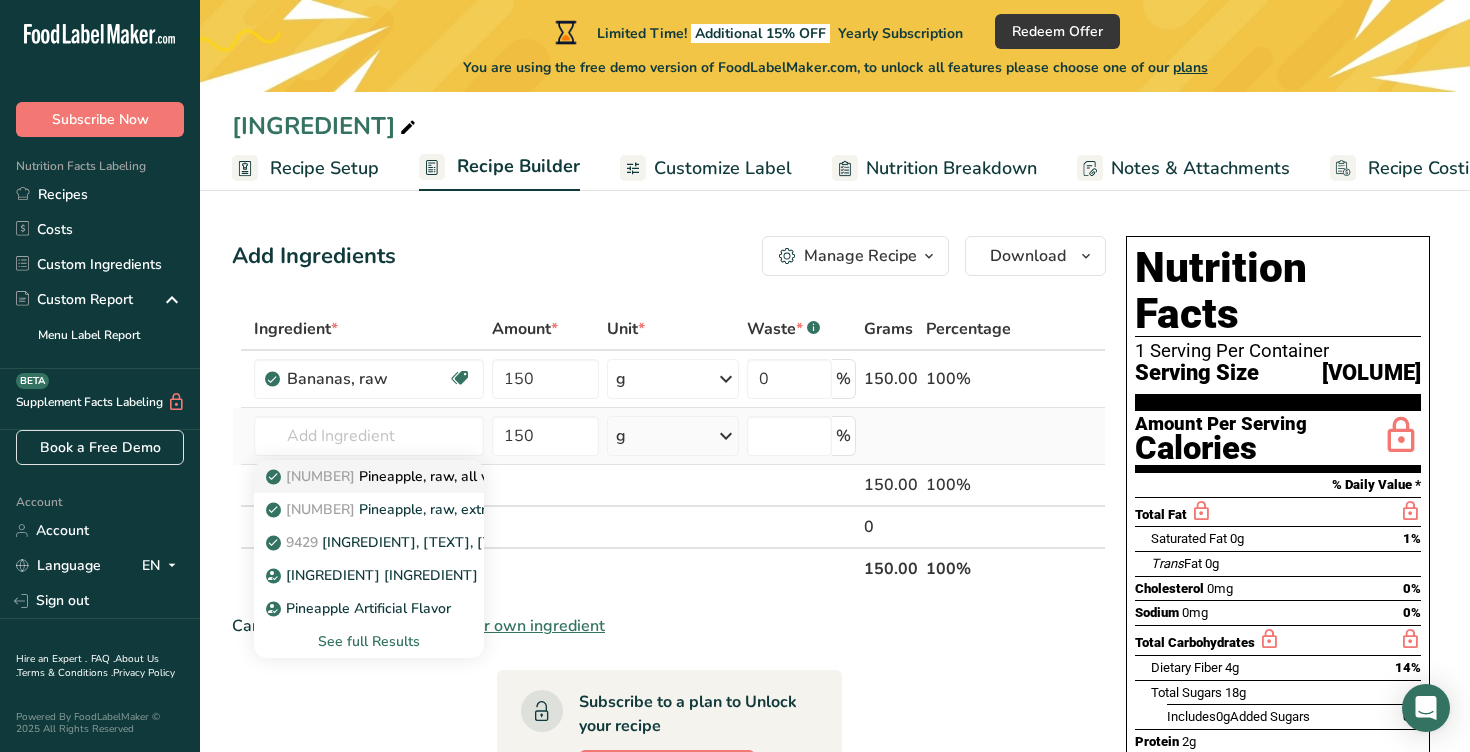 click on "[NUMBER]
[INGREDIENT], [TEXT], [TEXT]" at bounding box center [402, 476] 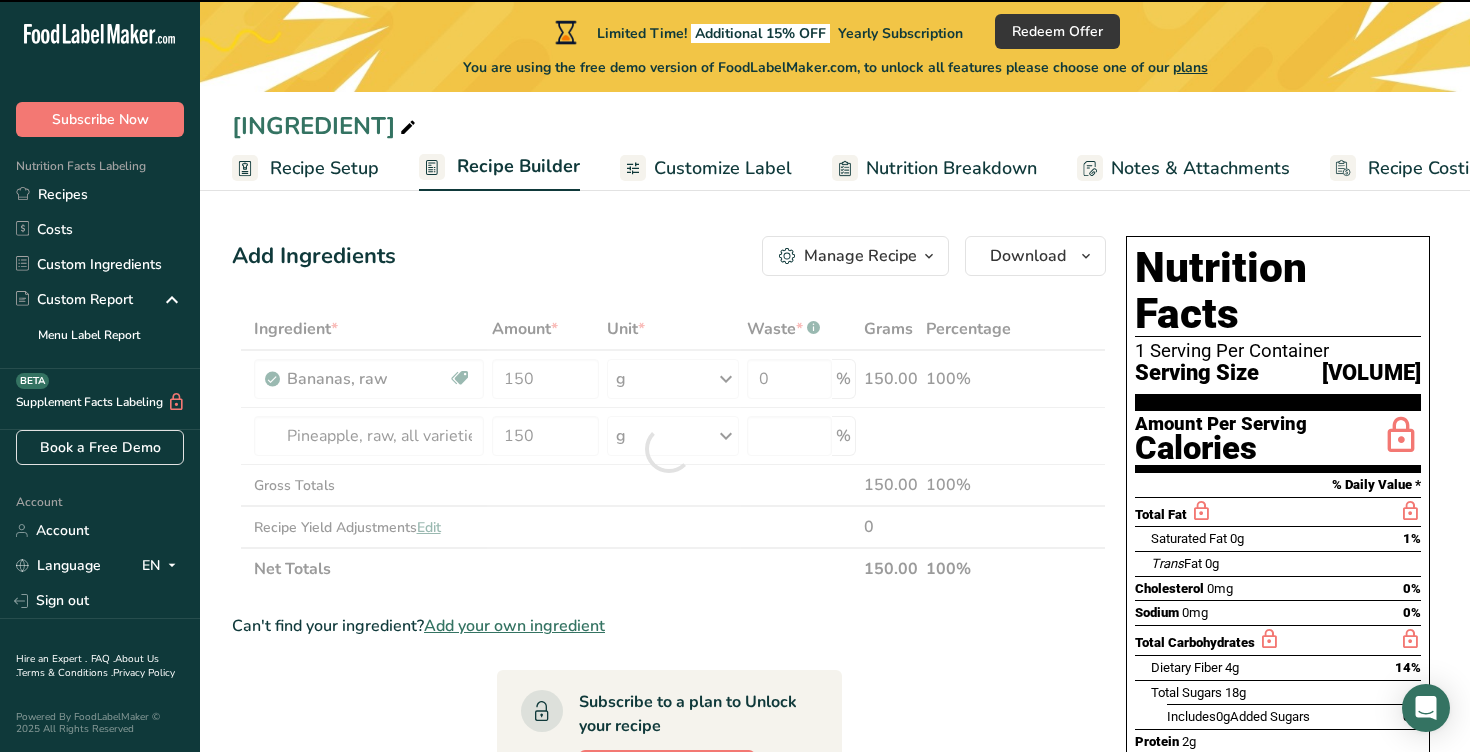 type on "0" 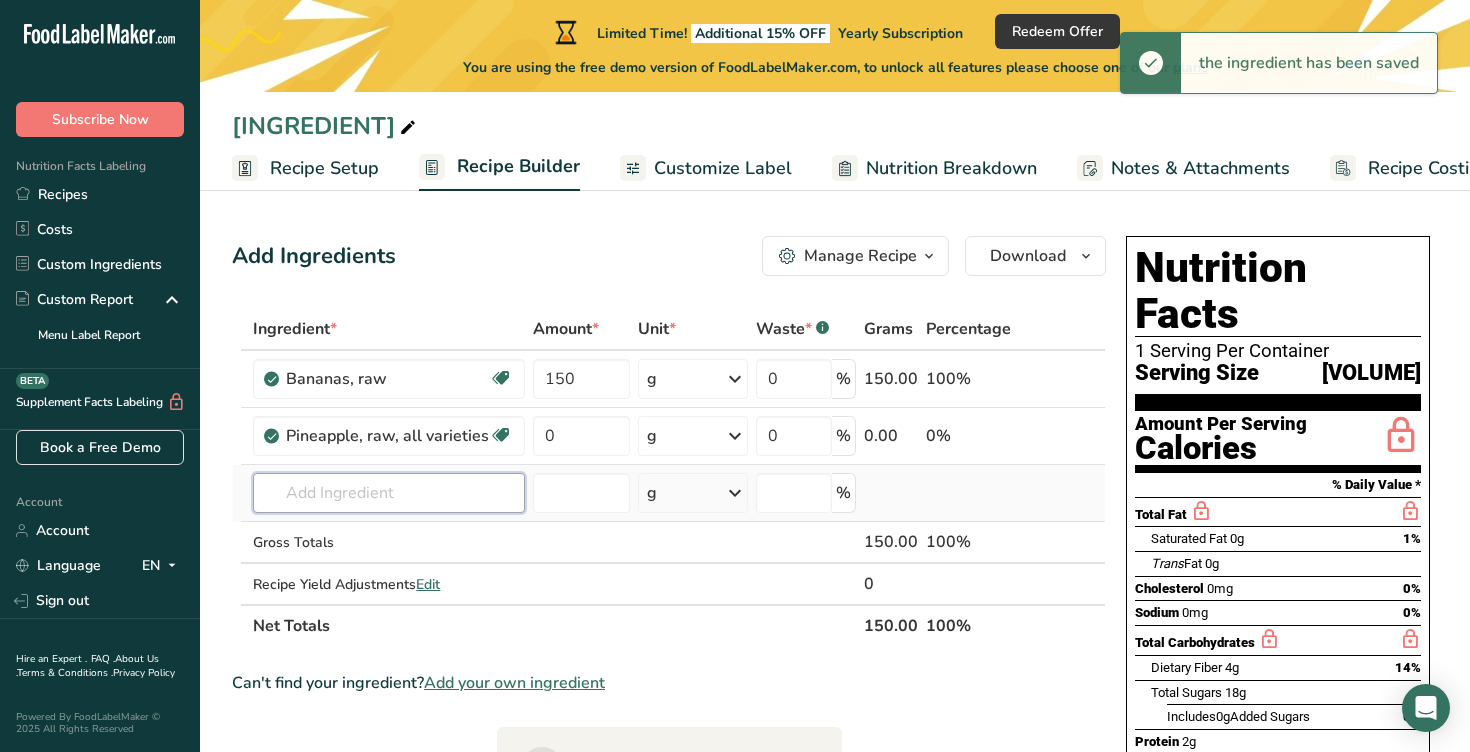 click at bounding box center (389, 493) 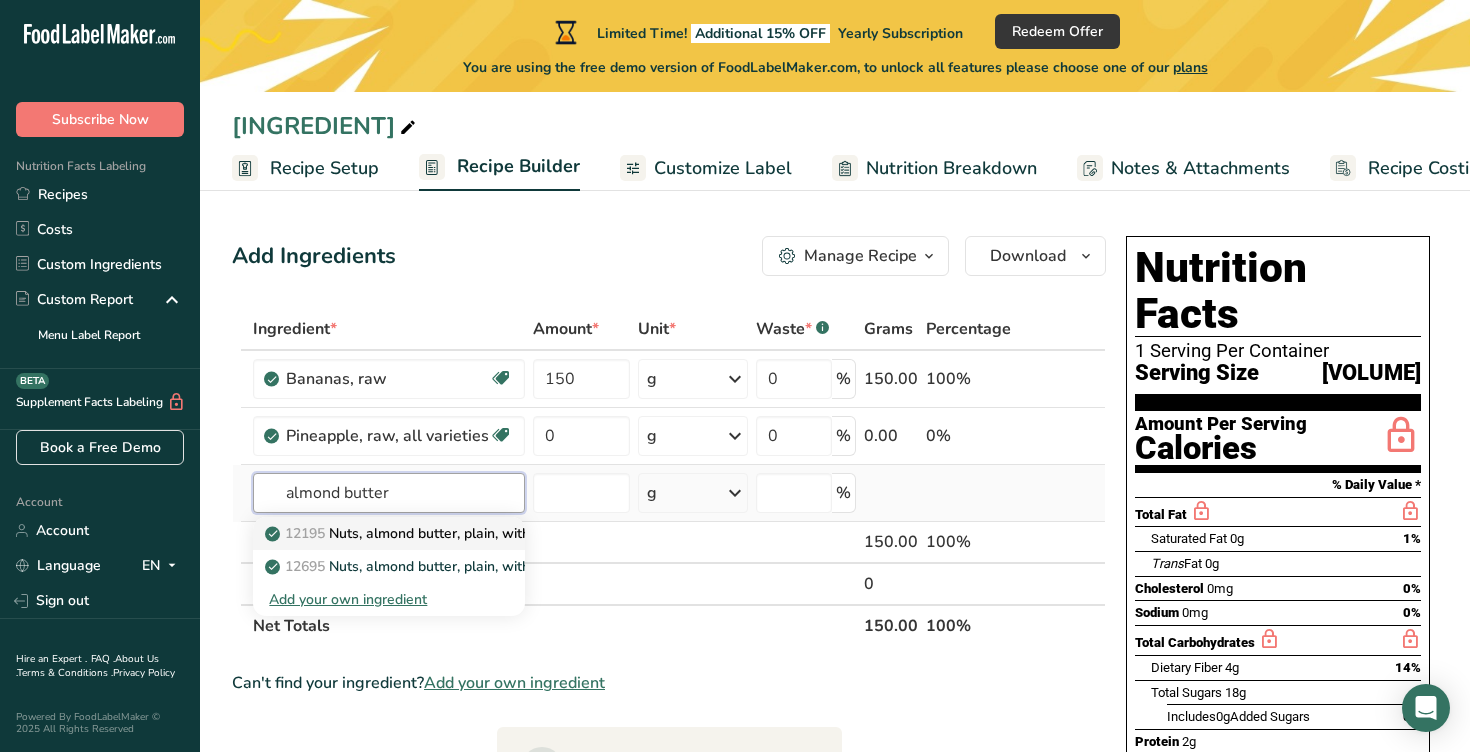 type on "almond butter" 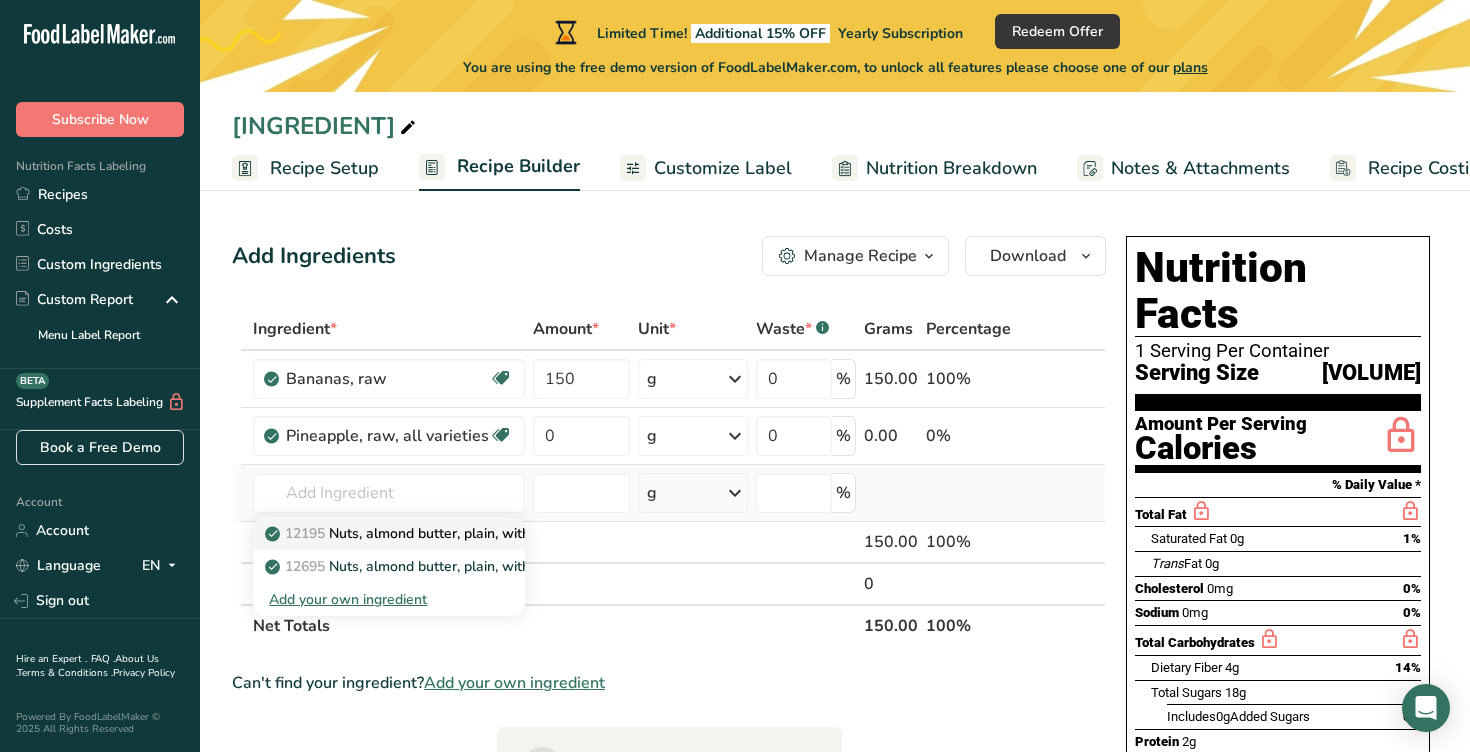 click on "[NUMBER]
[INGREDIENT], [INGREDIENT], [TEXT], [TEXT]" at bounding box center [446, 533] 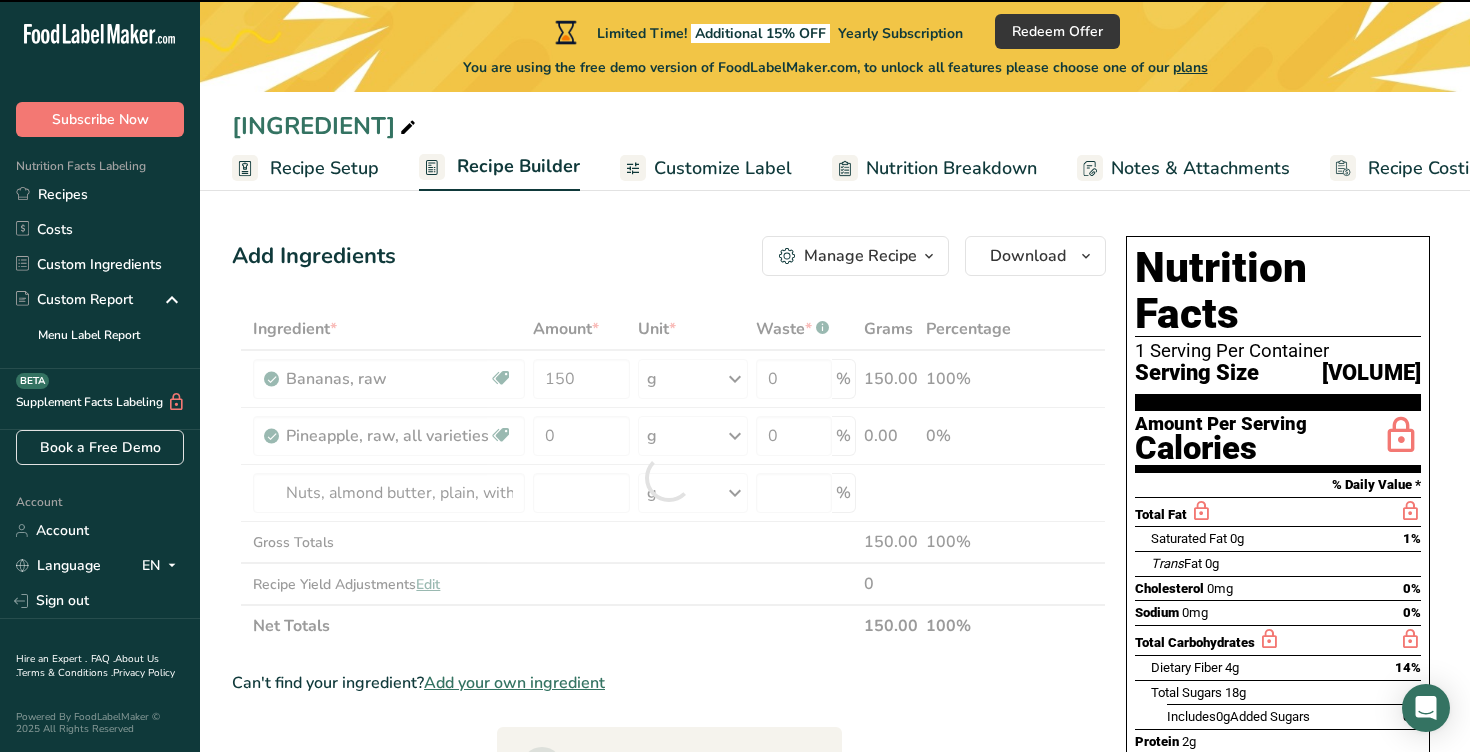 type on "0" 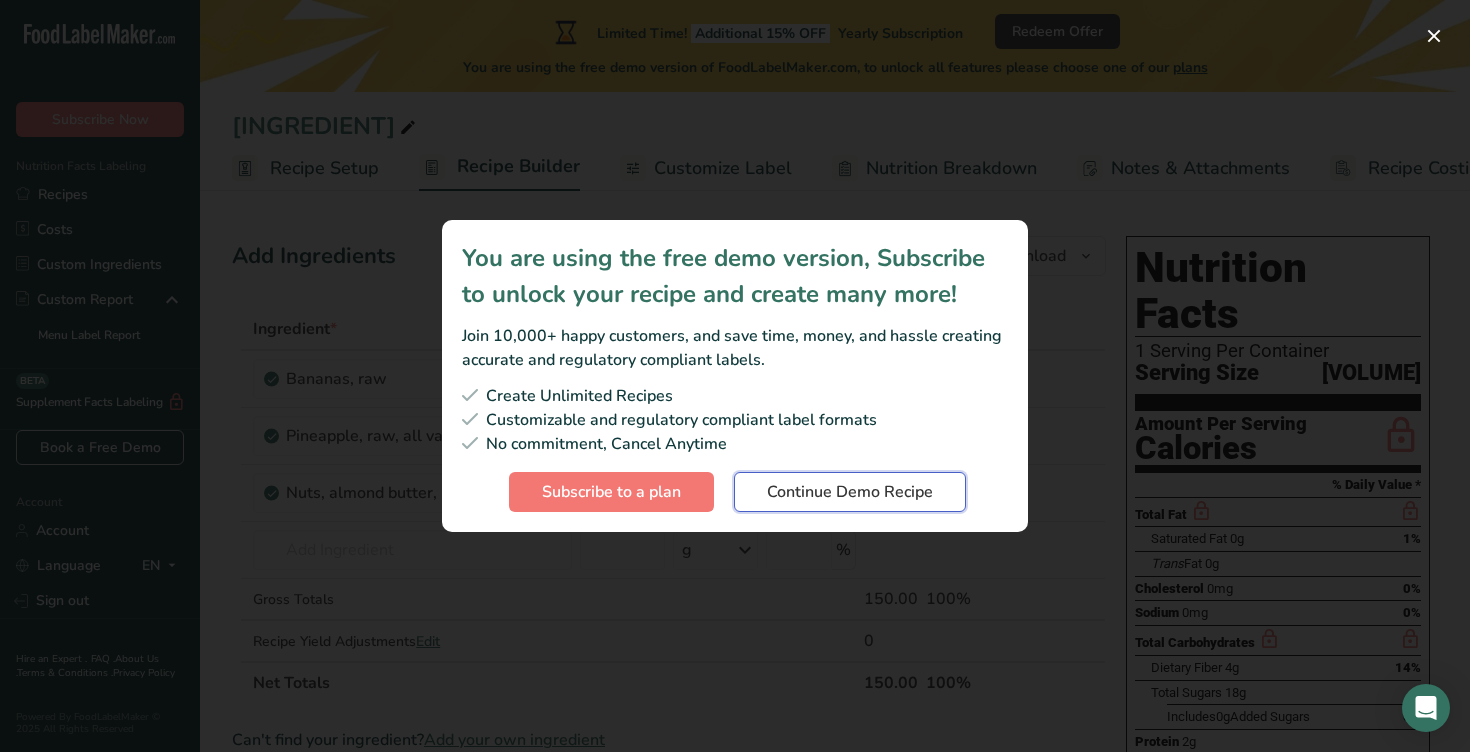 click on "Continue Demo Recipe" at bounding box center [850, 492] 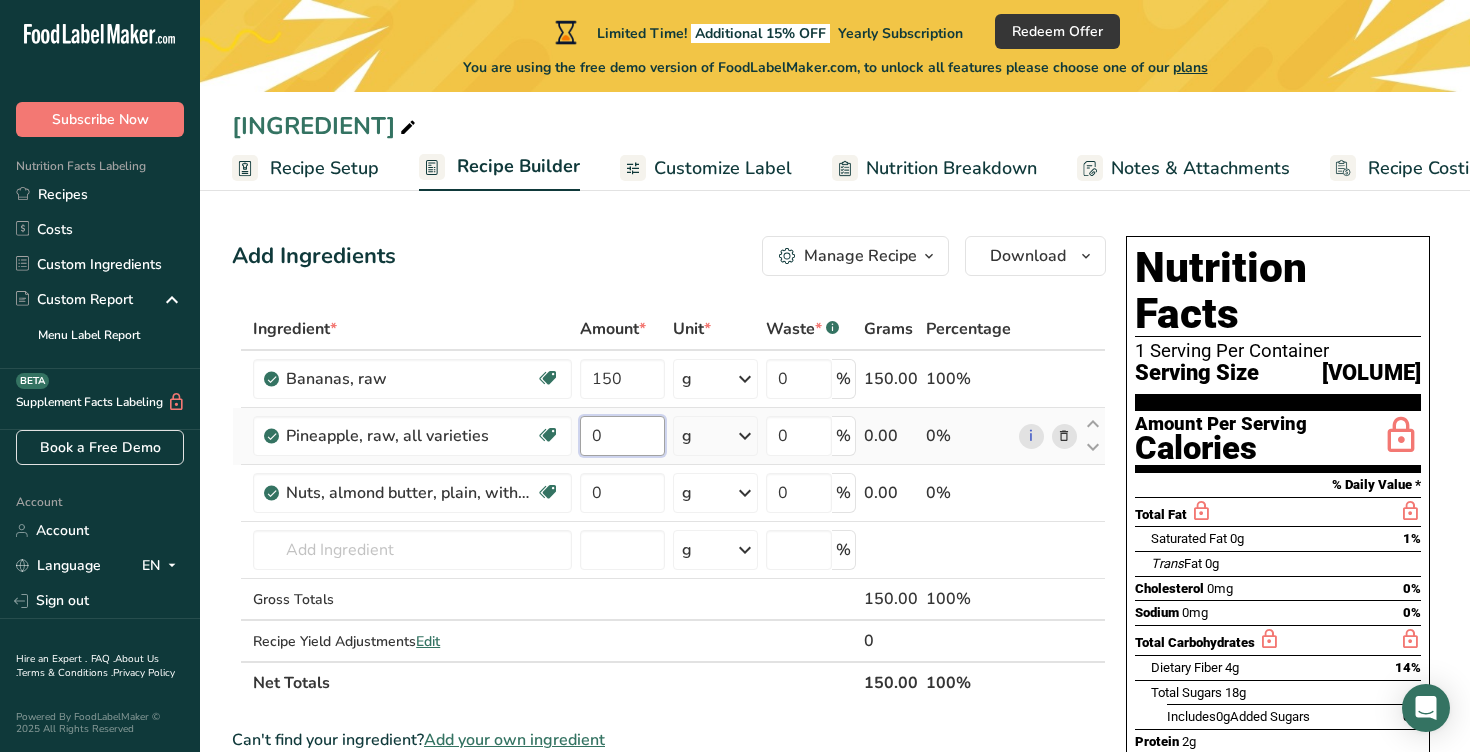click on "0" at bounding box center [622, 436] 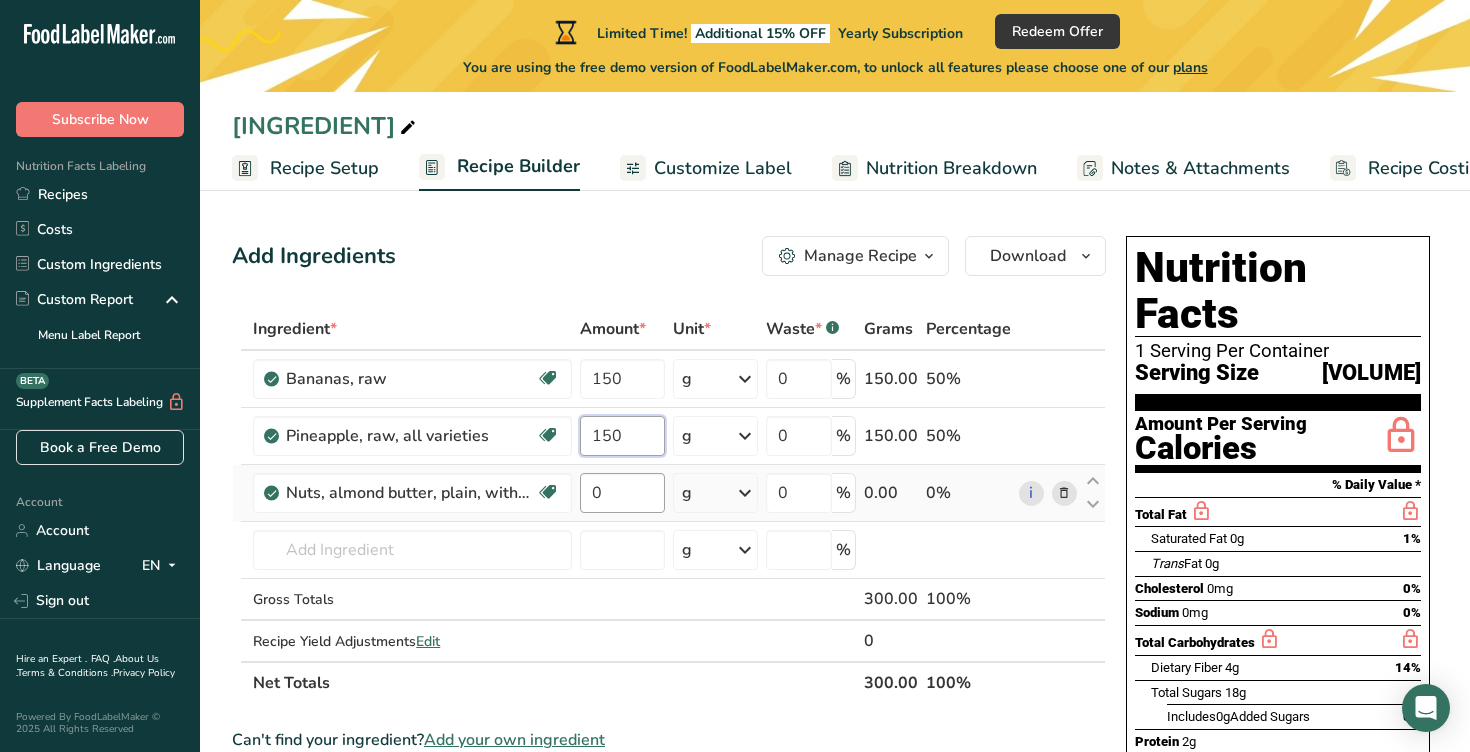 type on "150" 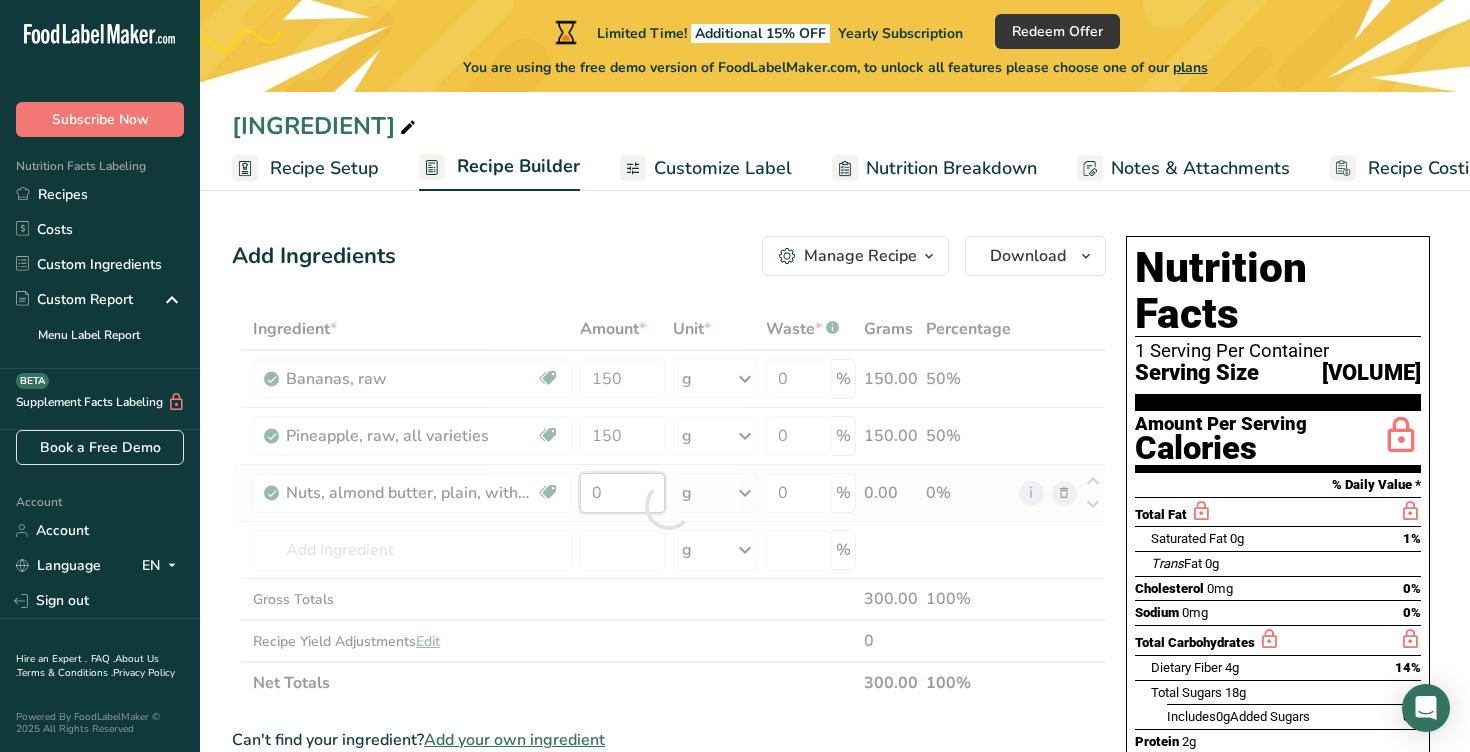 click on "Ingredient *
Amount *
Unit *
Waste *   .a-a{fill:#347362;}.b-a{fill:#fff;}          Grams
Percentage
[INGREDIENT], [TEXT]
Dairy free
Gluten free
Vegan
Vegetarian
Soy free
[NUMBER]
g
Portions
[NUMBER] [UNIT]
[NUMBER] [TEXT] [TEXT] [TEXT]
See more
Weight Units
g
kg
mg
See more
Volume Units
l
Volume units require a density conversion. If you know your ingredient's density enter it below. Otherwise, click on "RIA" our AI Regulatory bot - she will be able to help you
lb/ft3
g/cm3
Confirm" at bounding box center [669, 506] 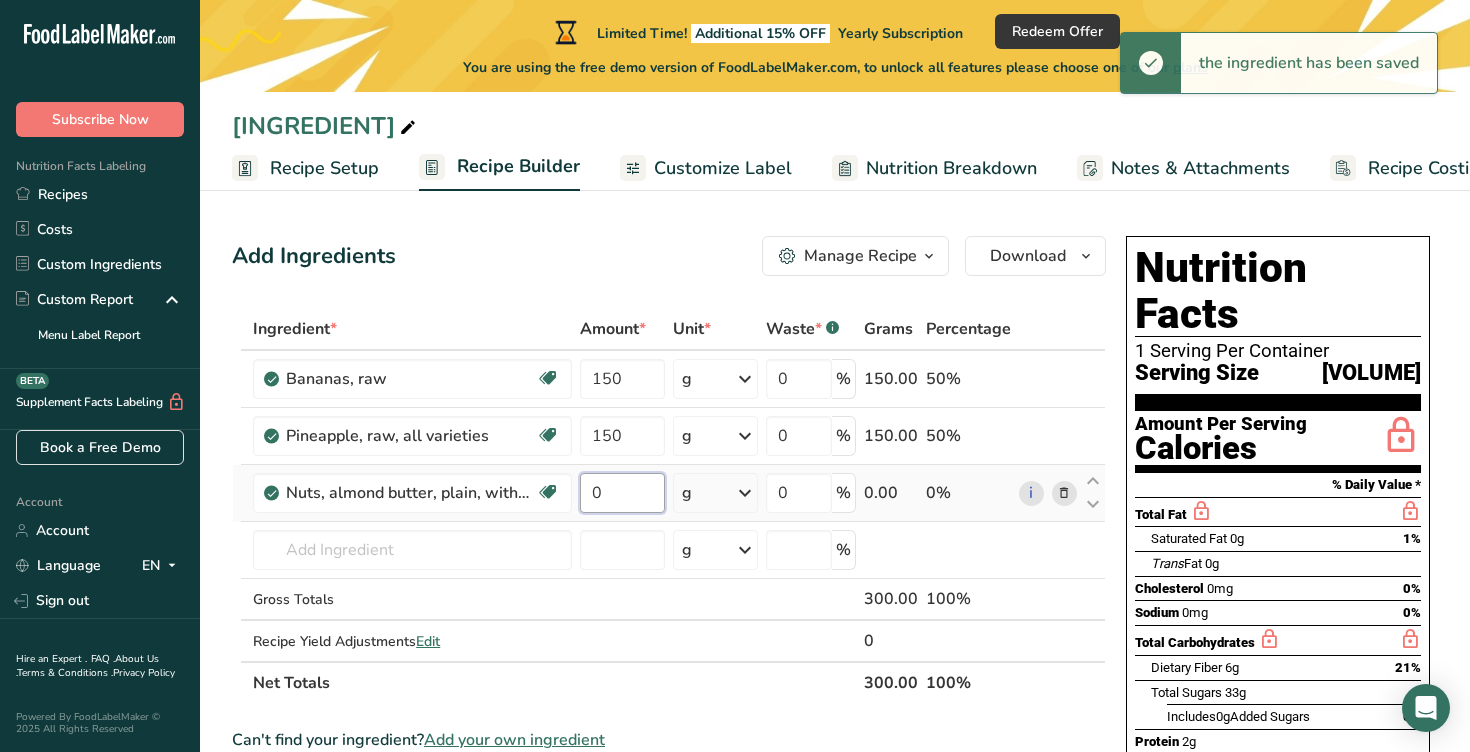 click on "0" at bounding box center (622, 493) 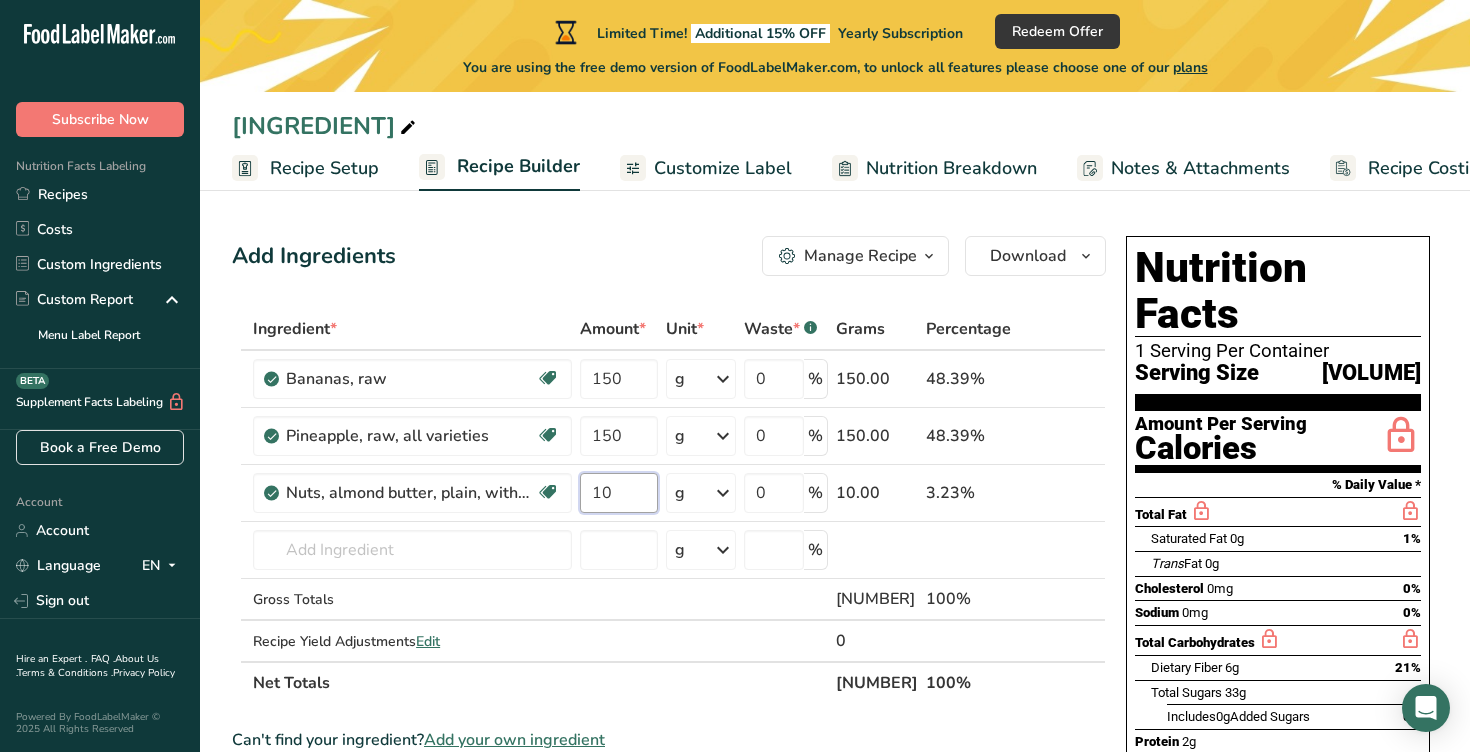 type on "10" 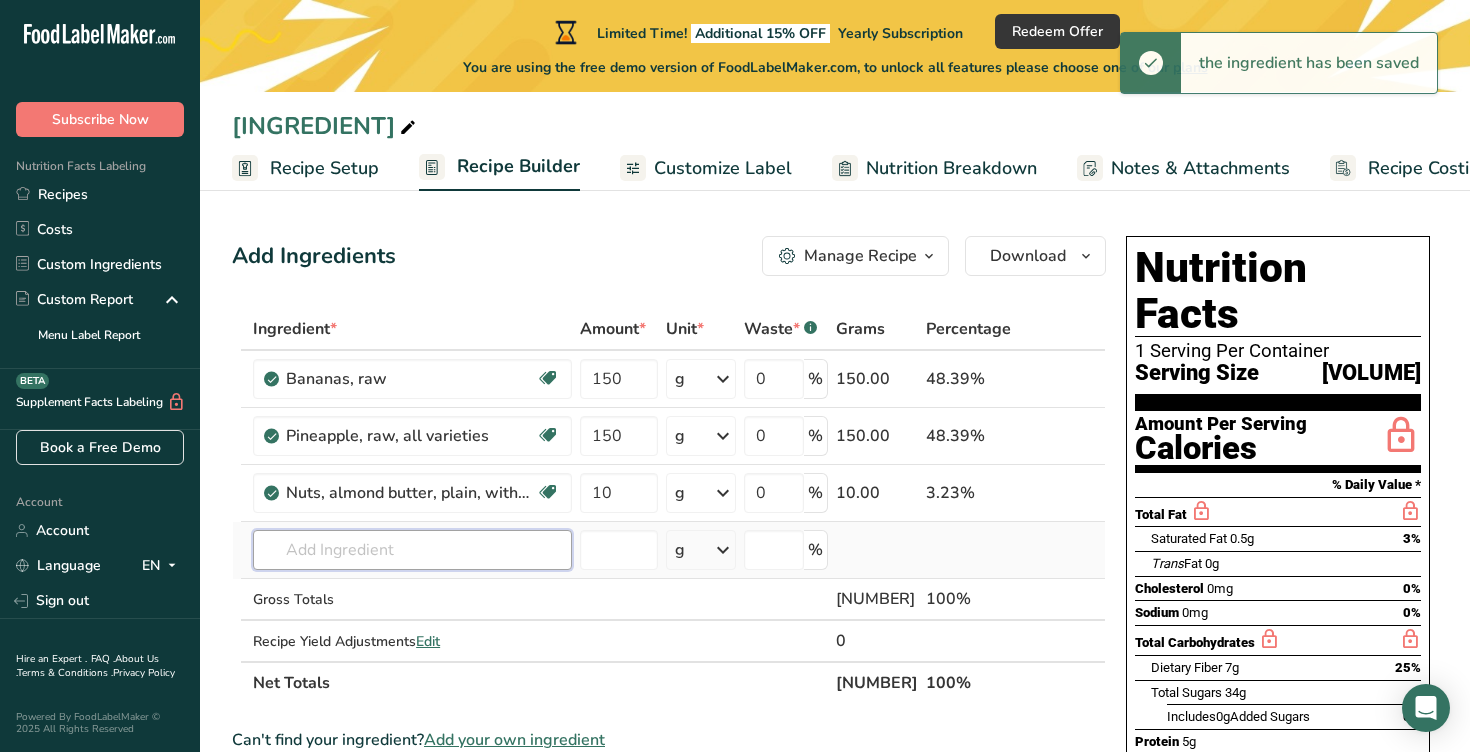 click on "Ingredient *
Amount *
Unit *
Waste *   .a-a{fill:#347362;}.b-a{fill:#fff;}          Grams
Percentage
[INGREDIENT], [TEXT]
Dairy free
Gluten free
Vegan
Vegetarian
Soy free
[NUMBER]
g
Portions
[NUMBER] [UNIT]
[NUMBER] [TEXT] [TEXT] [TEXT]
See more
Weight Units
g
kg
mg
See more
Volume Units
l
Volume units require a density conversion. If you know your ingredient's density enter it below. Otherwise, click on "RIA" our AI Regulatory bot - she will be able to help you
lb/ft3
g/cm3
Confirm" at bounding box center [669, 506] 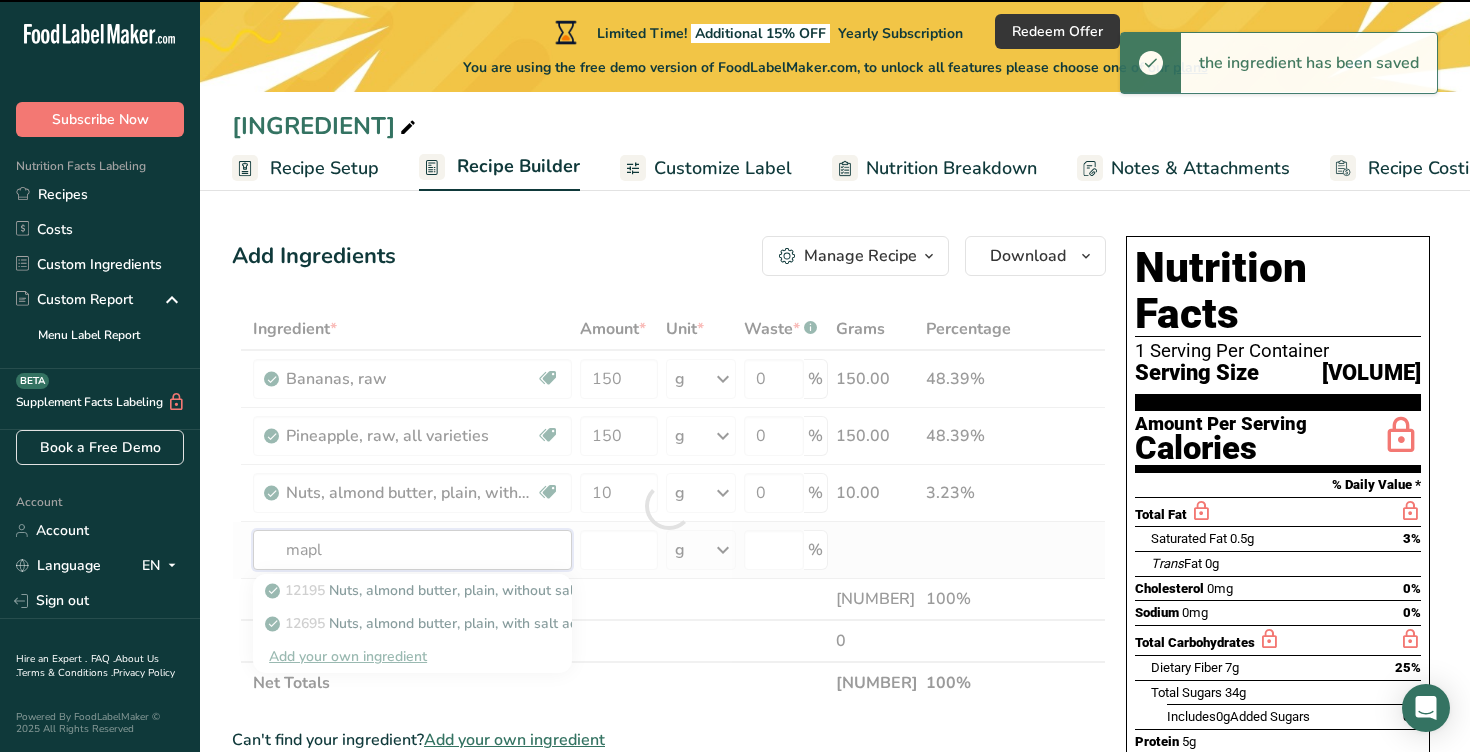 type on "maple" 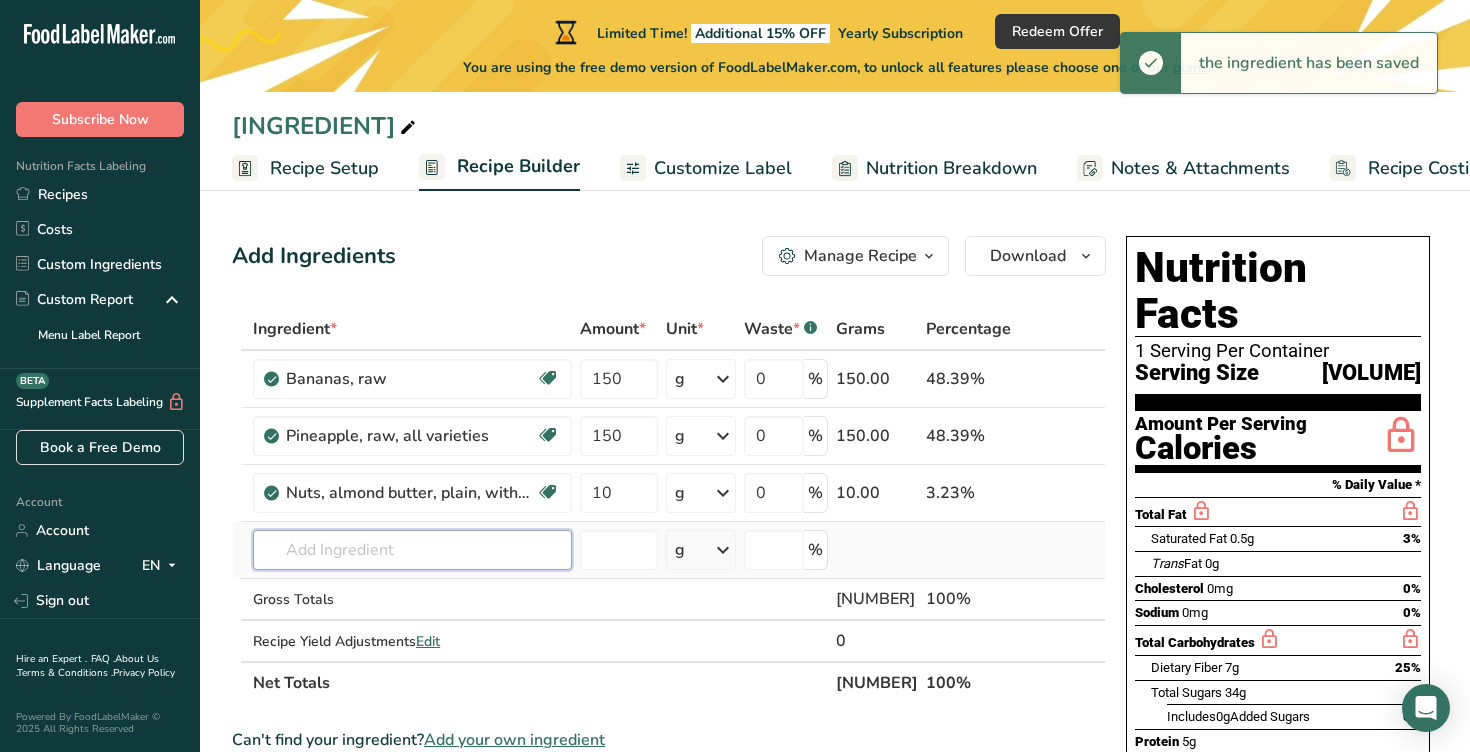 click at bounding box center [412, 550] 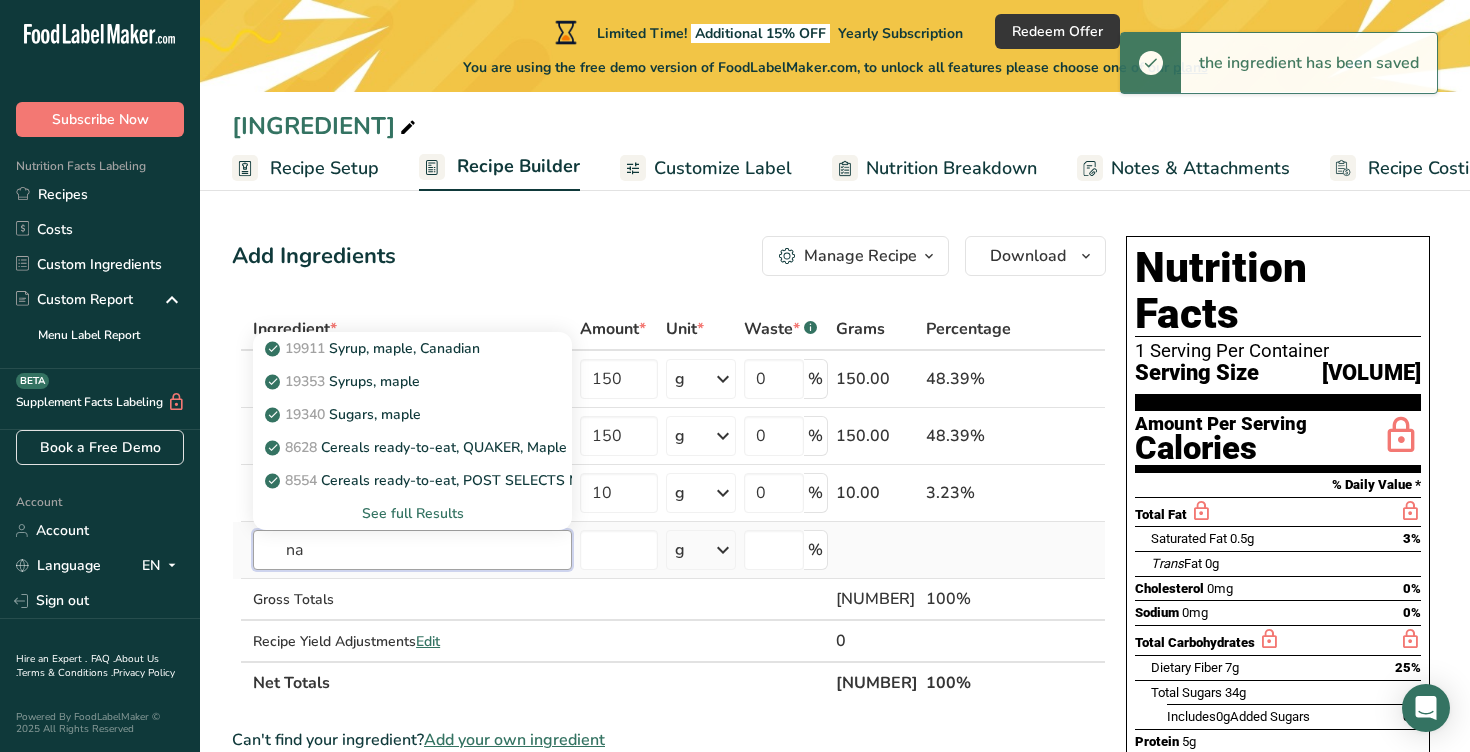 type on "n" 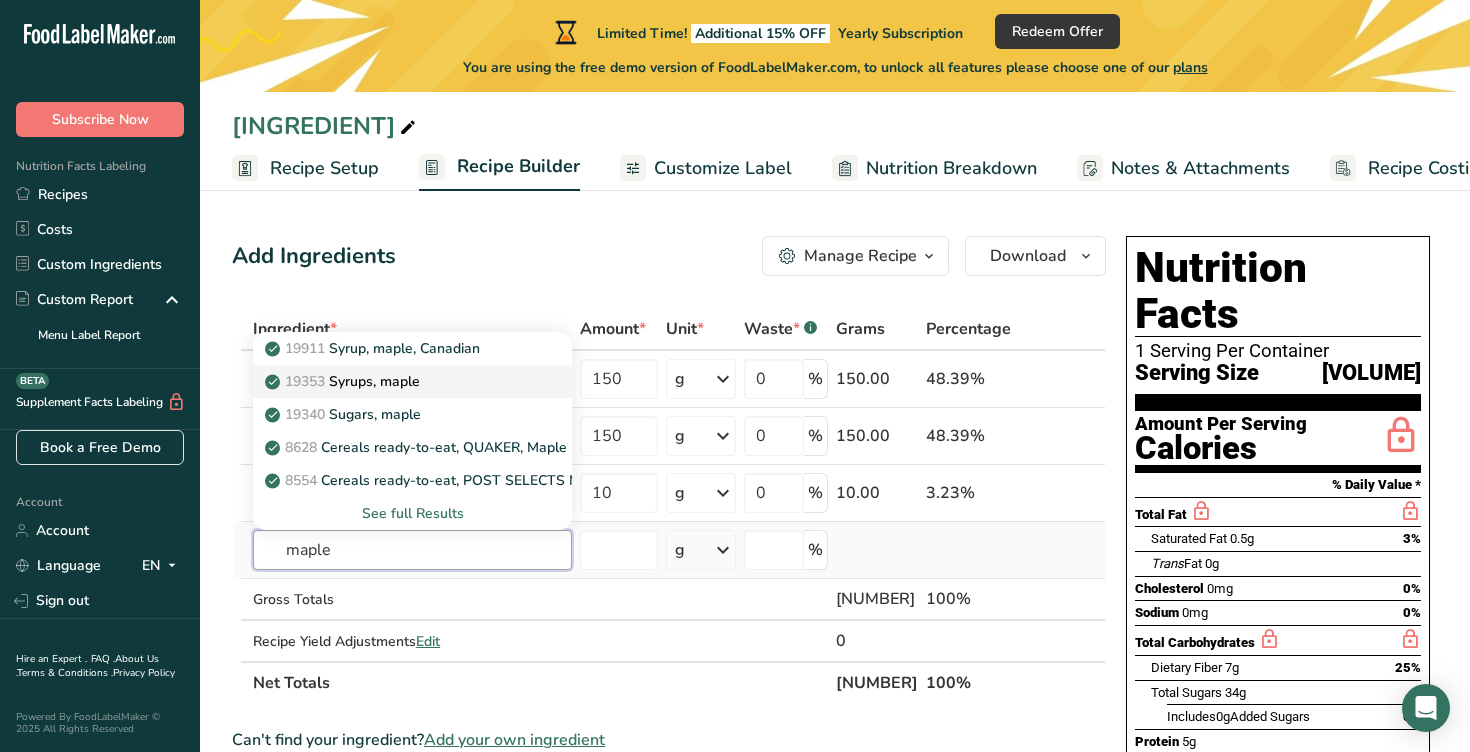 type on "maple" 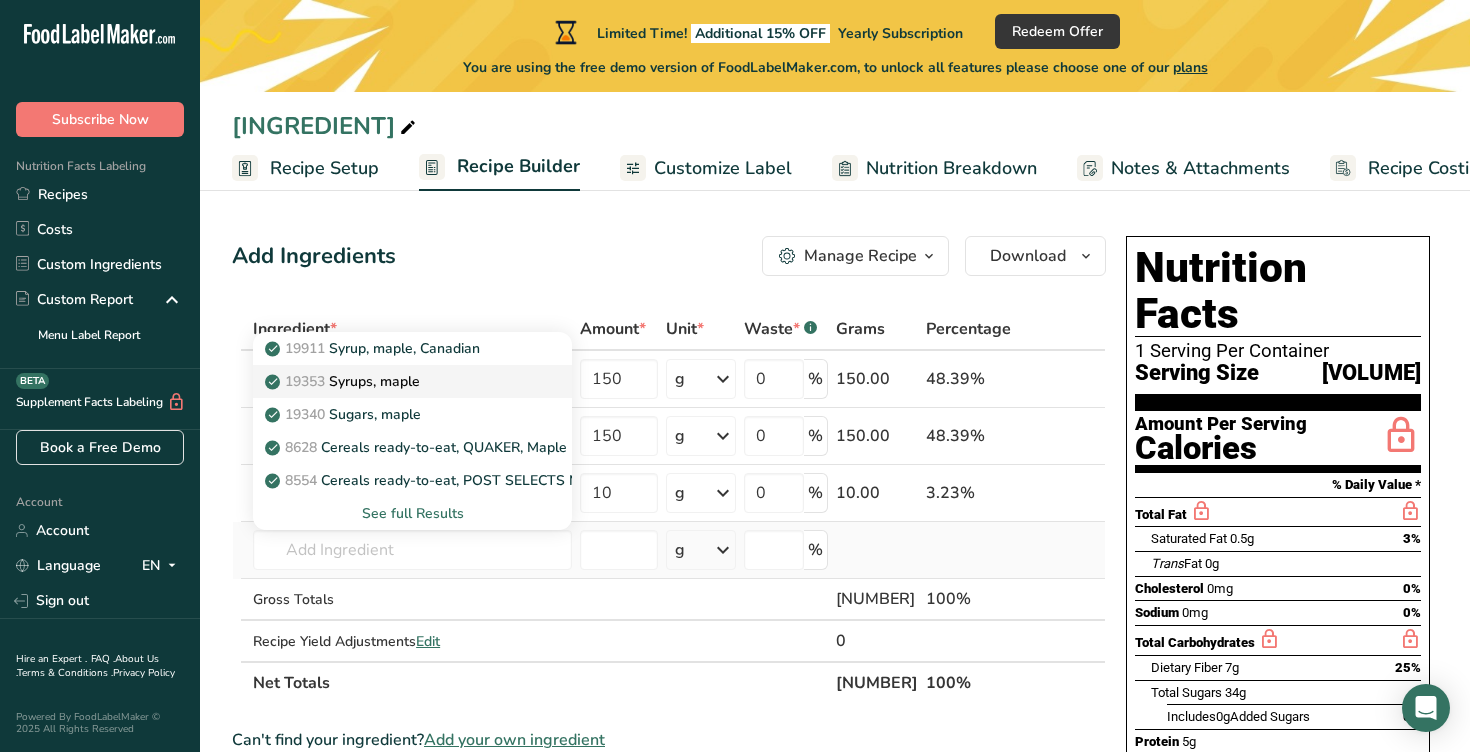 click on "[NUMBER]
[INGREDIENT], [TEXT]" at bounding box center [344, 381] 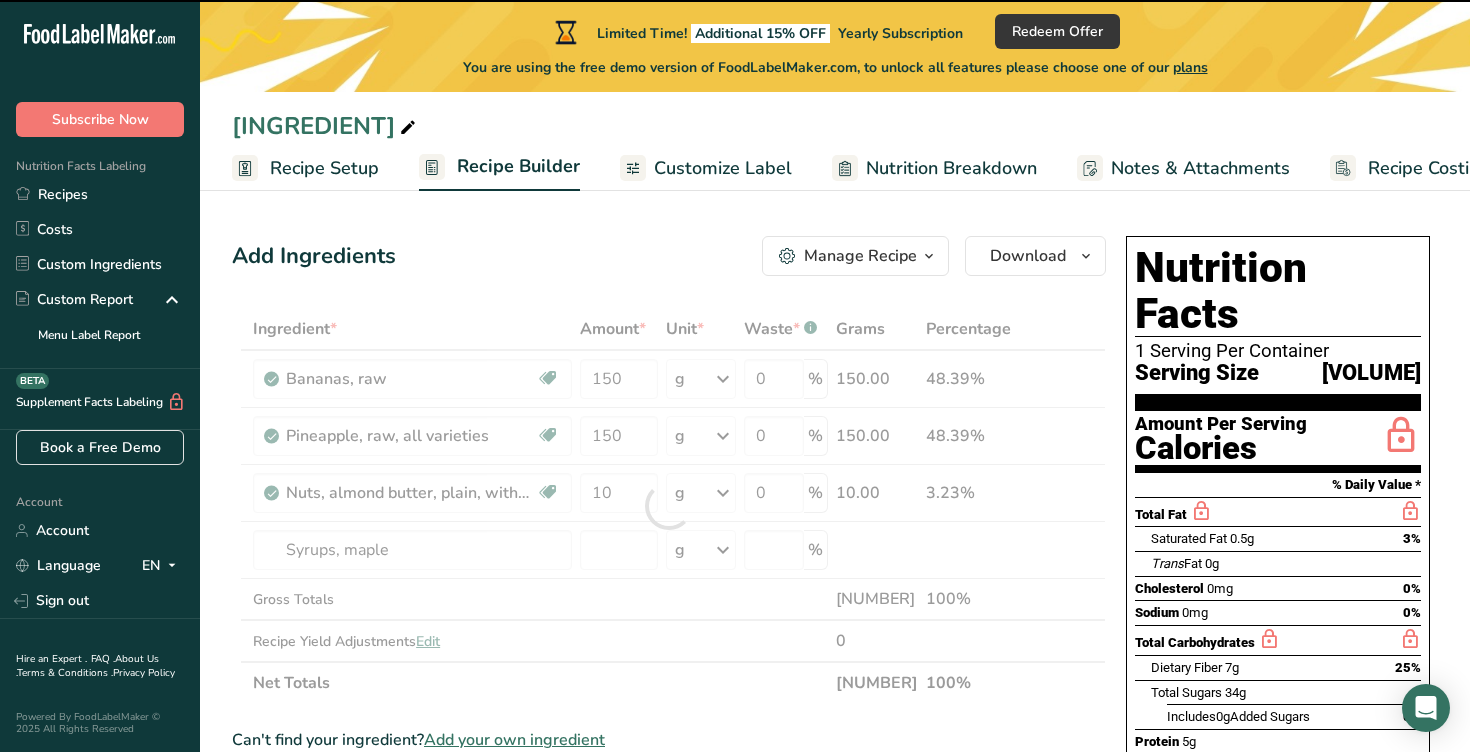 type on "0" 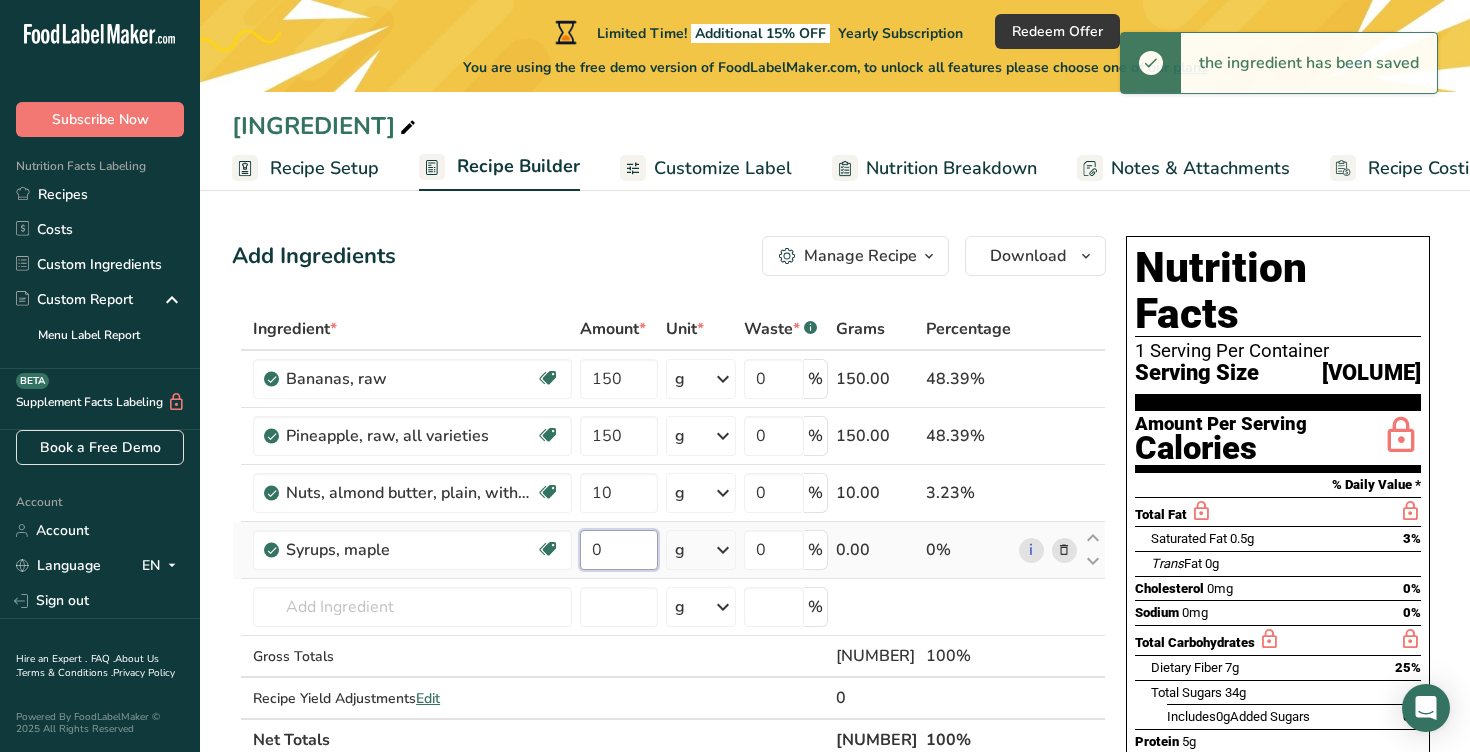 click on "0" at bounding box center (619, 550) 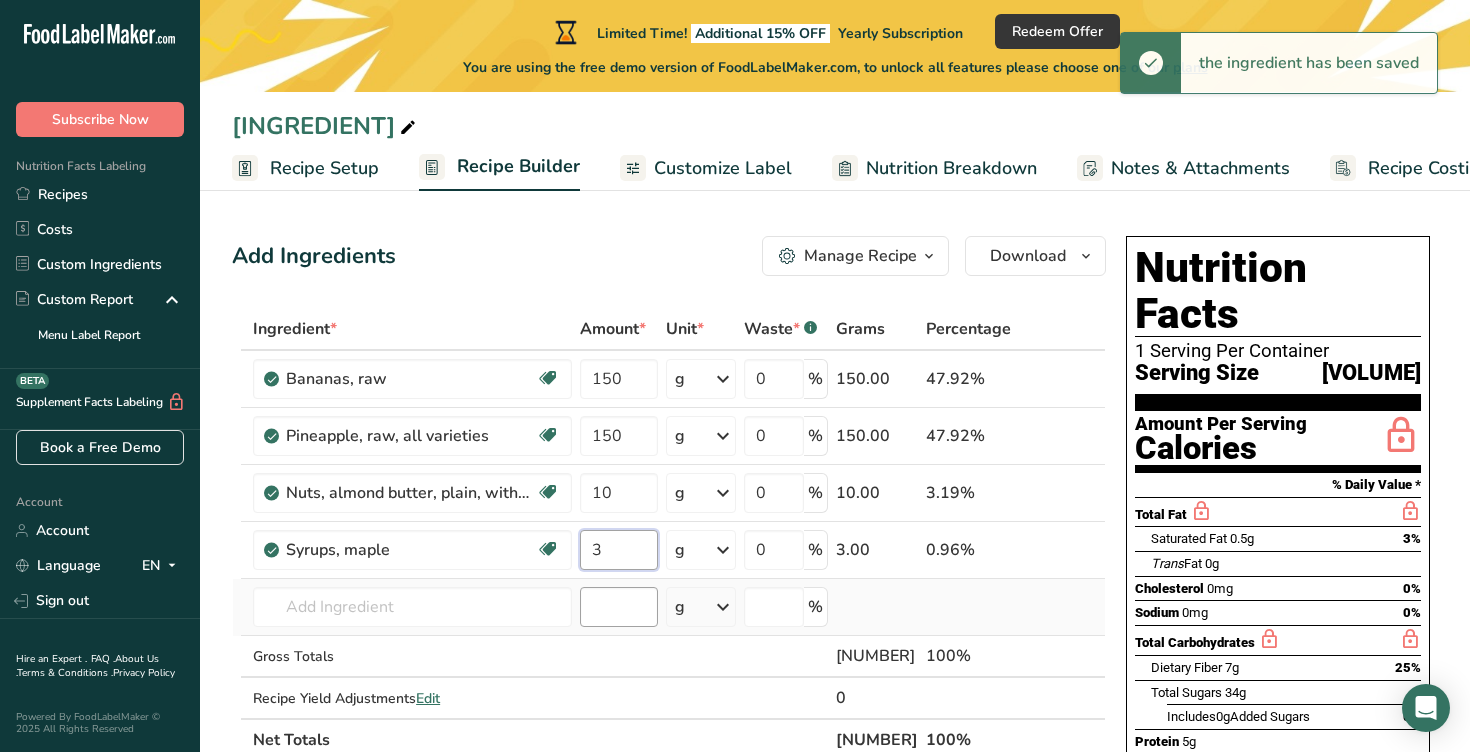 type on "3" 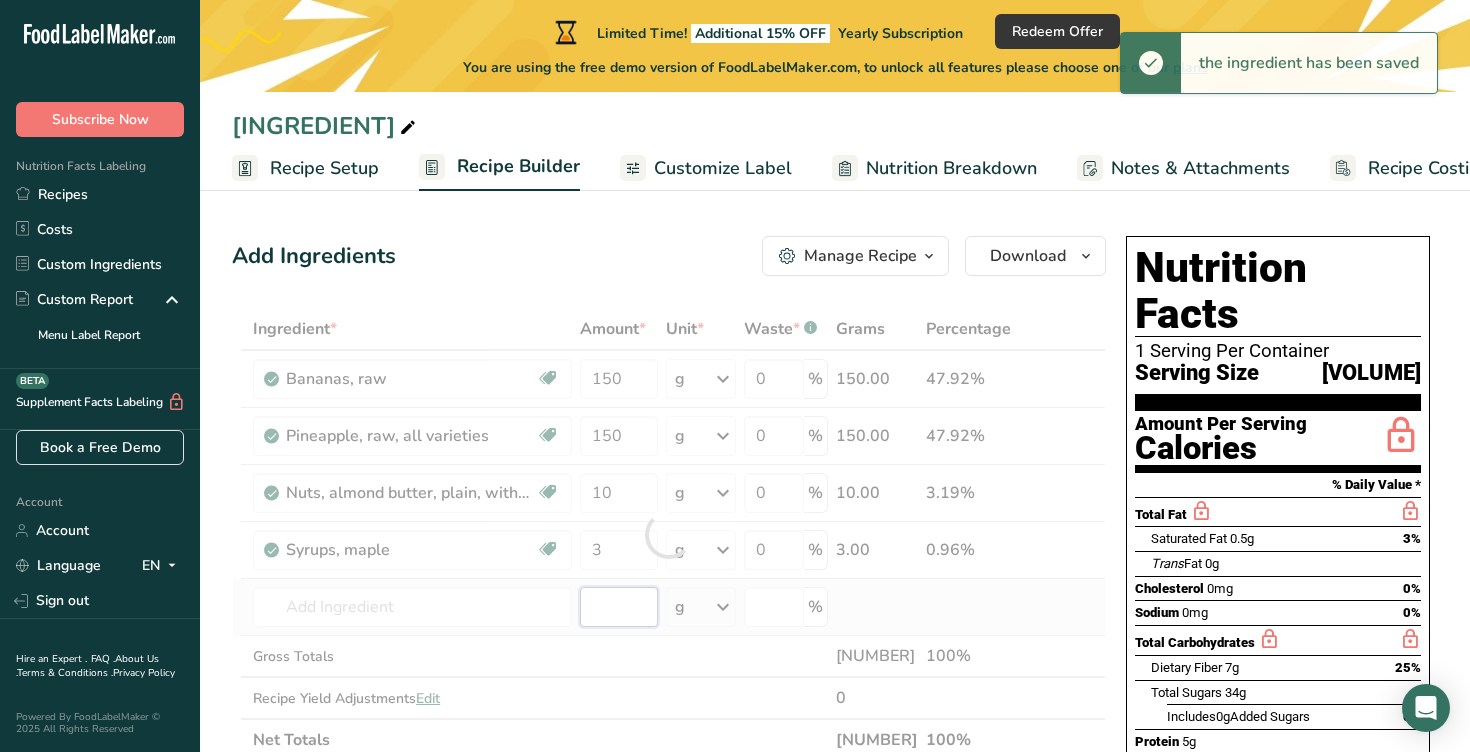 click on "Ingredient *
Amount *
Unit *
Waste *   .a-a{fill:#347362;}.b-a{fill:#fff;}          Grams
Percentage
[INGREDIENT], [TEXT]
Dairy free
Gluten free
Vegan
Vegetarian
Soy free
[NUMBER]
g
Portions
[NUMBER] [UNIT]
[NUMBER] [TEXT] [TEXT] [TEXT]
See more
Weight Units
g
kg
mg
See more
Volume Units
l
Volume units require a density conversion. If you know your ingredient's density enter it below. Otherwise, click on "RIA" our AI Regulatory bot - she will be able to help you
lb/ft3
g/cm3
Confirm" at bounding box center [669, 534] 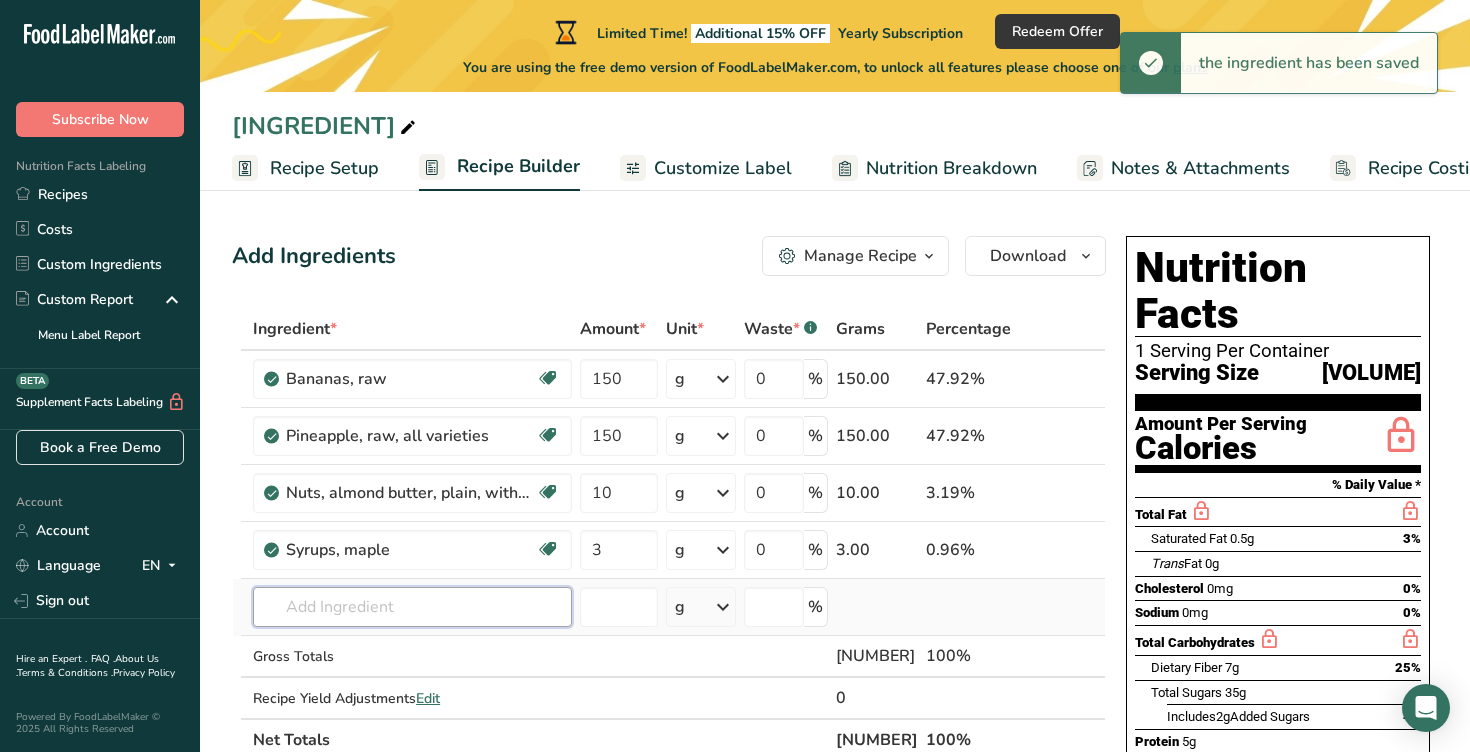 click at bounding box center (412, 607) 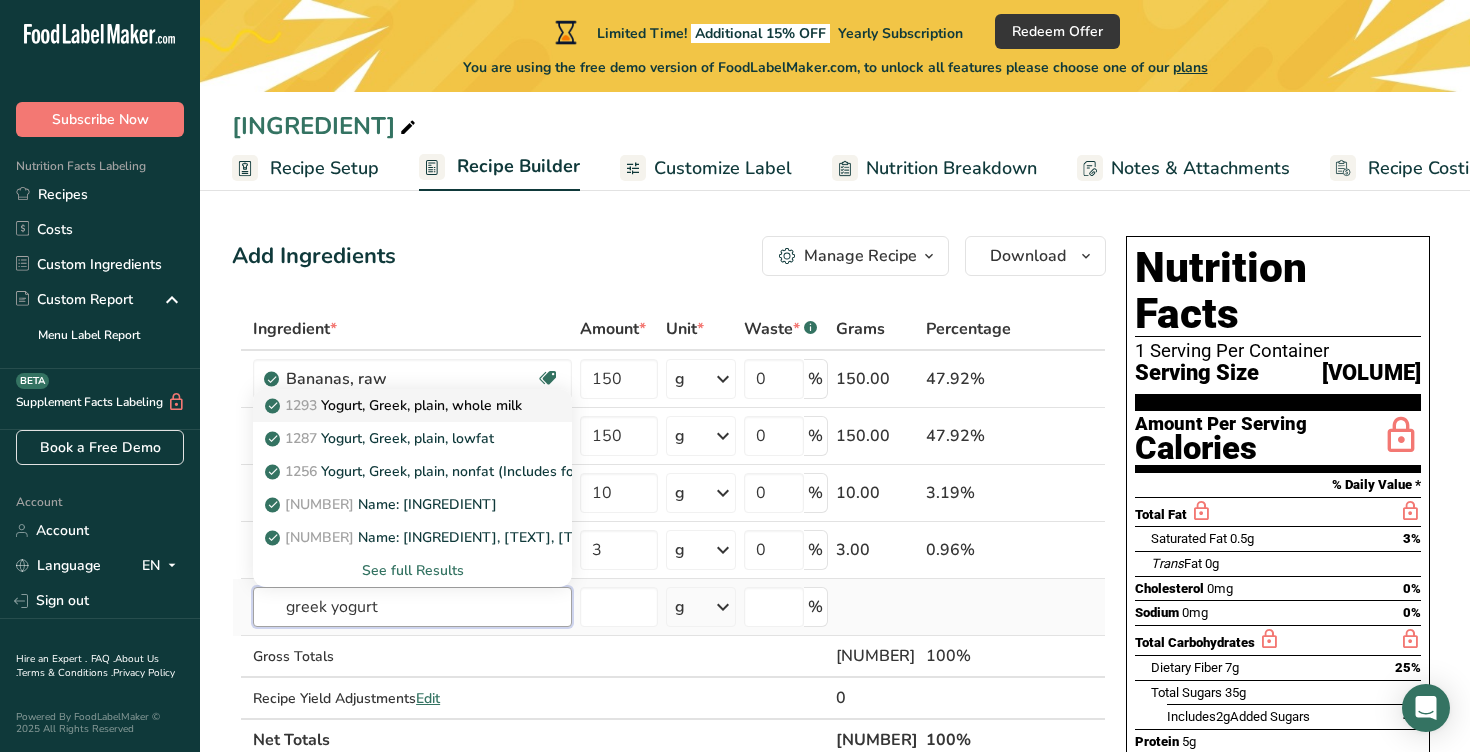 type on "greek yogurt" 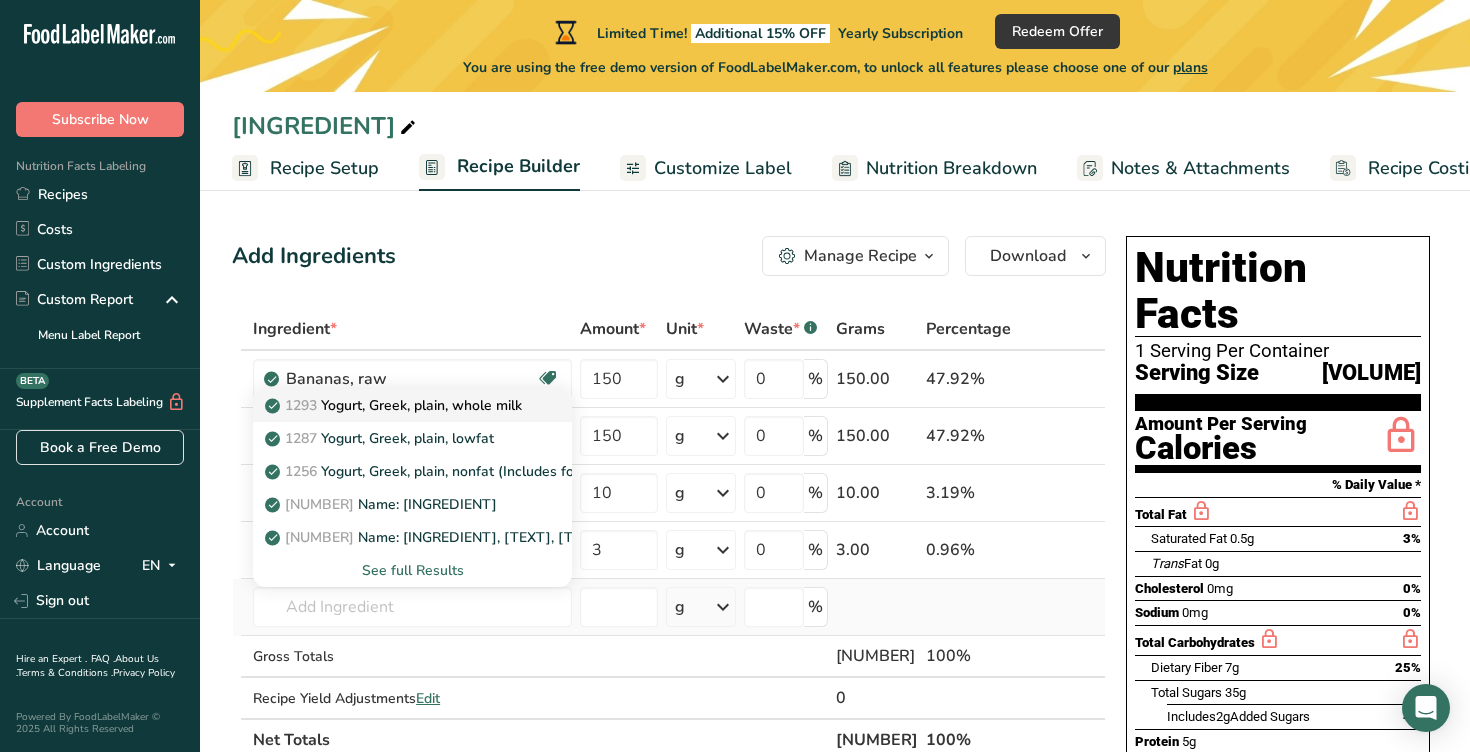 click on "[NUMBER]
[INGREDIENT], [TEXT], [TEXT], [TEXT]" at bounding box center [395, 405] 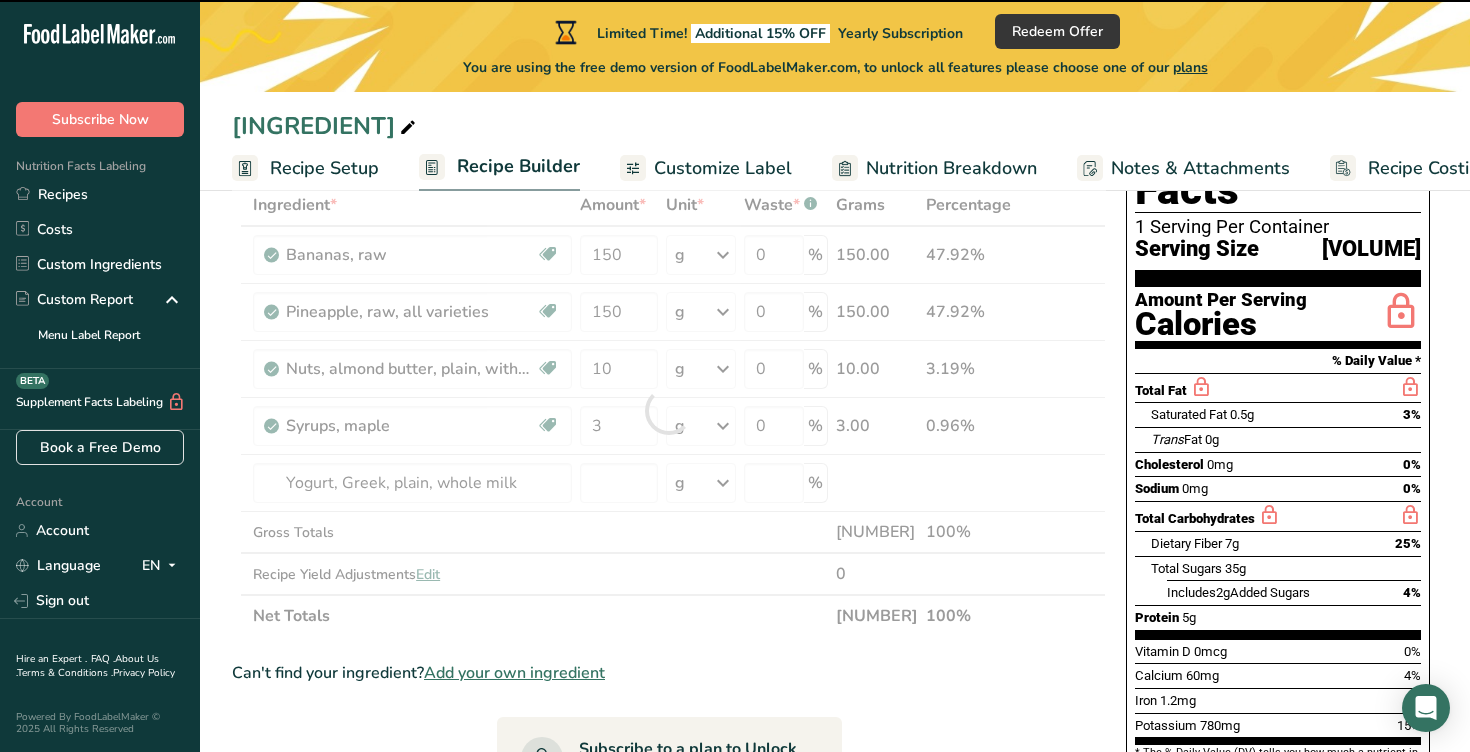 scroll, scrollTop: 129, scrollLeft: 0, axis: vertical 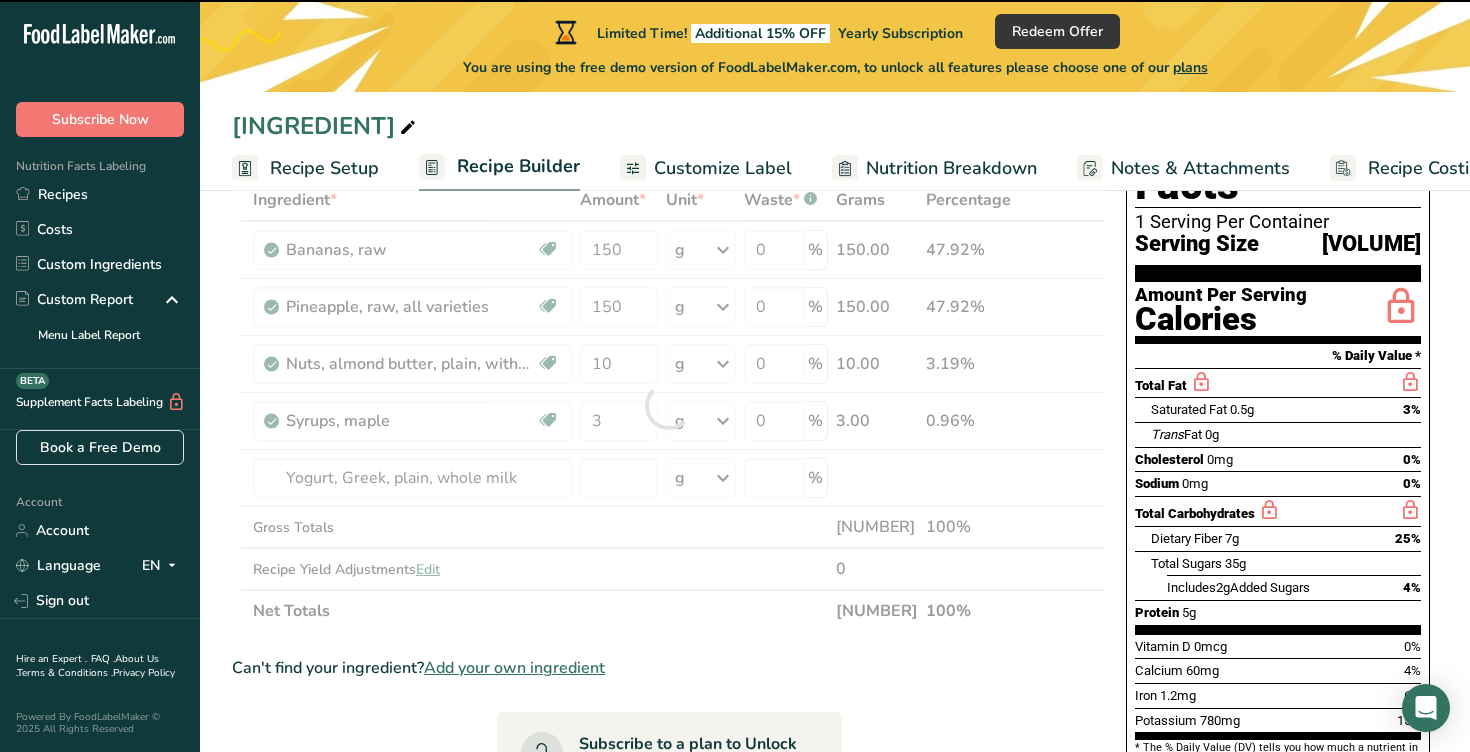 type on "0" 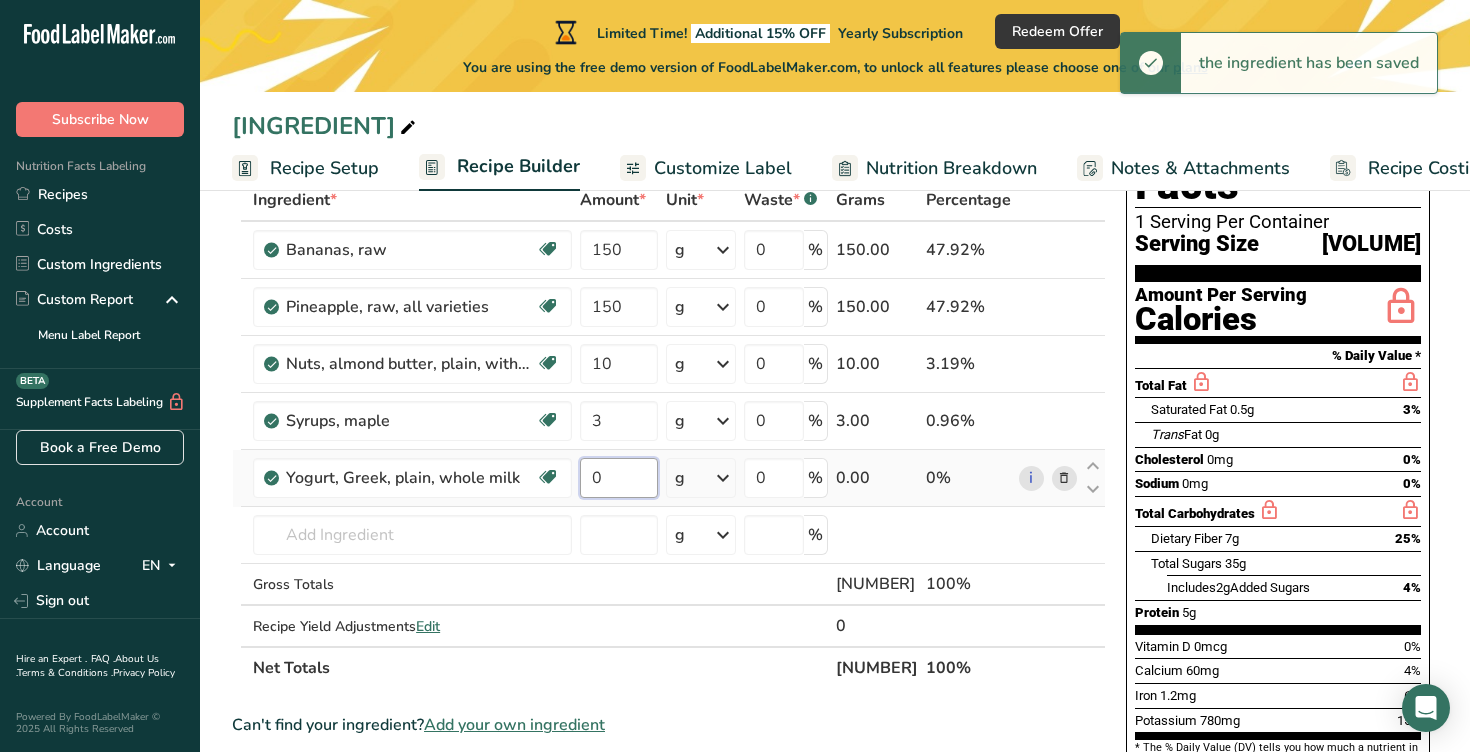 click on "0" at bounding box center [619, 478] 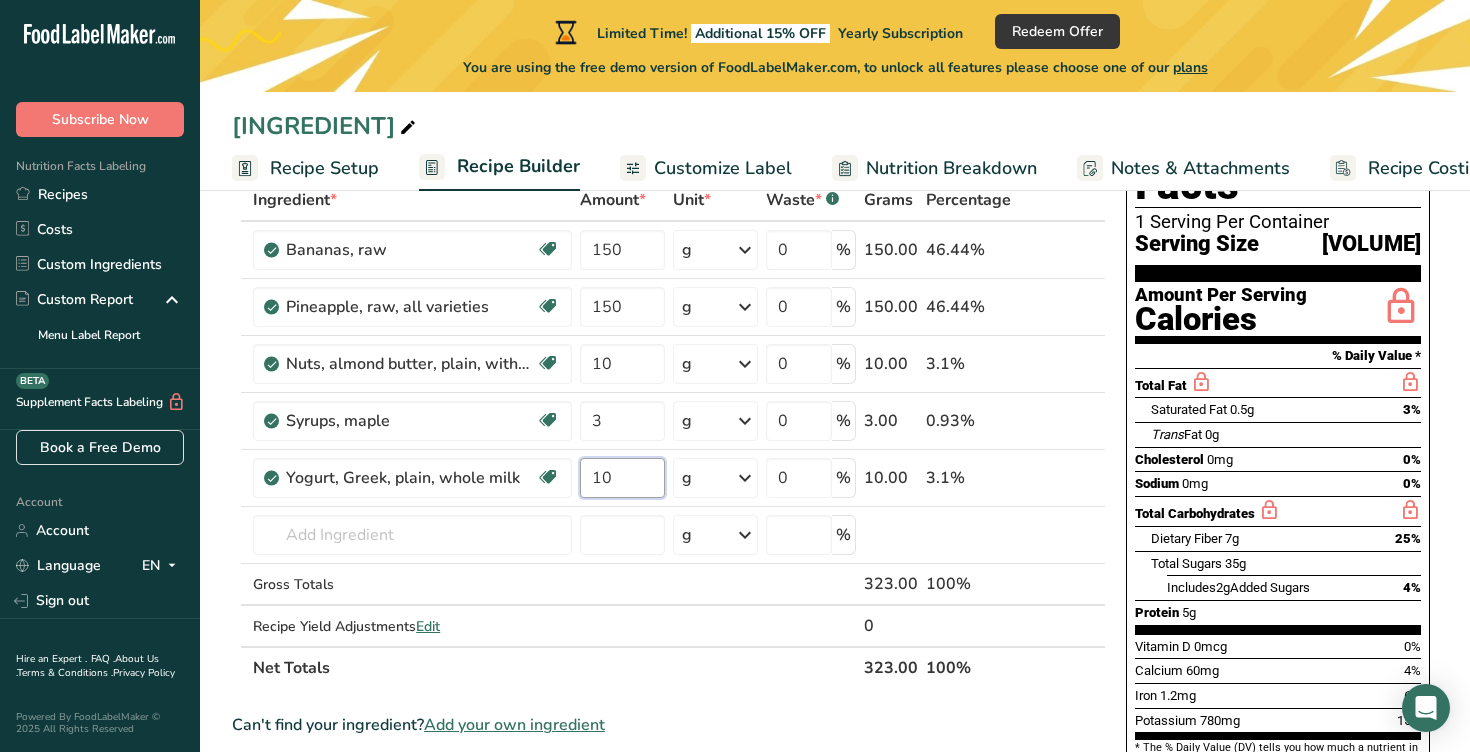 type on "10" 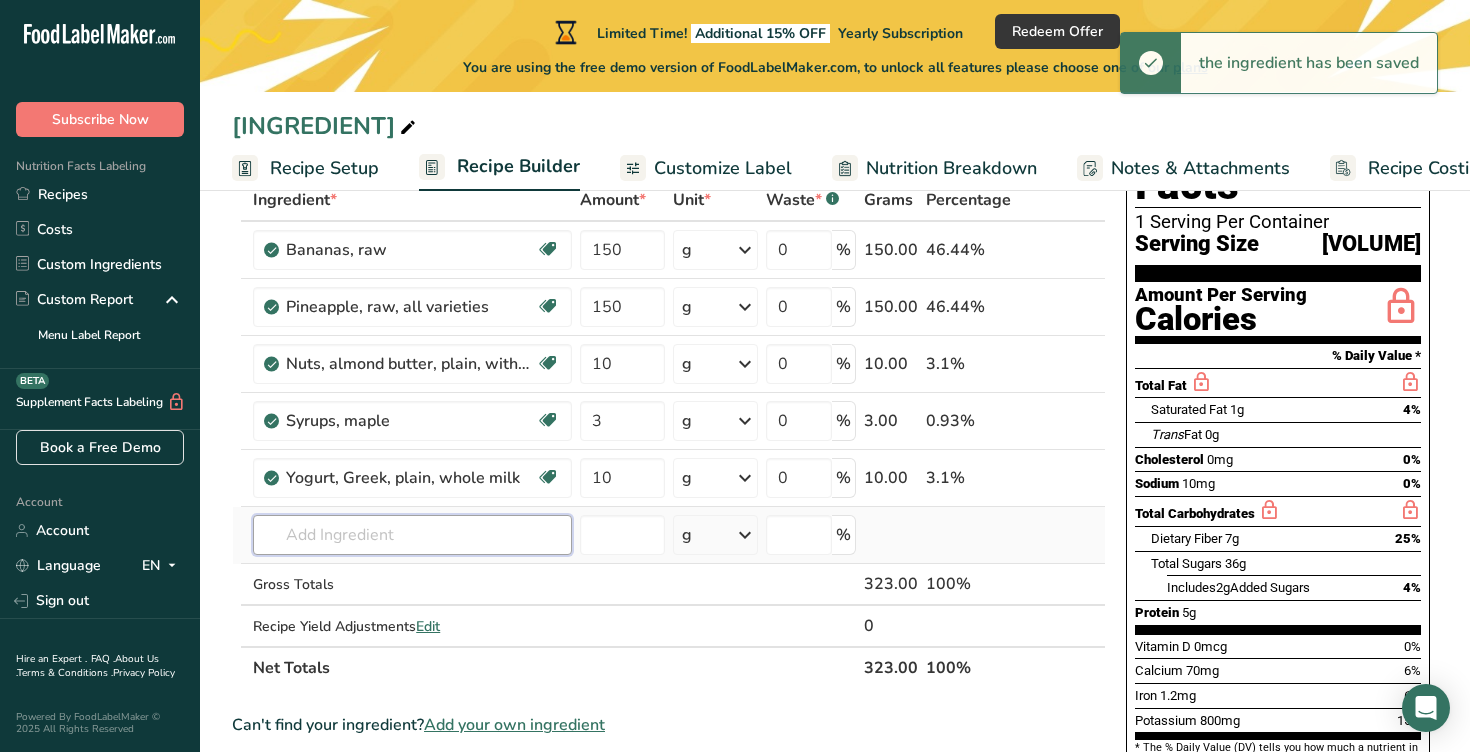 click on "Ingredient *
Amount *
Unit *
Waste *   .a-a{fill:#347362;}.b-a{fill:#fff;}          Grams
Percentage
[INGREDIENT], [TEXT]
Dairy free
Gluten free
Vegan
Vegetarian
Soy free
[NUMBER]
g
Portions
[NUMBER] [UNIT]
[NUMBER] [TEXT] [TEXT] [TEXT]
See more
Weight Units
g
kg
mg
See more
Volume Units
l
Volume units require a density conversion. If you know your ingredient's density enter it below. Otherwise, click on "RIA" our AI Regulatory bot - she will be able to help you
lb/ft3
g/cm3
Confirm" at bounding box center (669, 434) 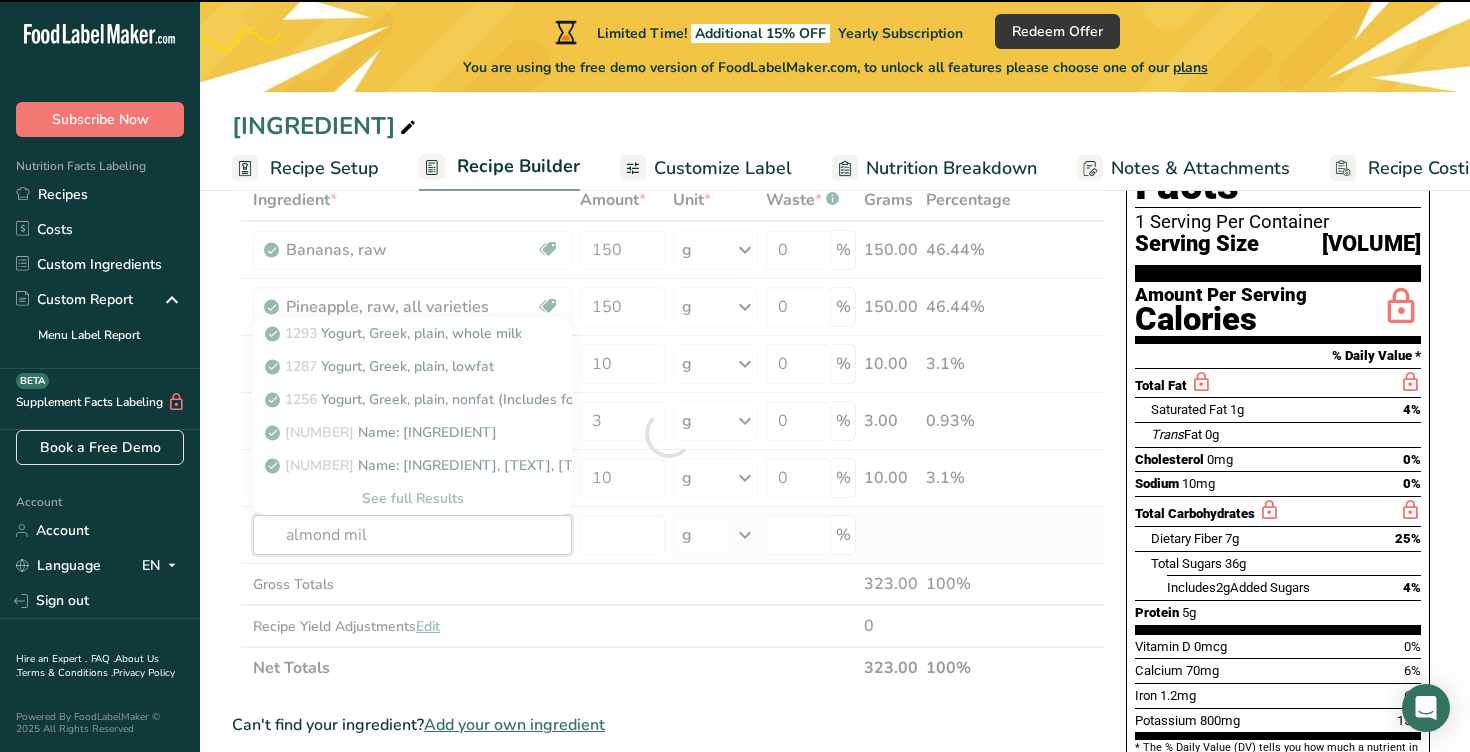 type on "almond milk" 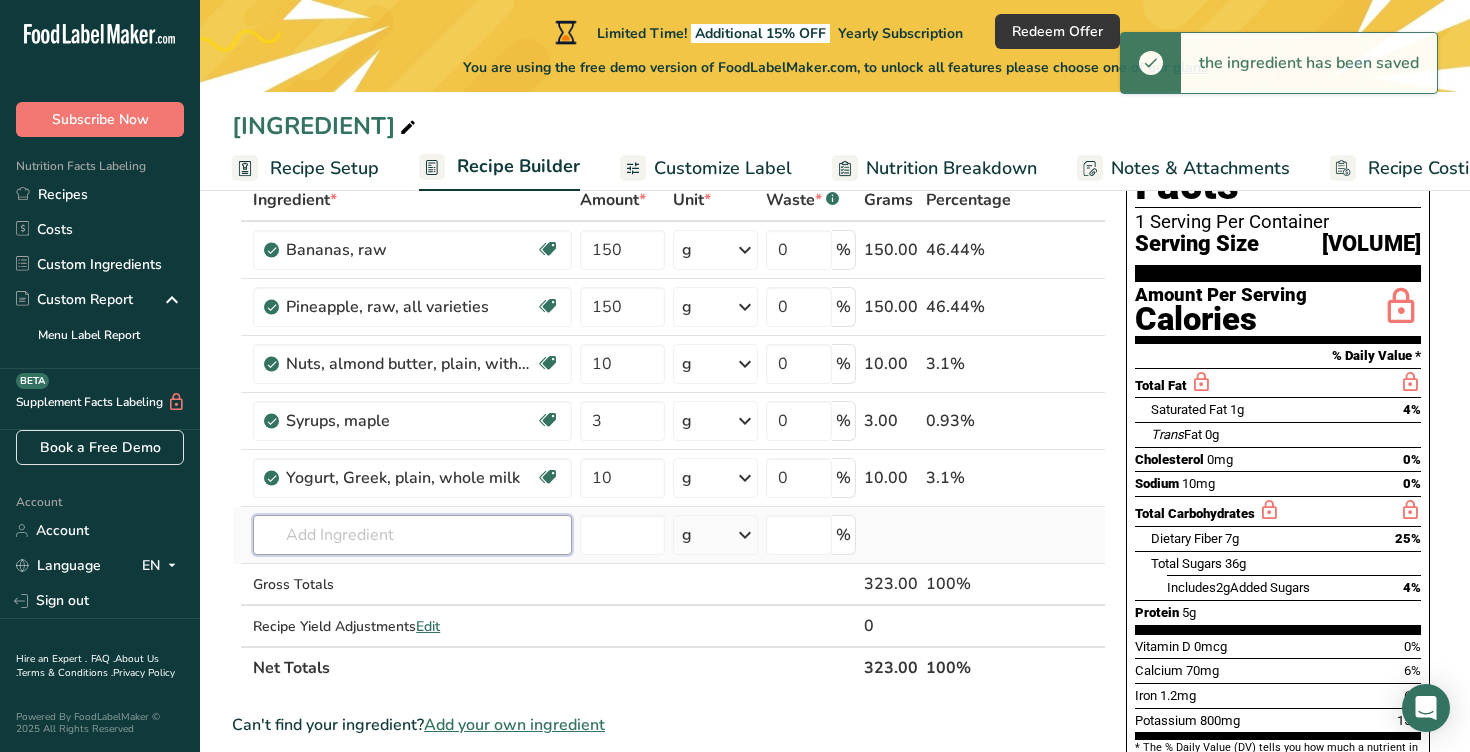 click at bounding box center [412, 535] 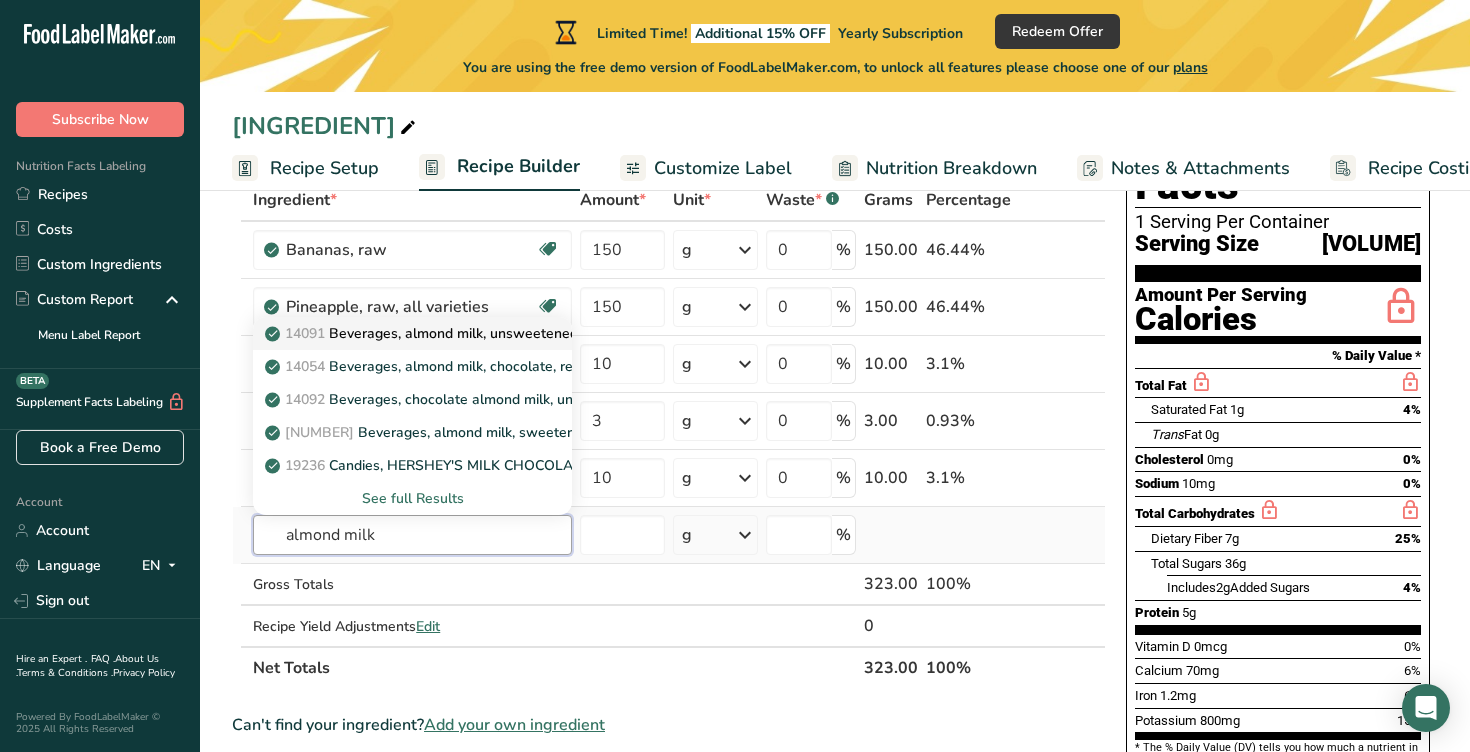 type on "almond milk" 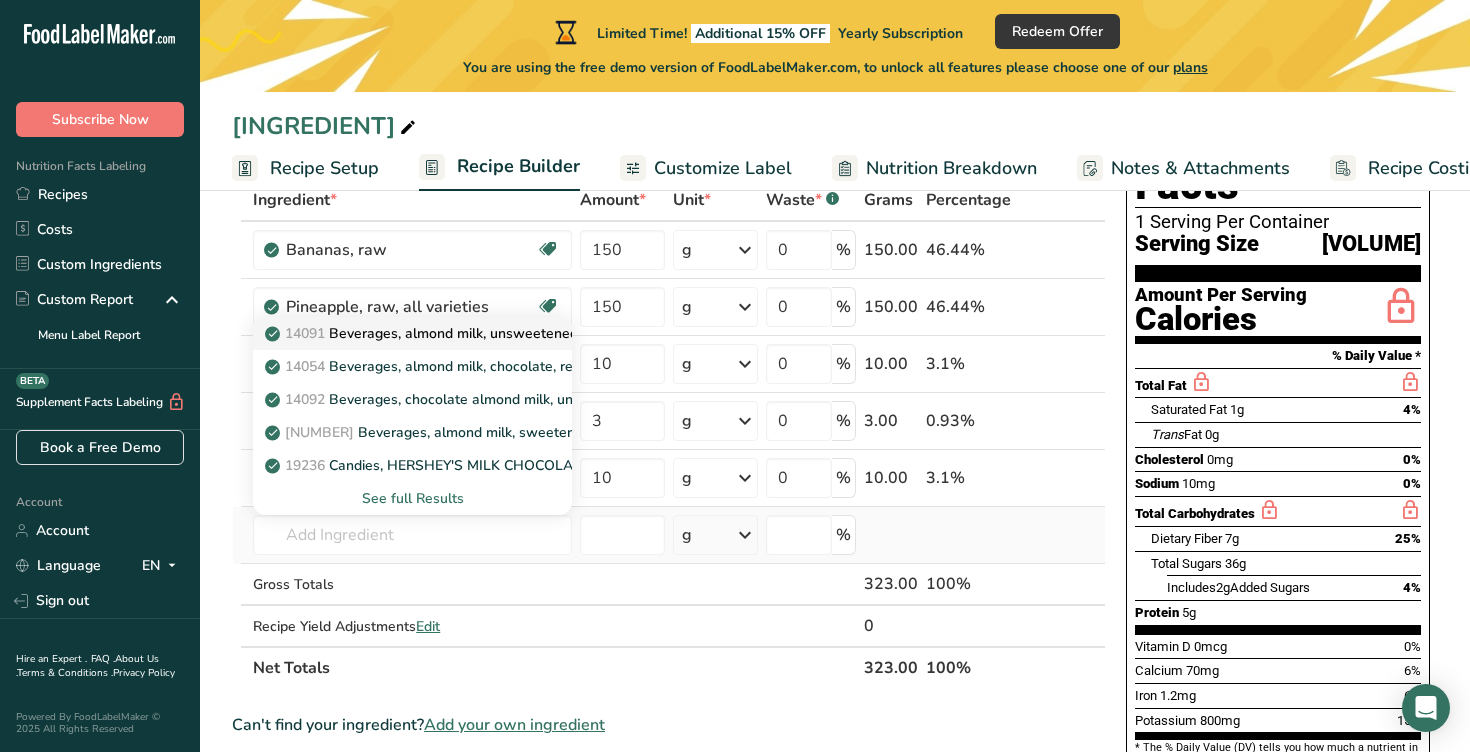 click on "[NUMBER]
[INGREDIENT], [INGREDIENT], [TEXT], [TEXT]" at bounding box center [465, 333] 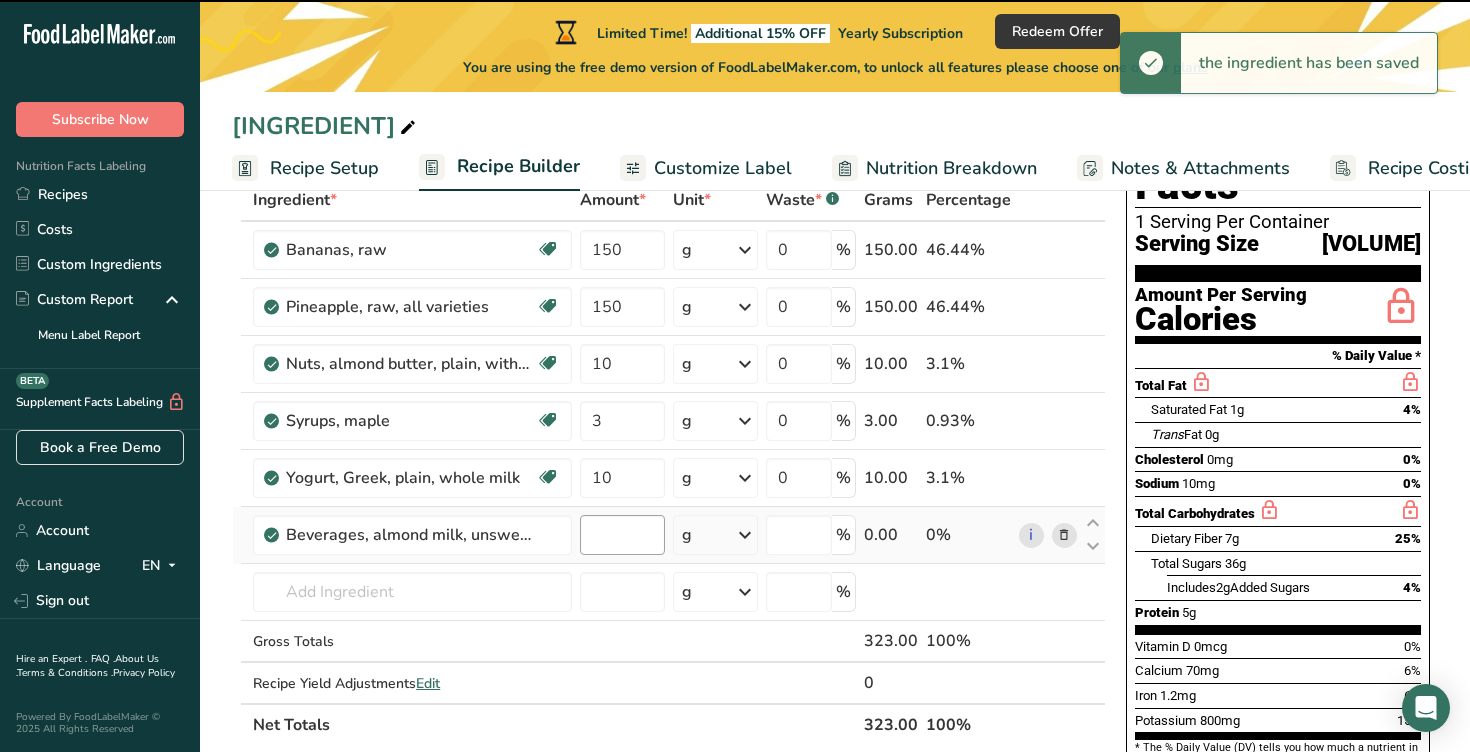 type on "0" 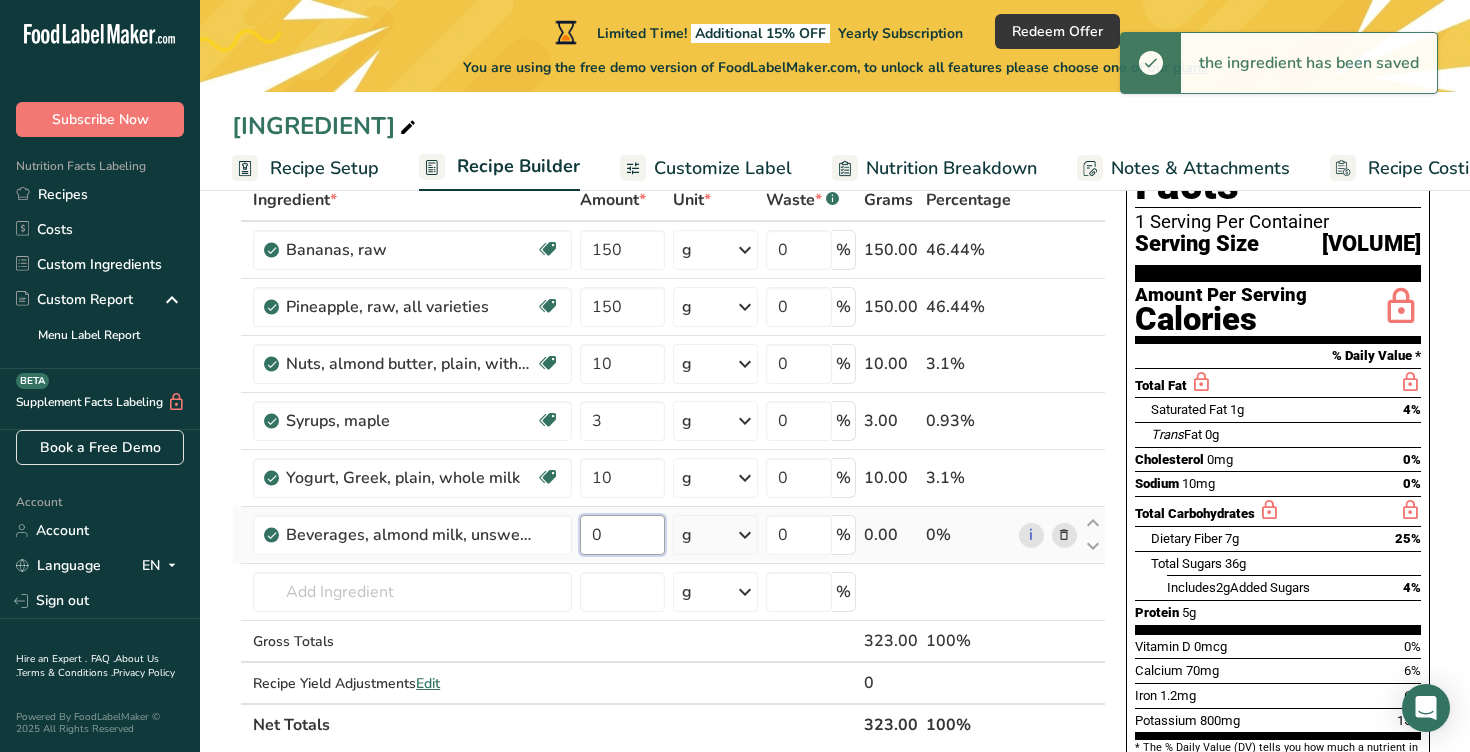 click on "0" at bounding box center (622, 535) 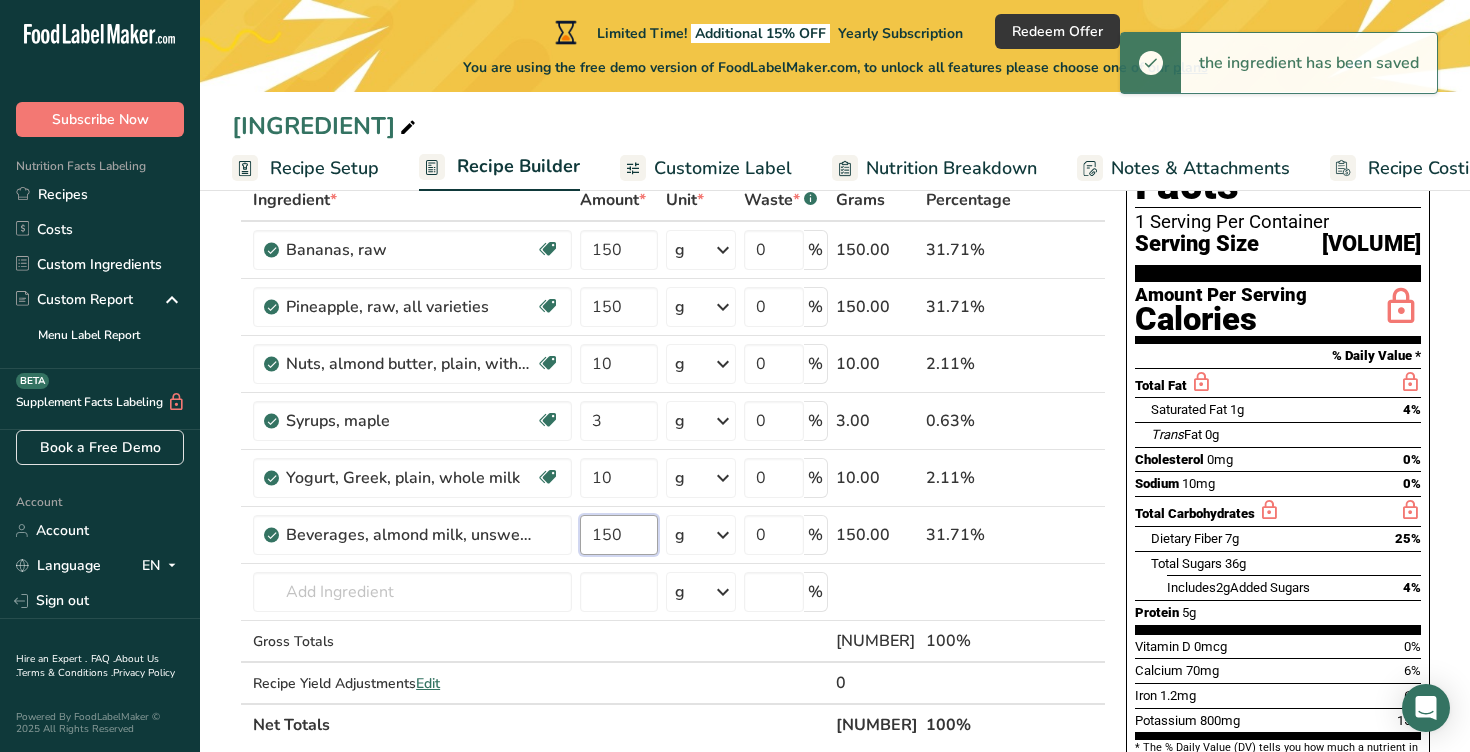 type on "150" 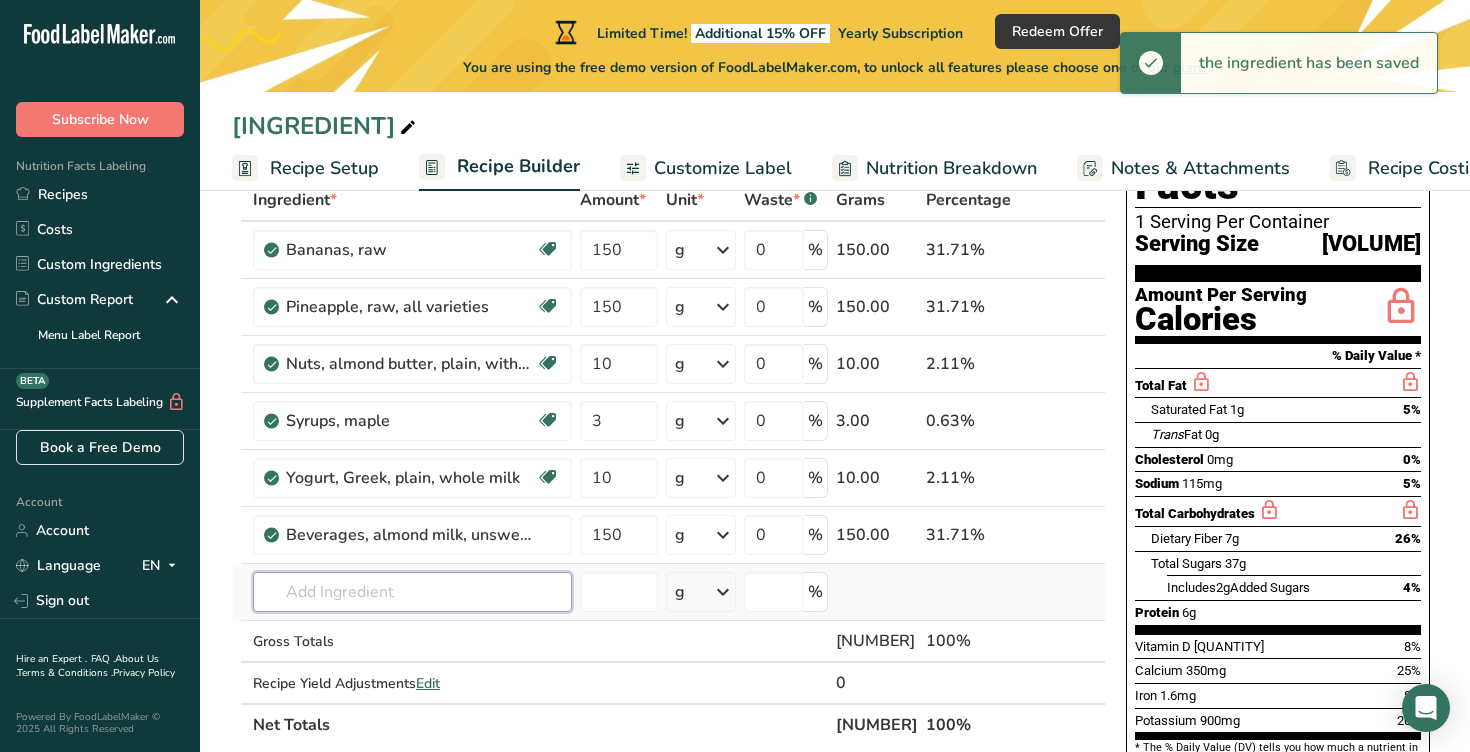 click on "Ingredient *
Amount *
Unit *
Waste *   .a-a{fill:#347362;}.b-a{fill:#fff;}          Grams
Percentage
[INGREDIENT], [TEXT]
Dairy free
Gluten free
Vegan
Vegetarian
Soy free
[NUMBER]
g
Portions
[NUMBER] [UNIT]
[NUMBER] [TEXT] [TEXT] [TEXT]
See more
Weight Units
g
kg
mg
See more
Volume Units
l
Volume units require a density conversion. If you know your ingredient's density enter it below. Otherwise, click on "RIA" our AI Regulatory bot - she will be able to help you
lb/ft3
g/cm3
Confirm" at bounding box center [669, 462] 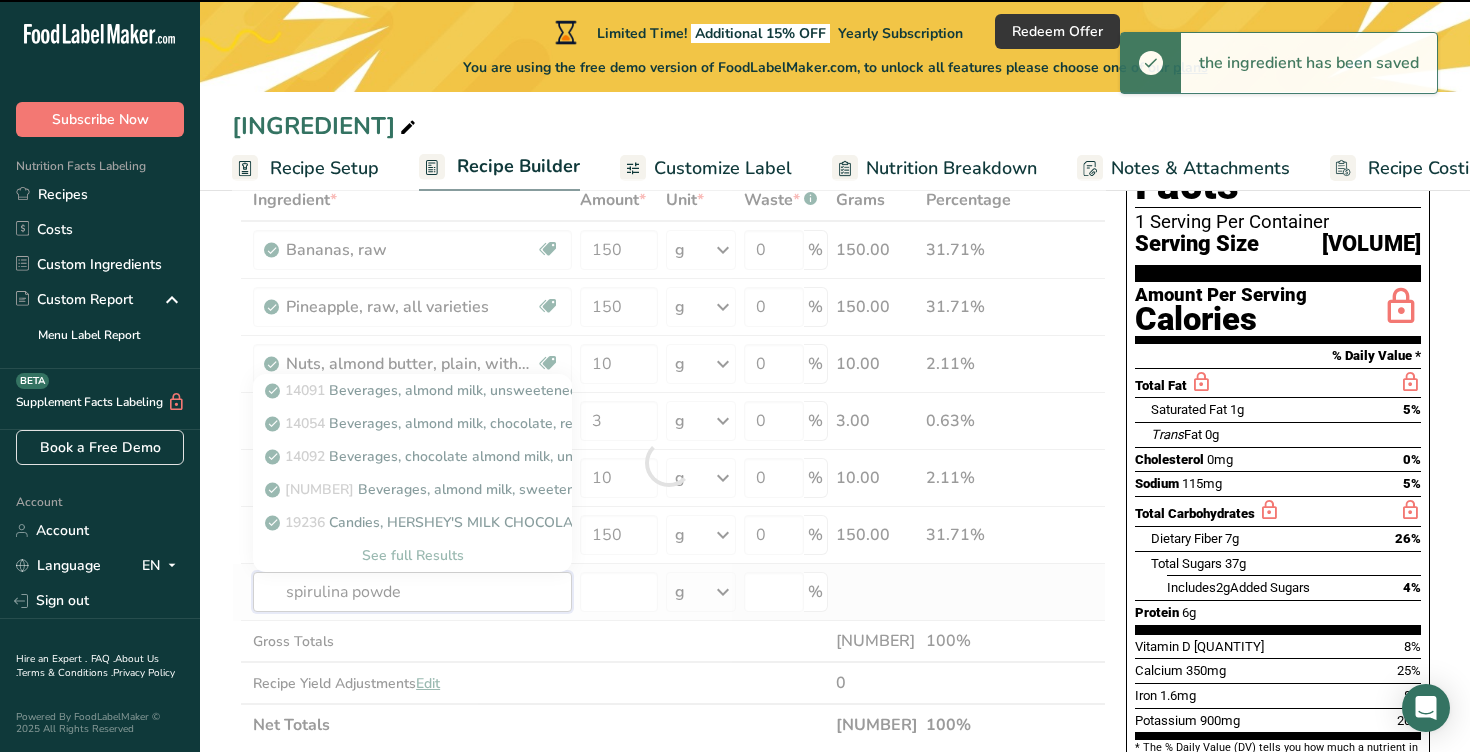 type on "[INGREDIENT]" 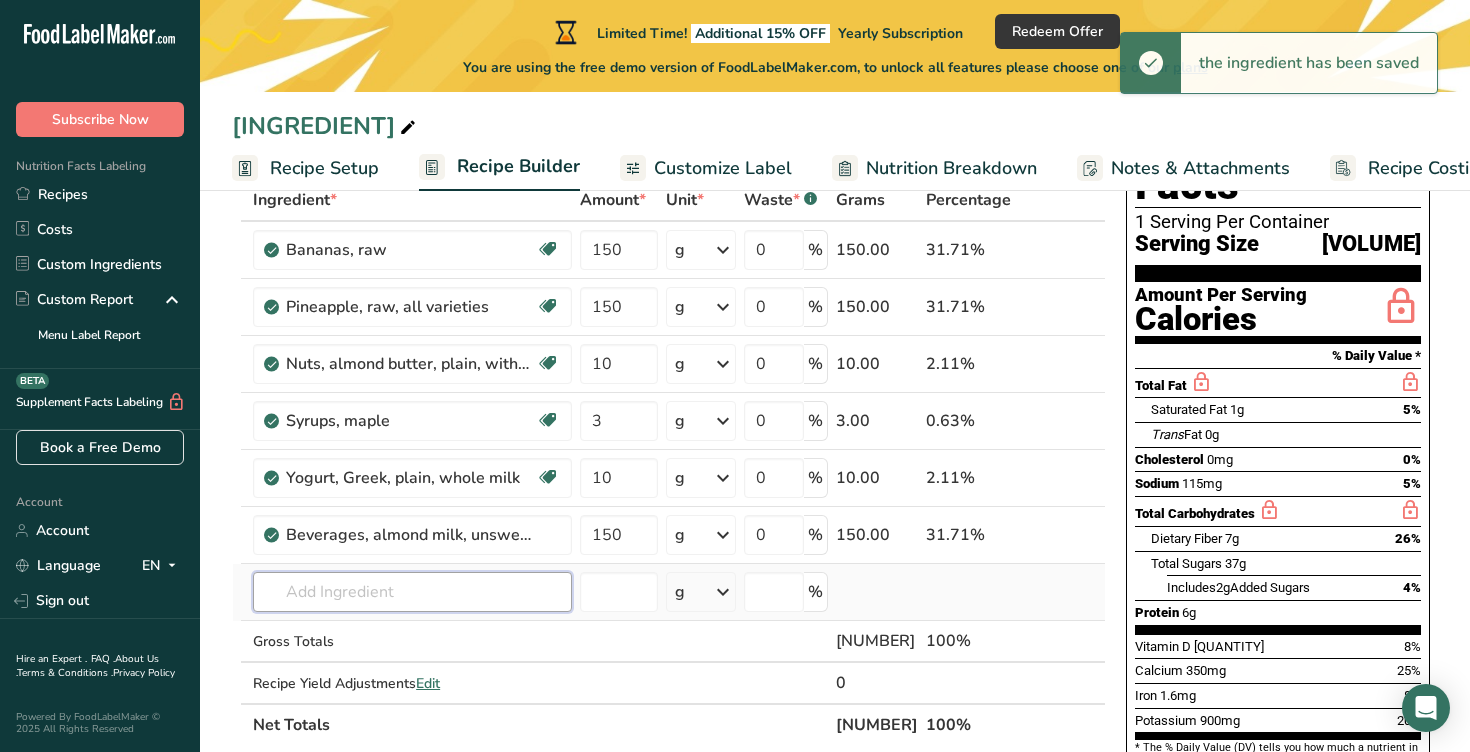 click at bounding box center (412, 592) 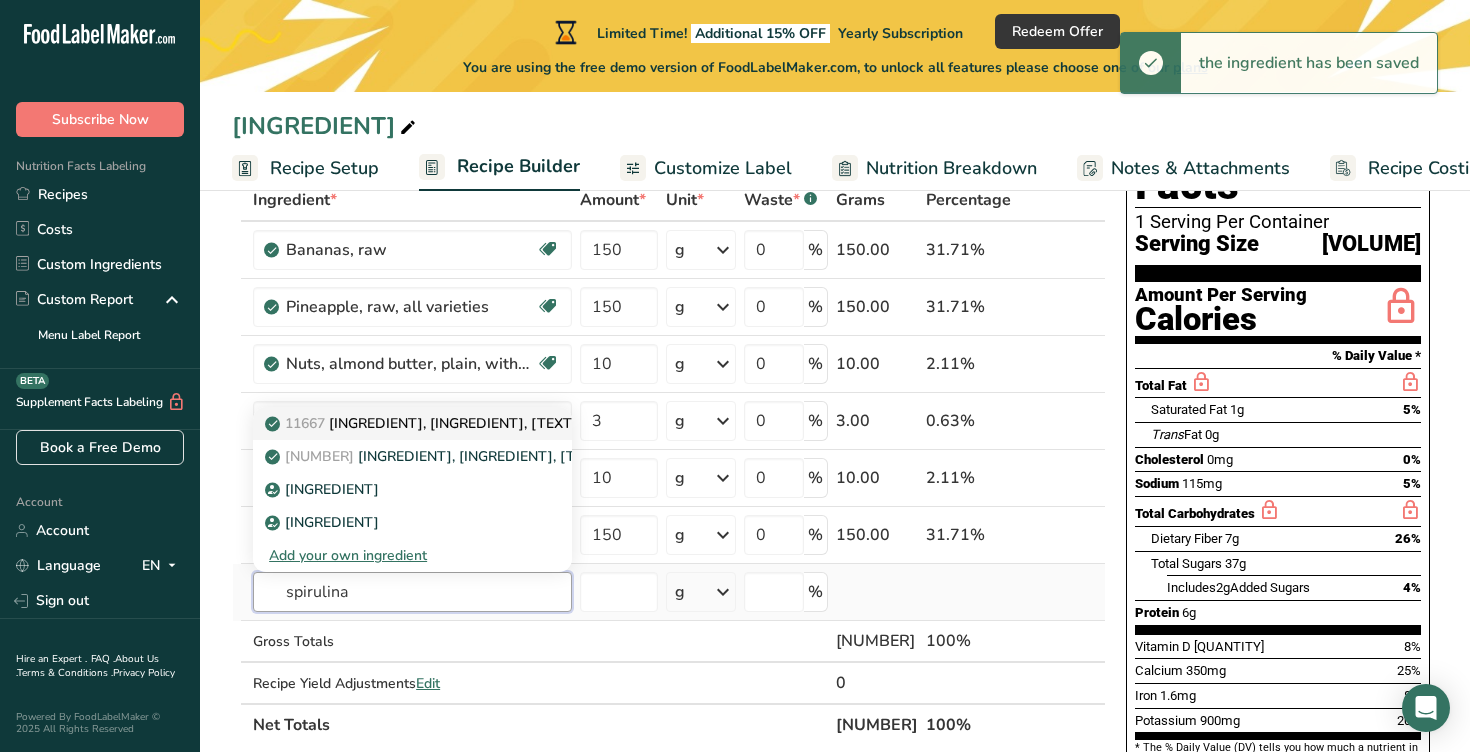 type on "spirulina" 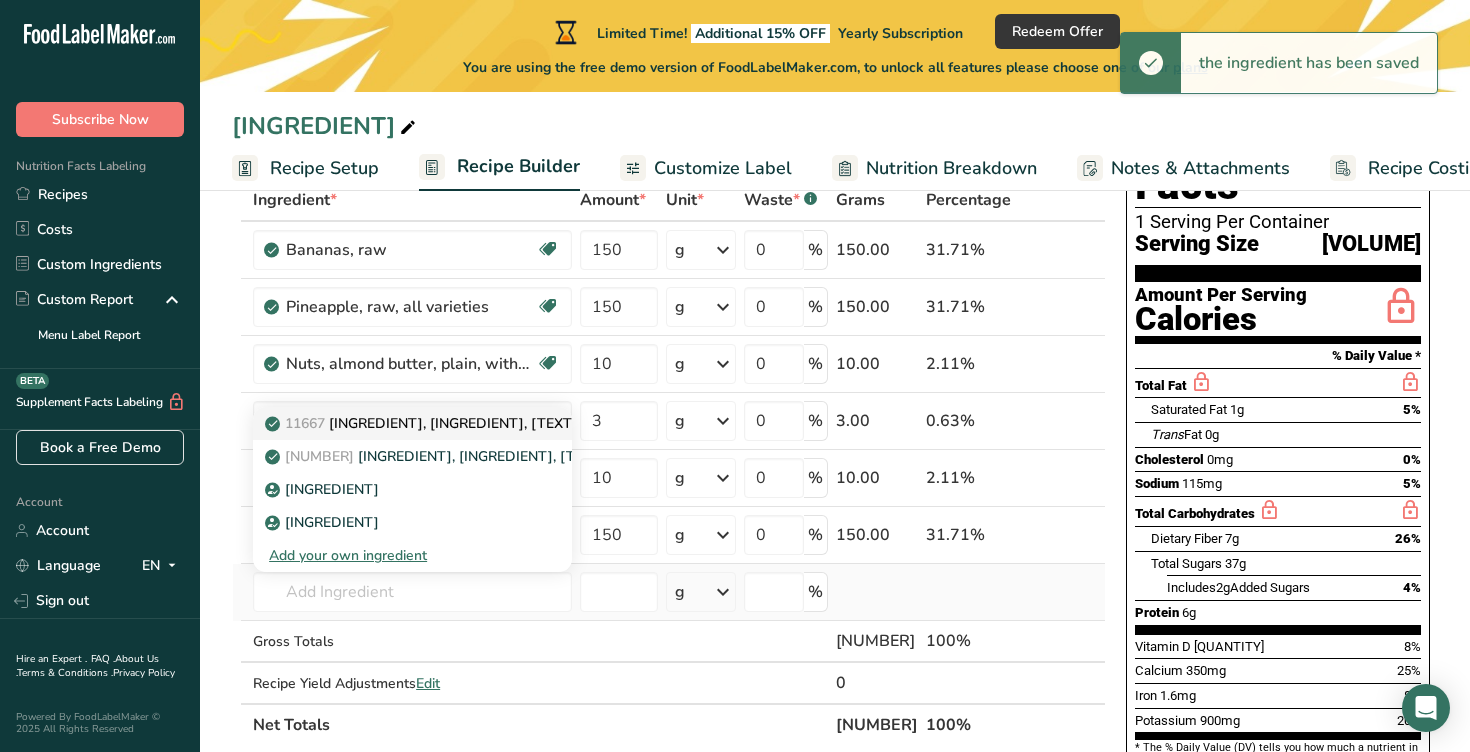 click on "[INGREDIENT]" at bounding box center (324, 489) 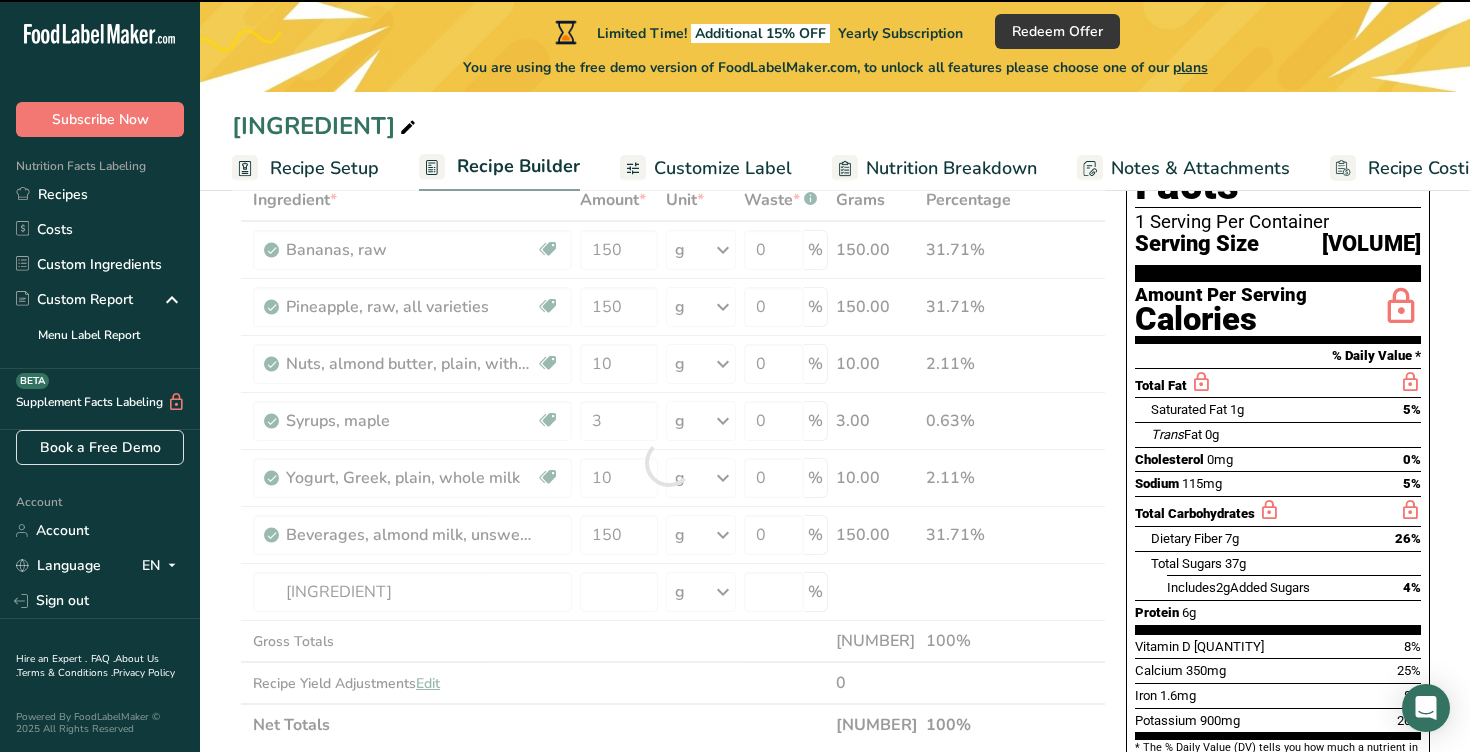 type on "0" 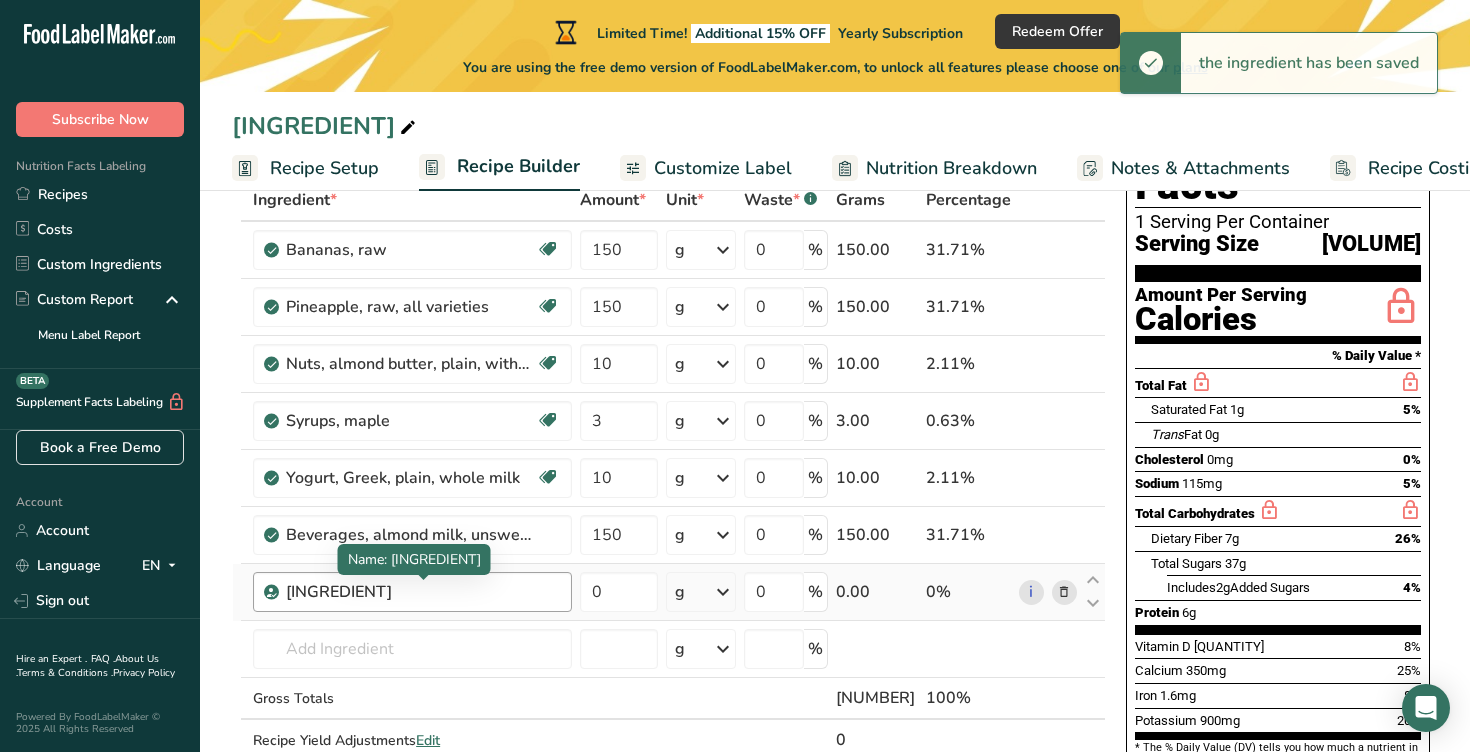 click on "[INGREDIENT]" at bounding box center (411, 592) 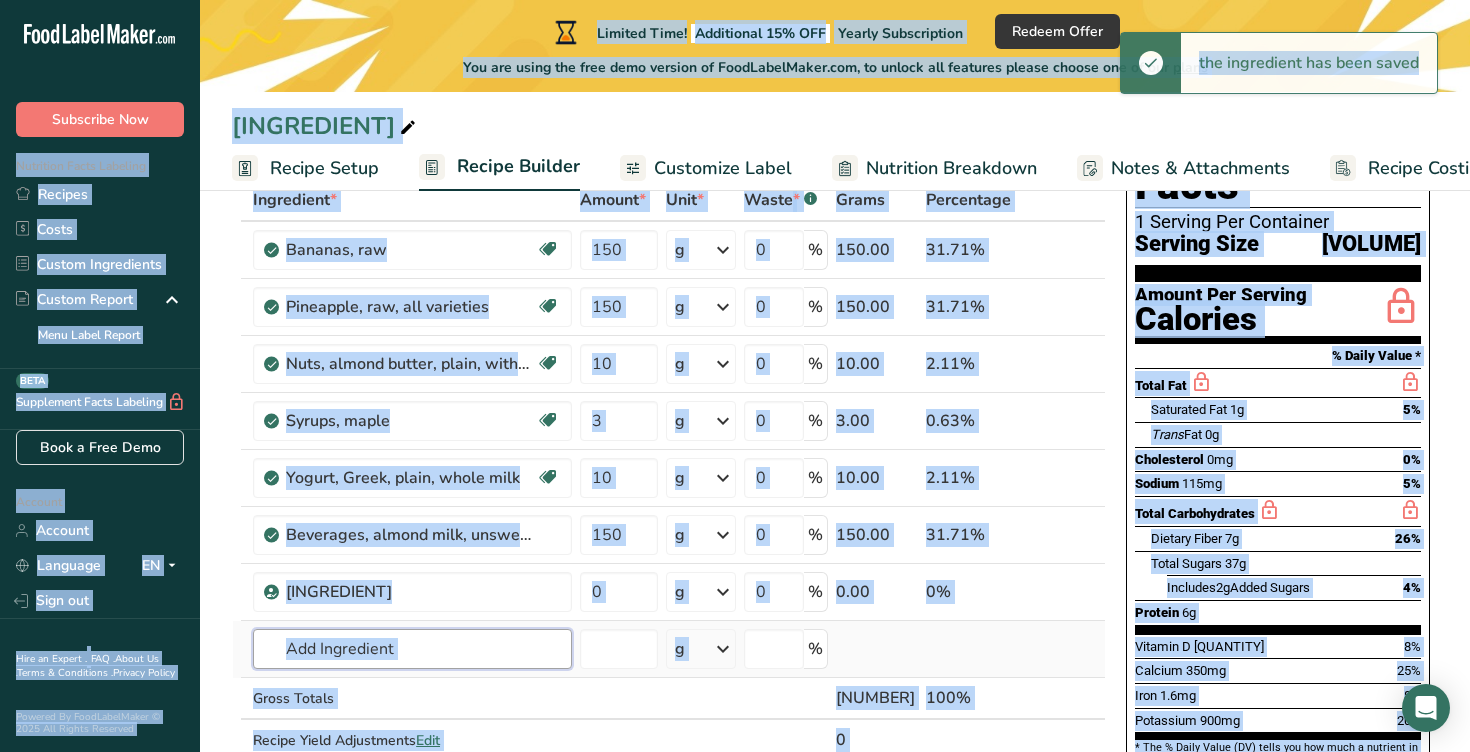 click at bounding box center (412, 649) 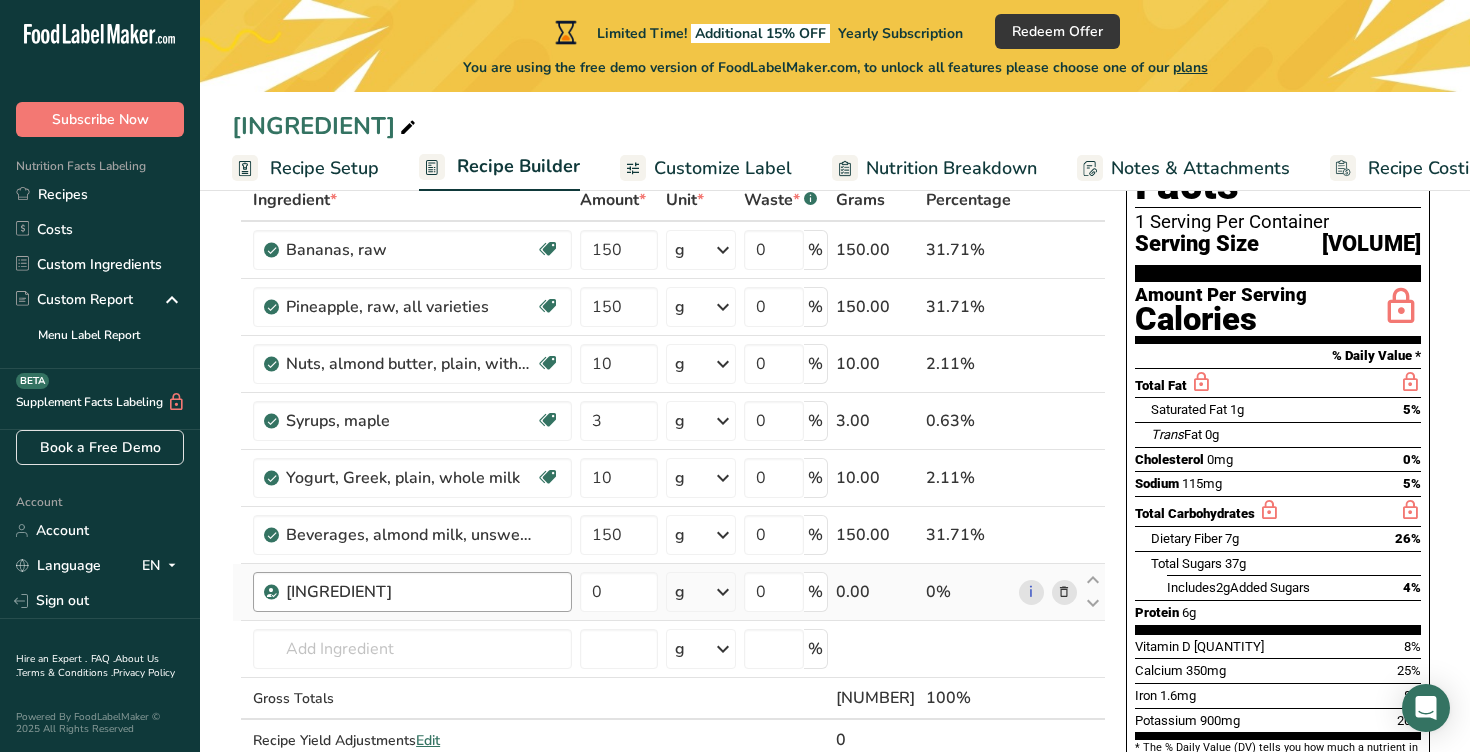 click on "[INGREDIENT]" at bounding box center (411, 592) 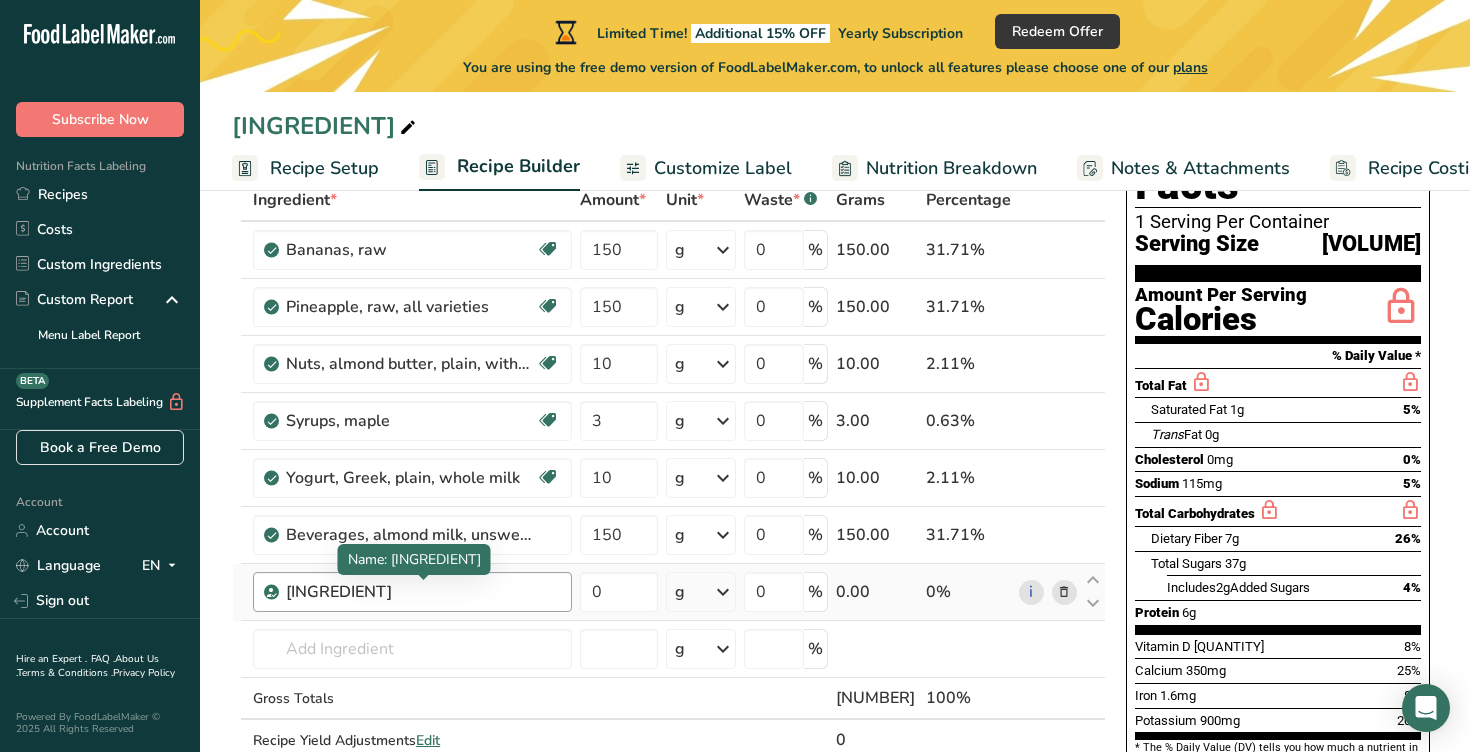 click on "[INGREDIENT]" at bounding box center (411, 592) 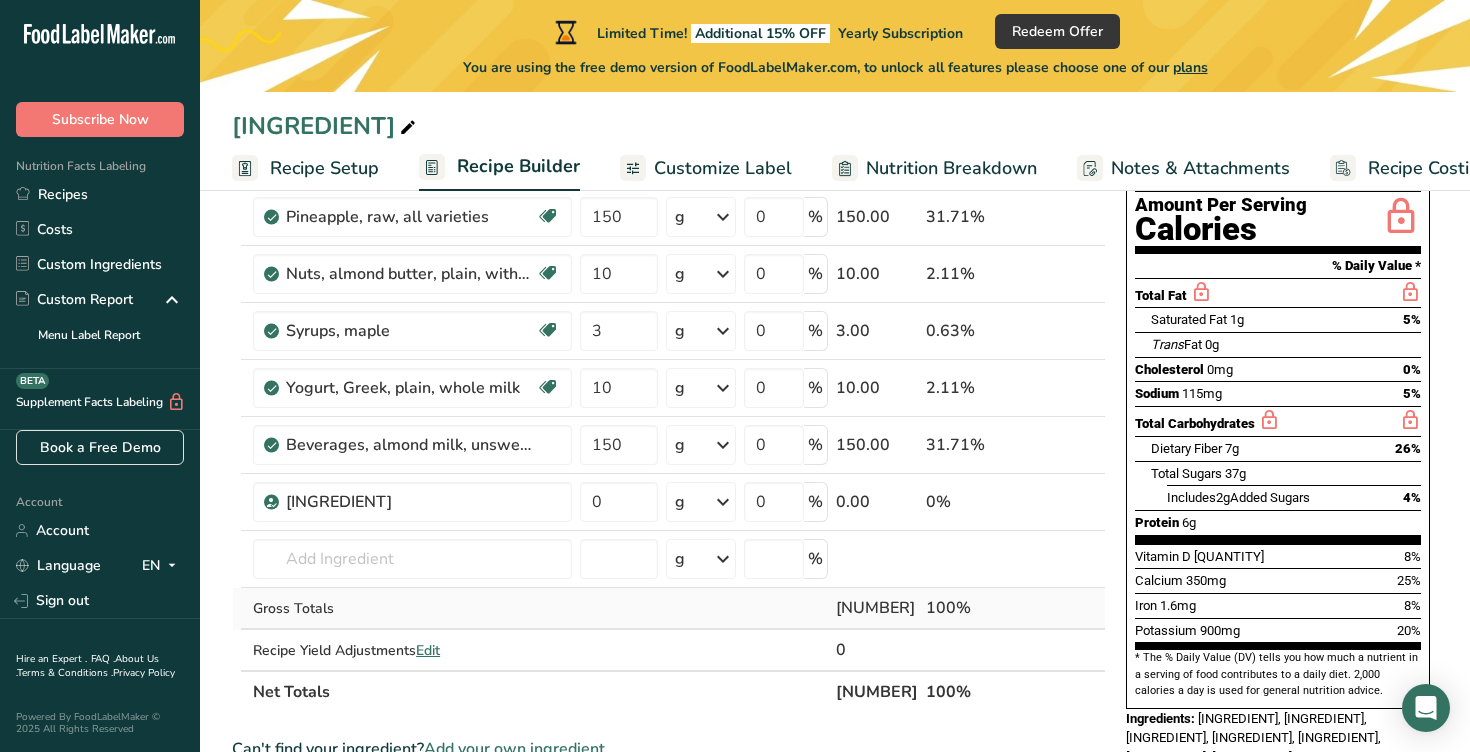 scroll, scrollTop: 218, scrollLeft: 0, axis: vertical 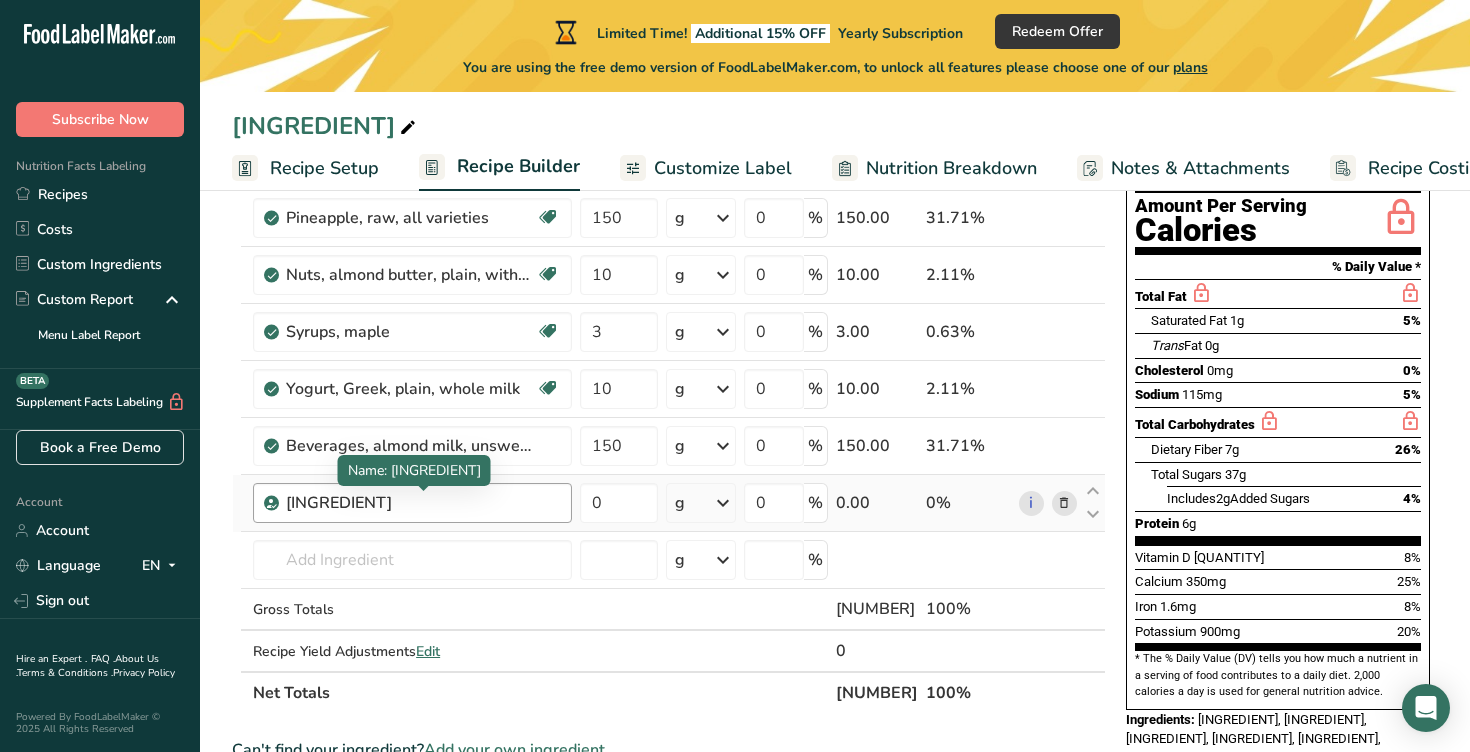 click on "[INGREDIENT]" at bounding box center (412, 503) 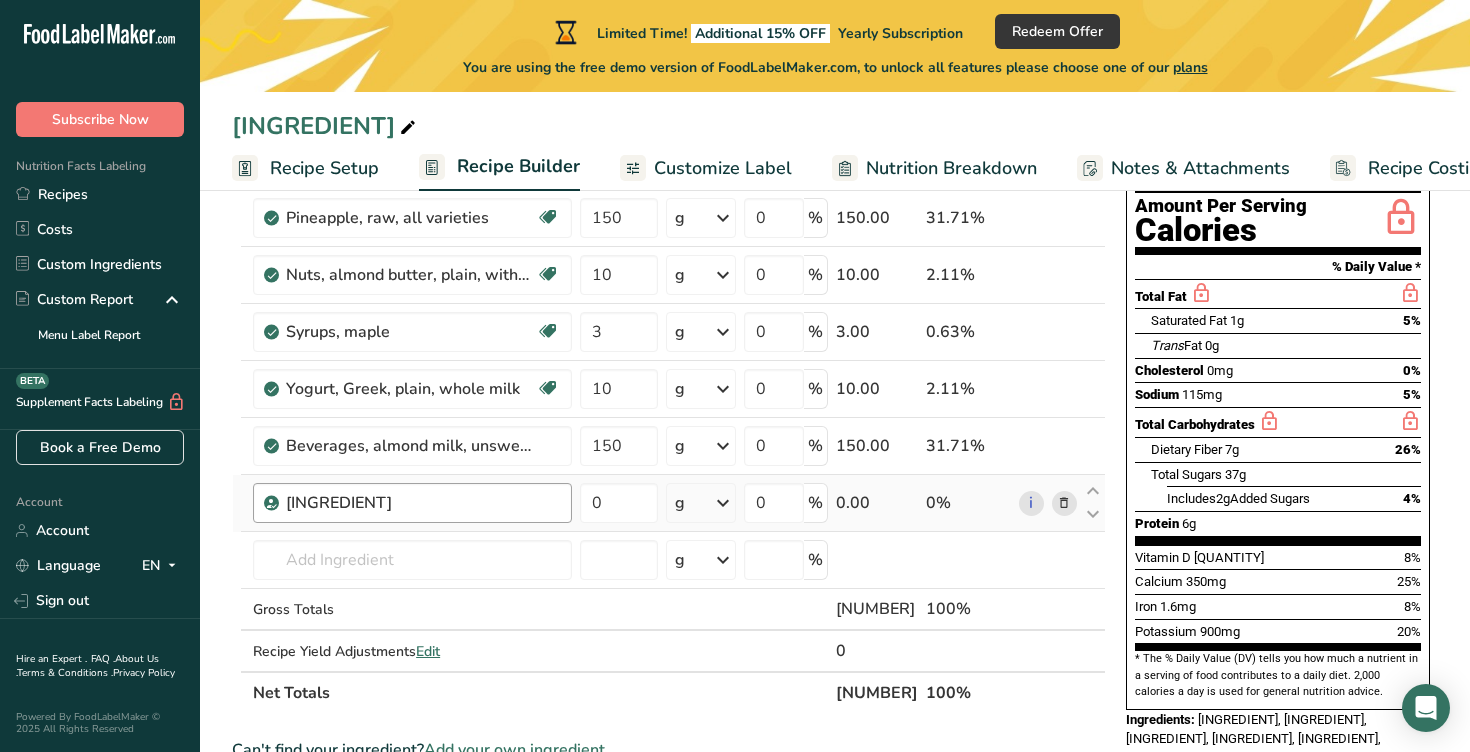 click on "[INGREDIENT]" at bounding box center [411, 503] 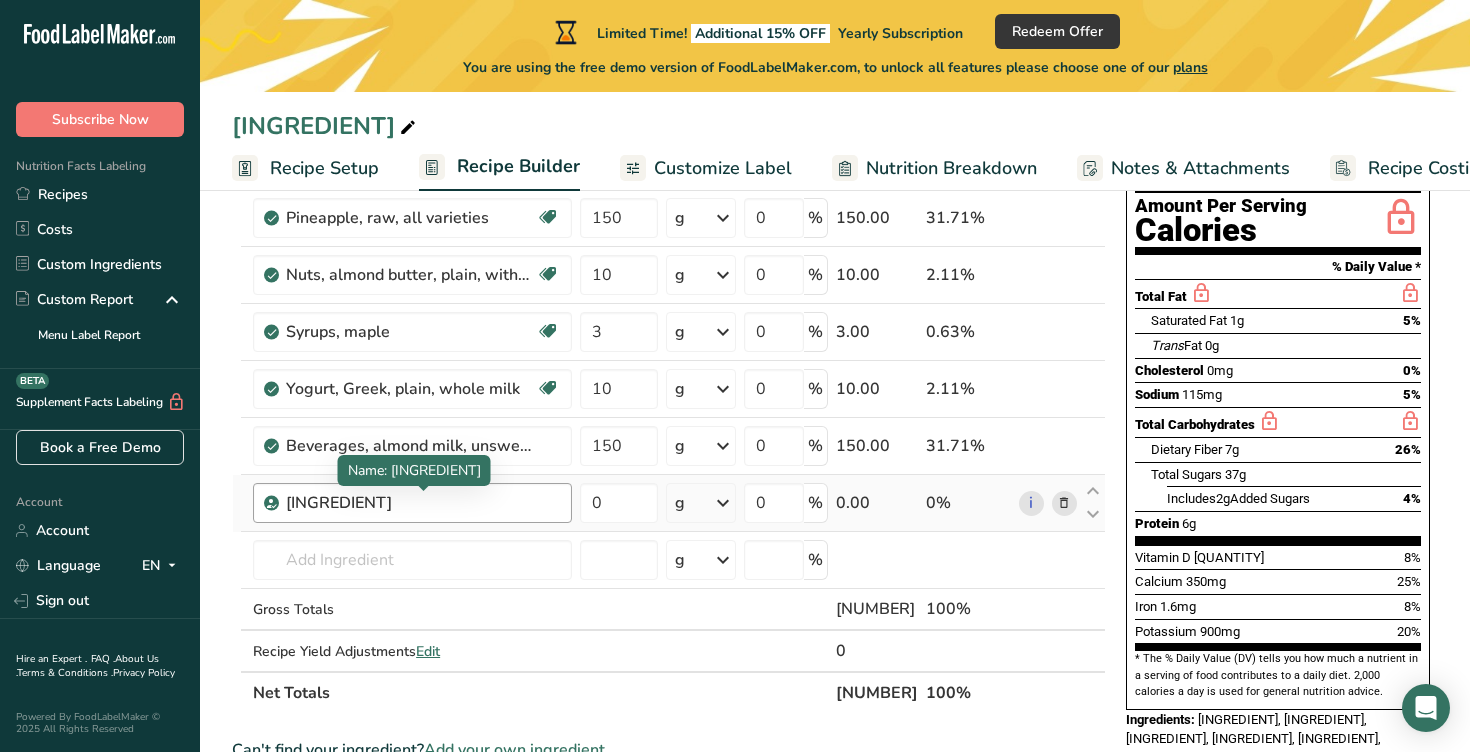click on "[INGREDIENT]" at bounding box center [411, 503] 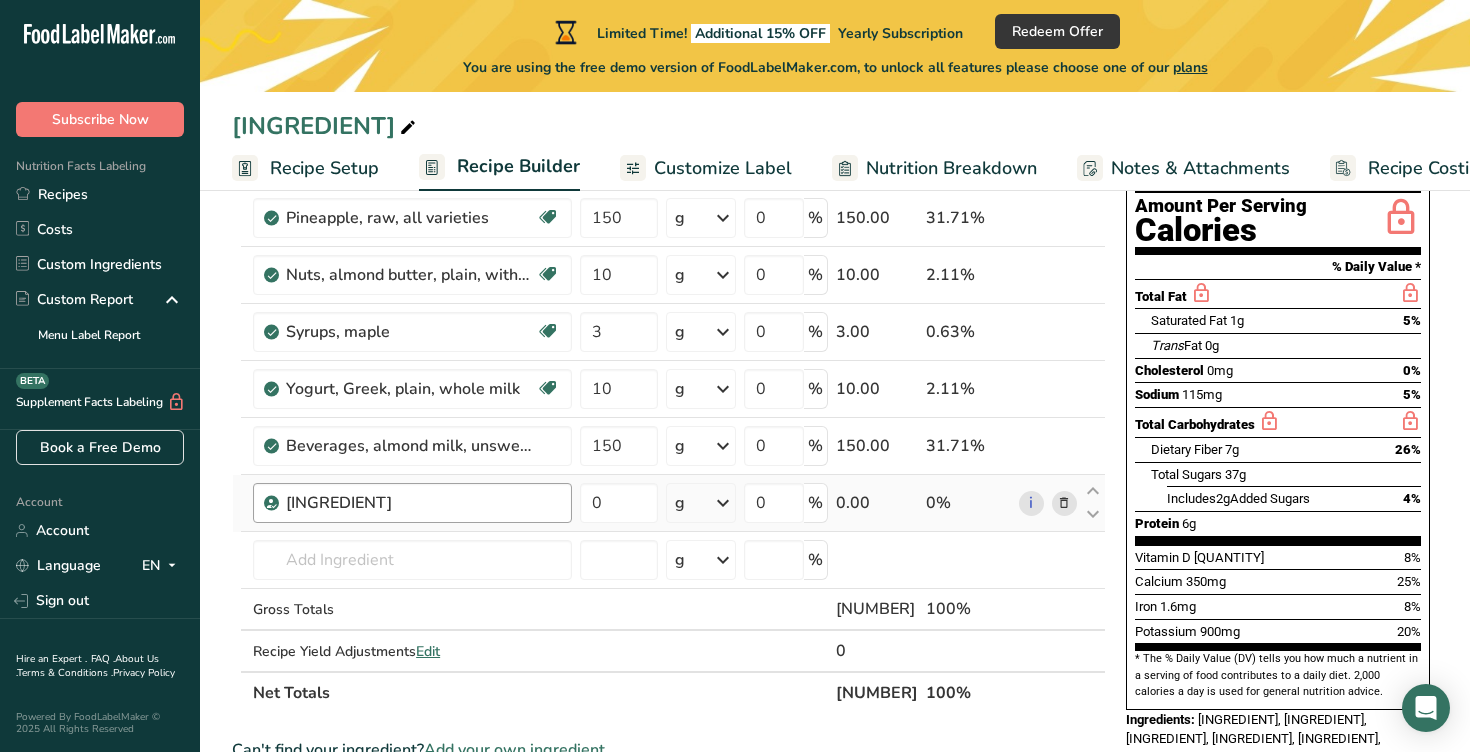click on "[INGREDIENT]" at bounding box center [411, 503] 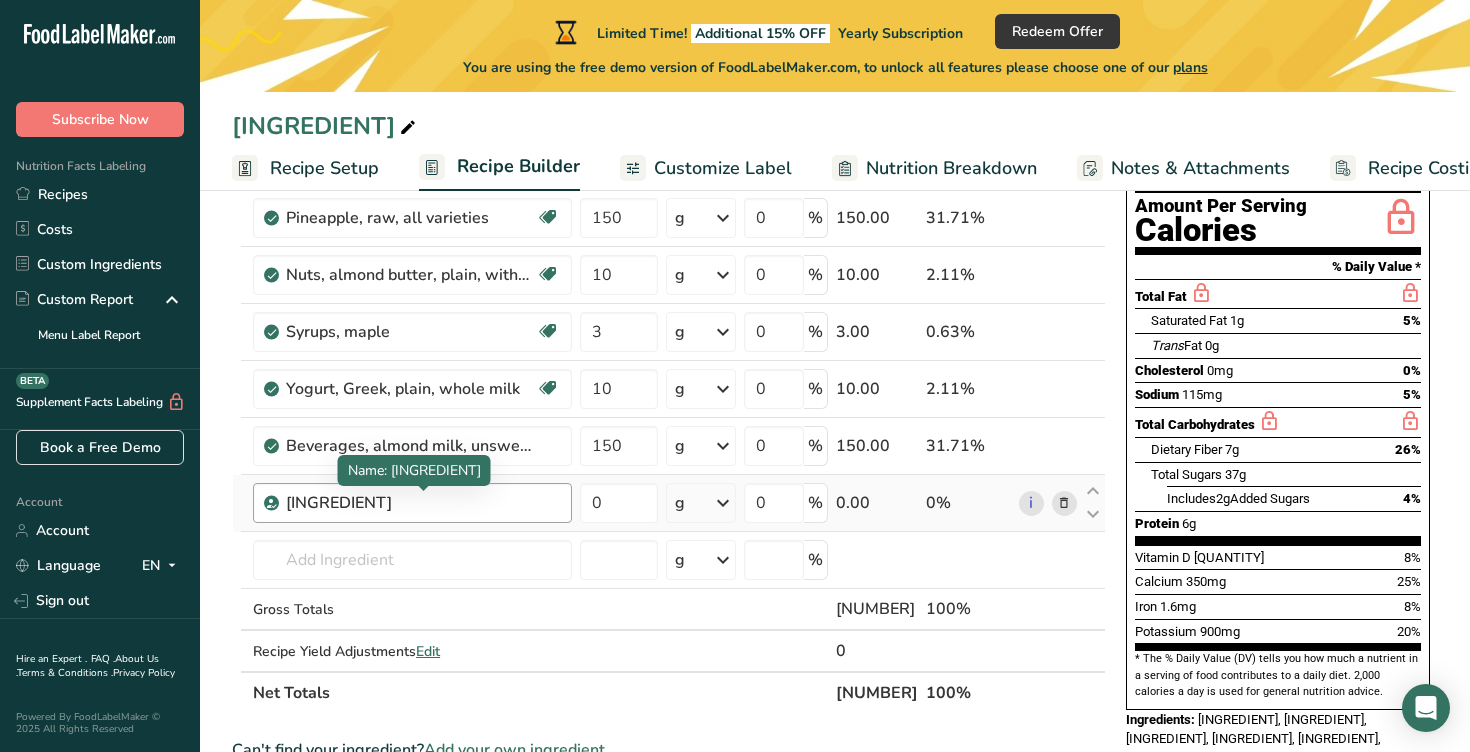 click on "[INGREDIENT]" at bounding box center [411, 503] 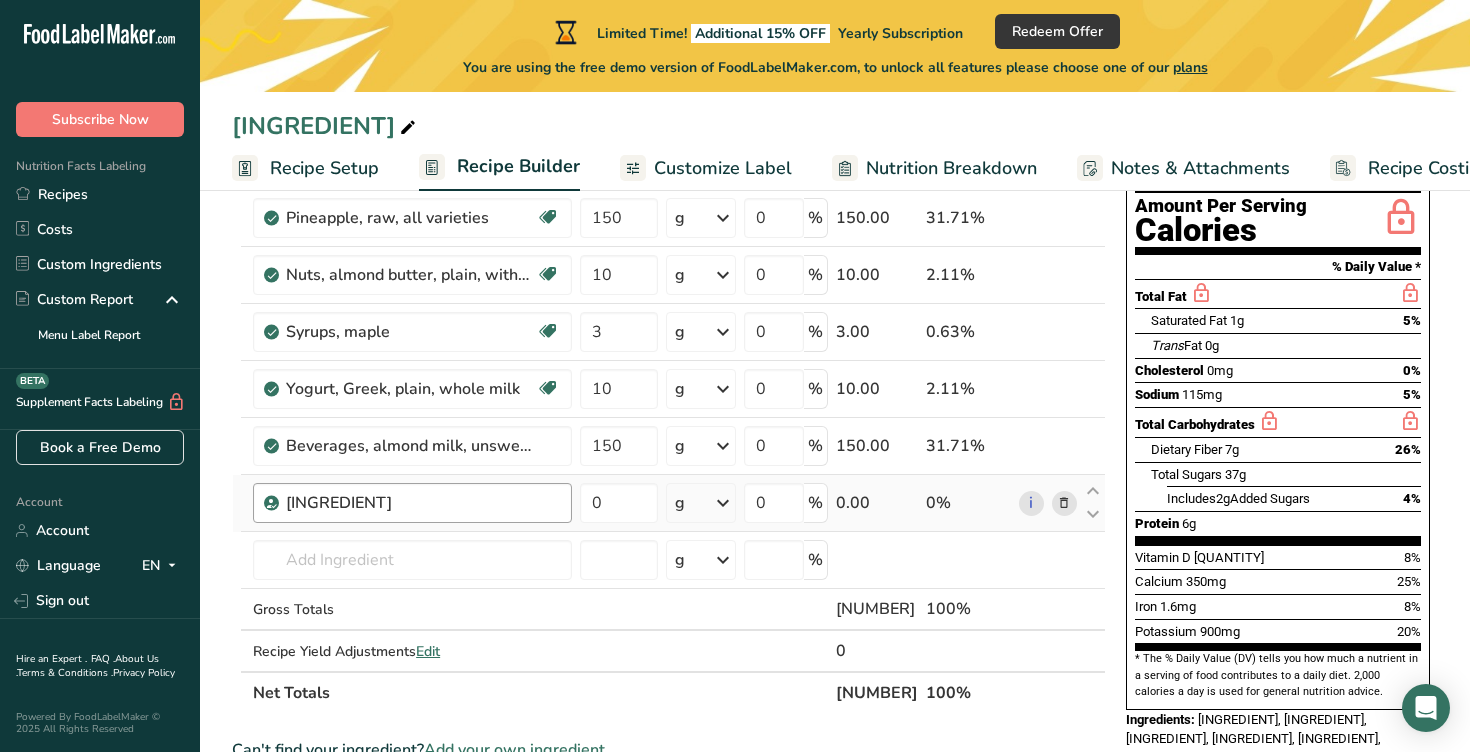 click on "[INGREDIENT]" at bounding box center (411, 503) 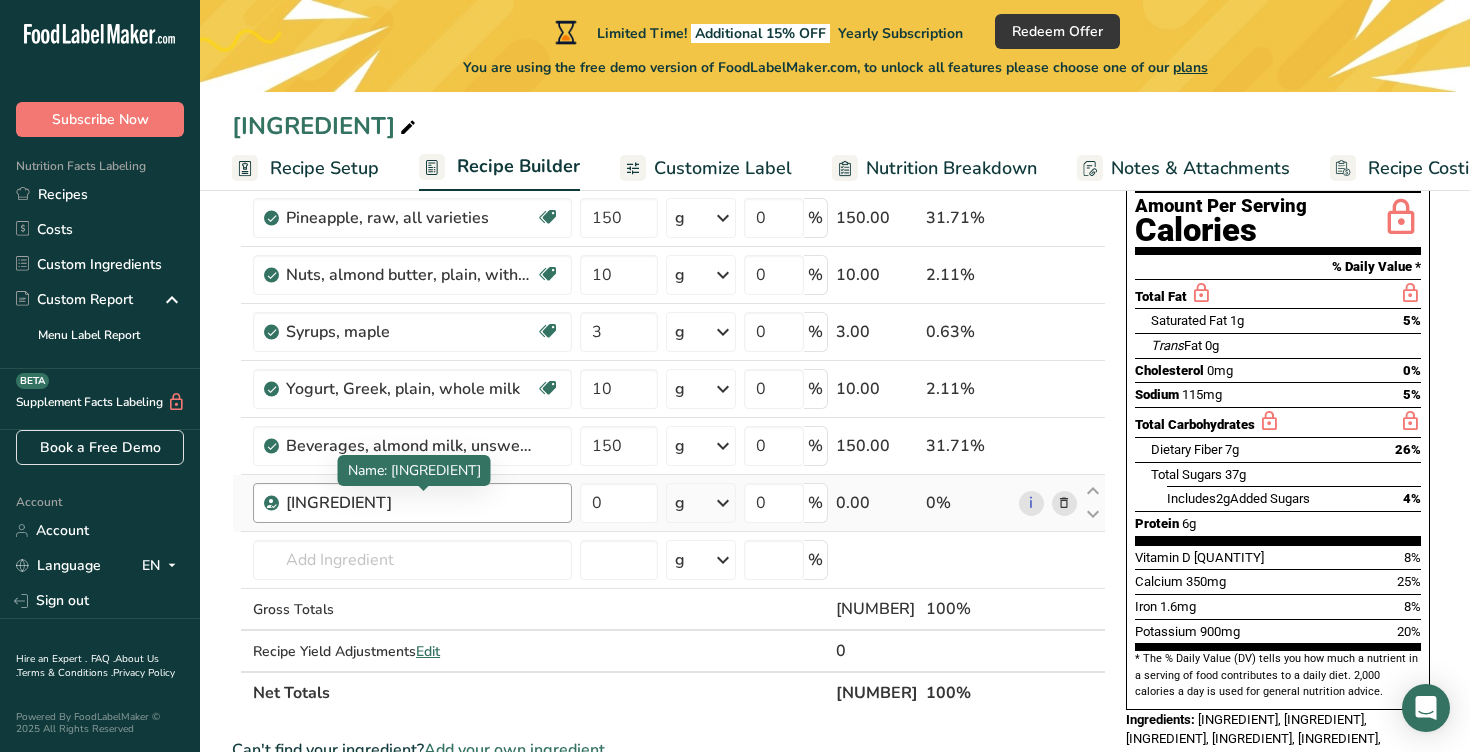 click on "[INGREDIENT]" at bounding box center [411, 503] 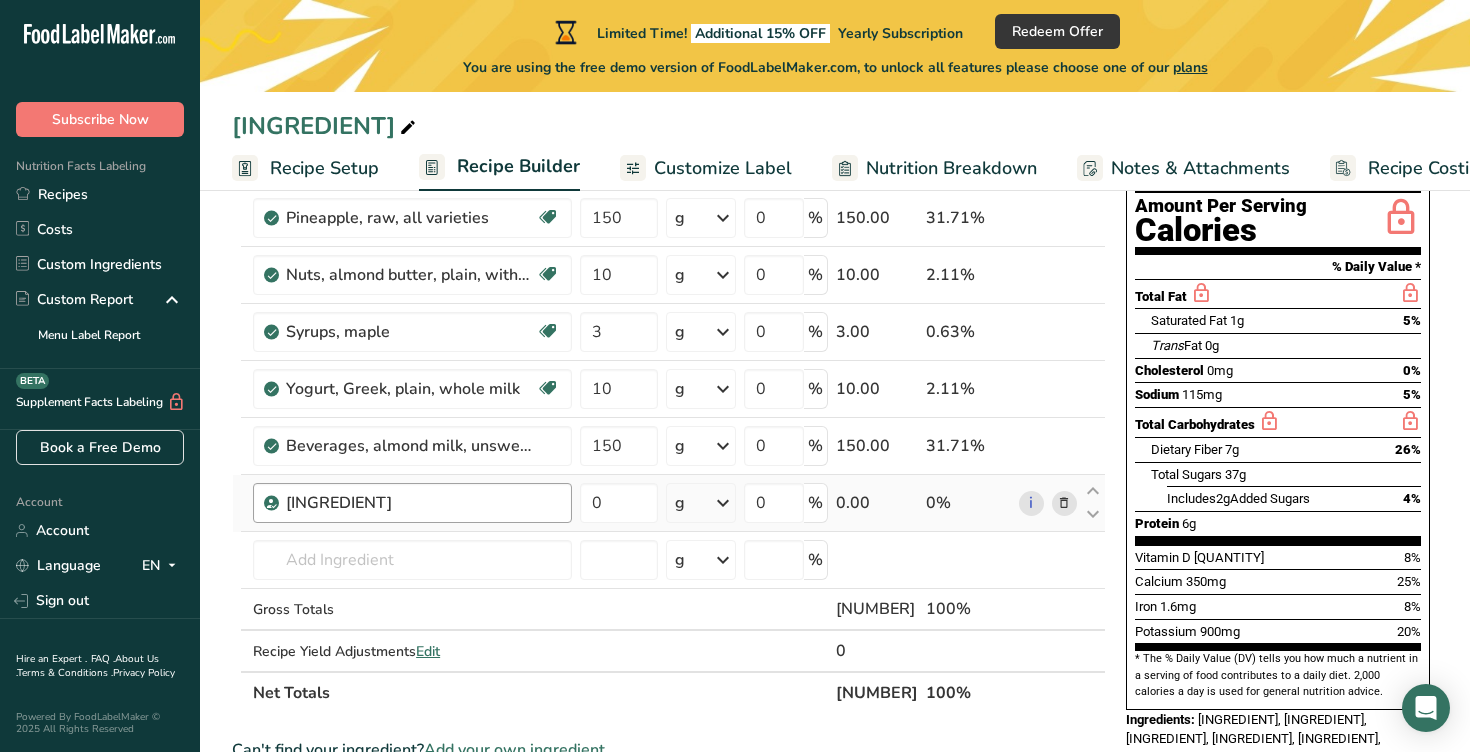 click on "[INGREDIENT]" at bounding box center [411, 503] 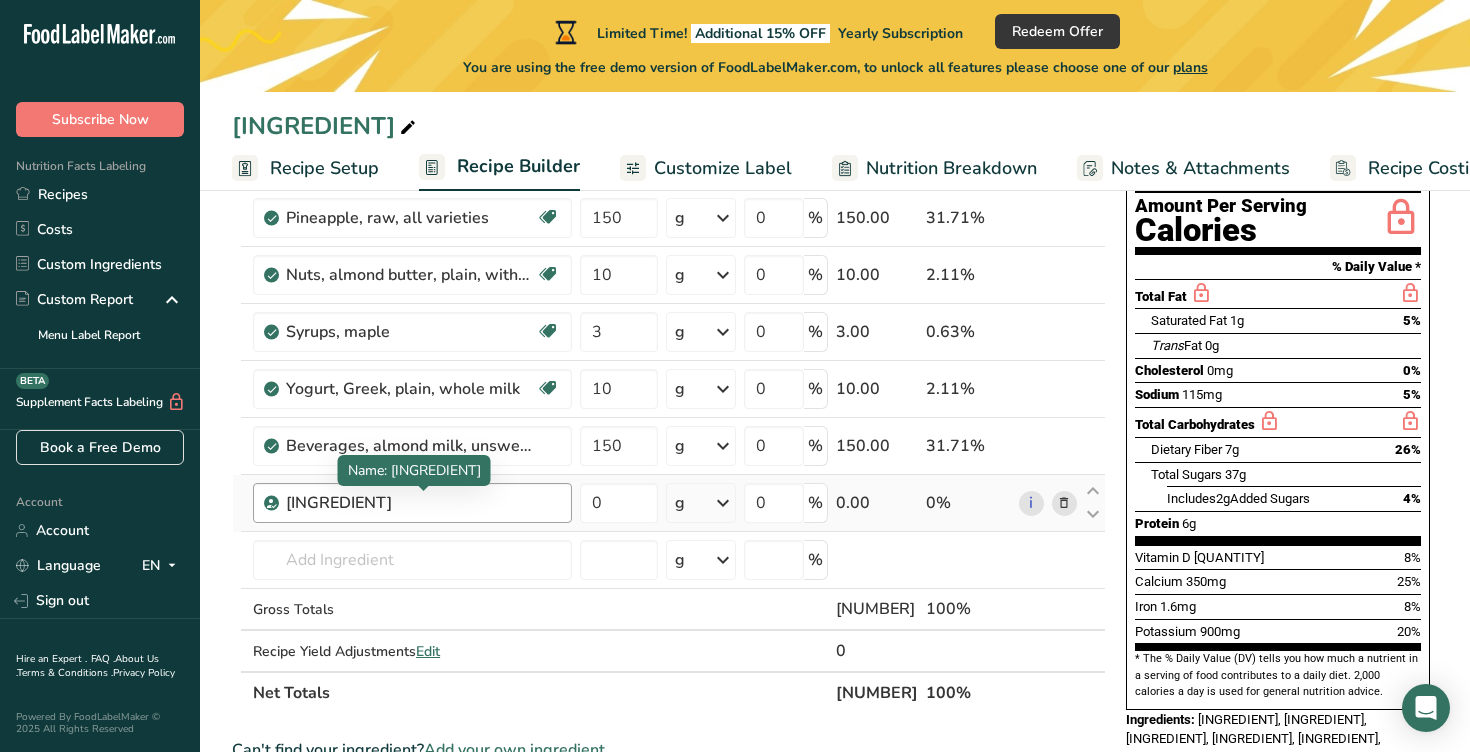 click on "[INGREDIENT]" at bounding box center (412, 503) 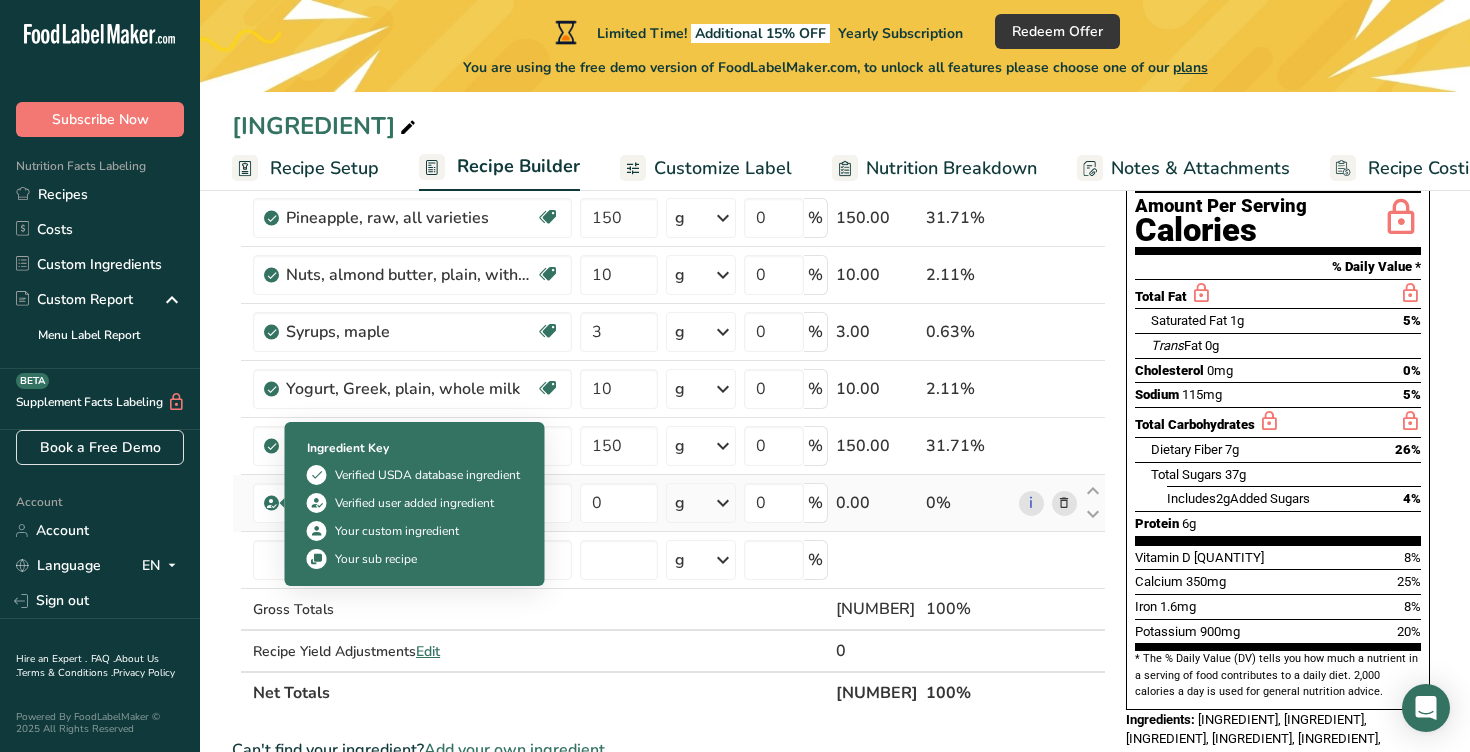 click at bounding box center (272, 503) 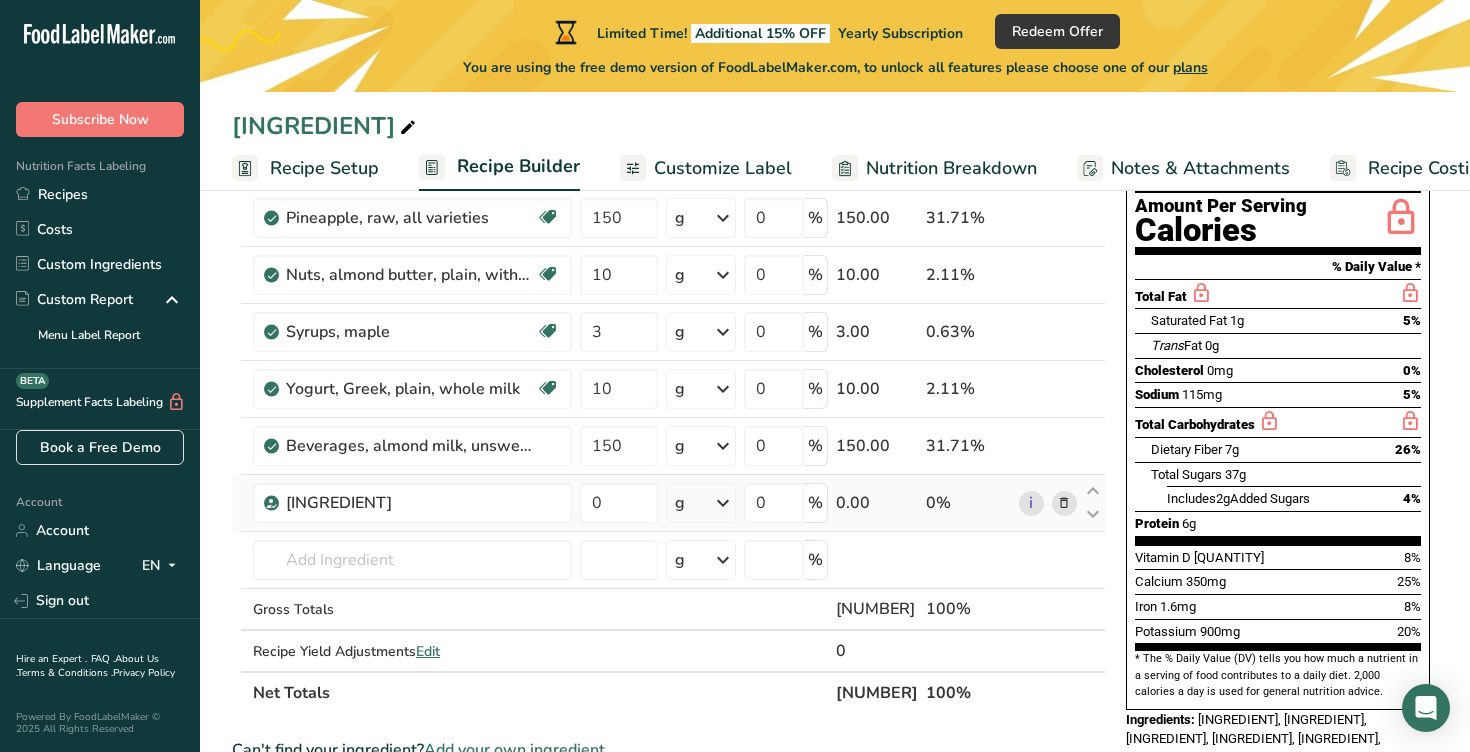 click at bounding box center [1064, 503] 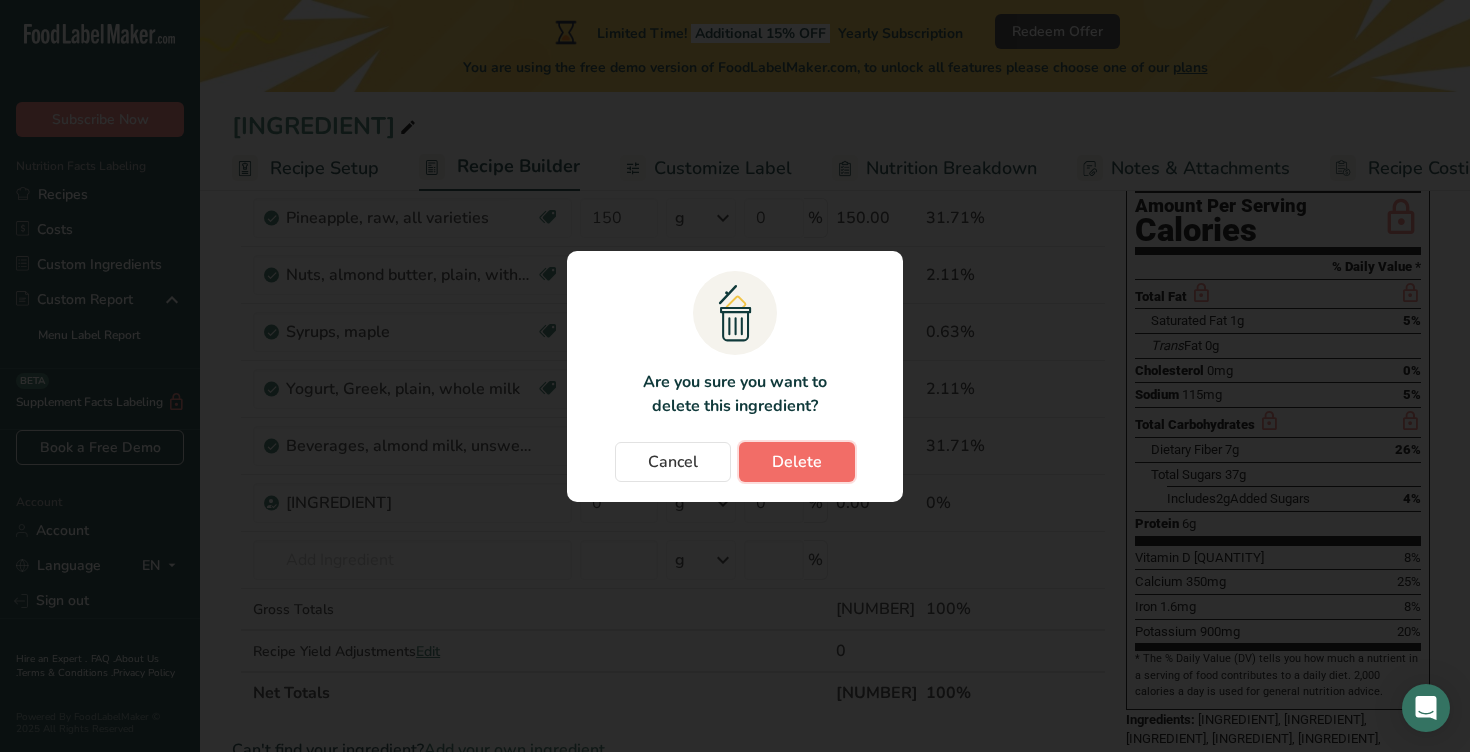 click on "Delete" at bounding box center [797, 462] 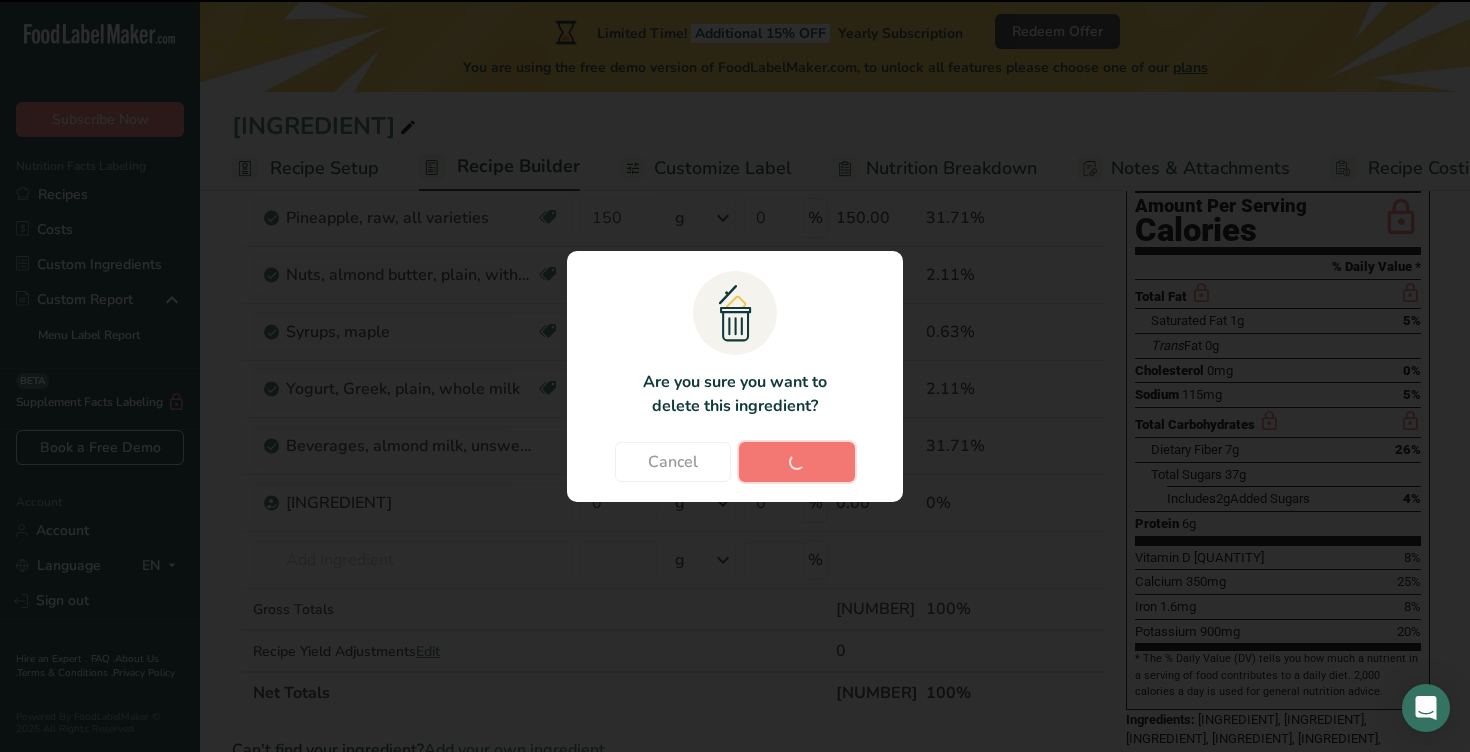 type 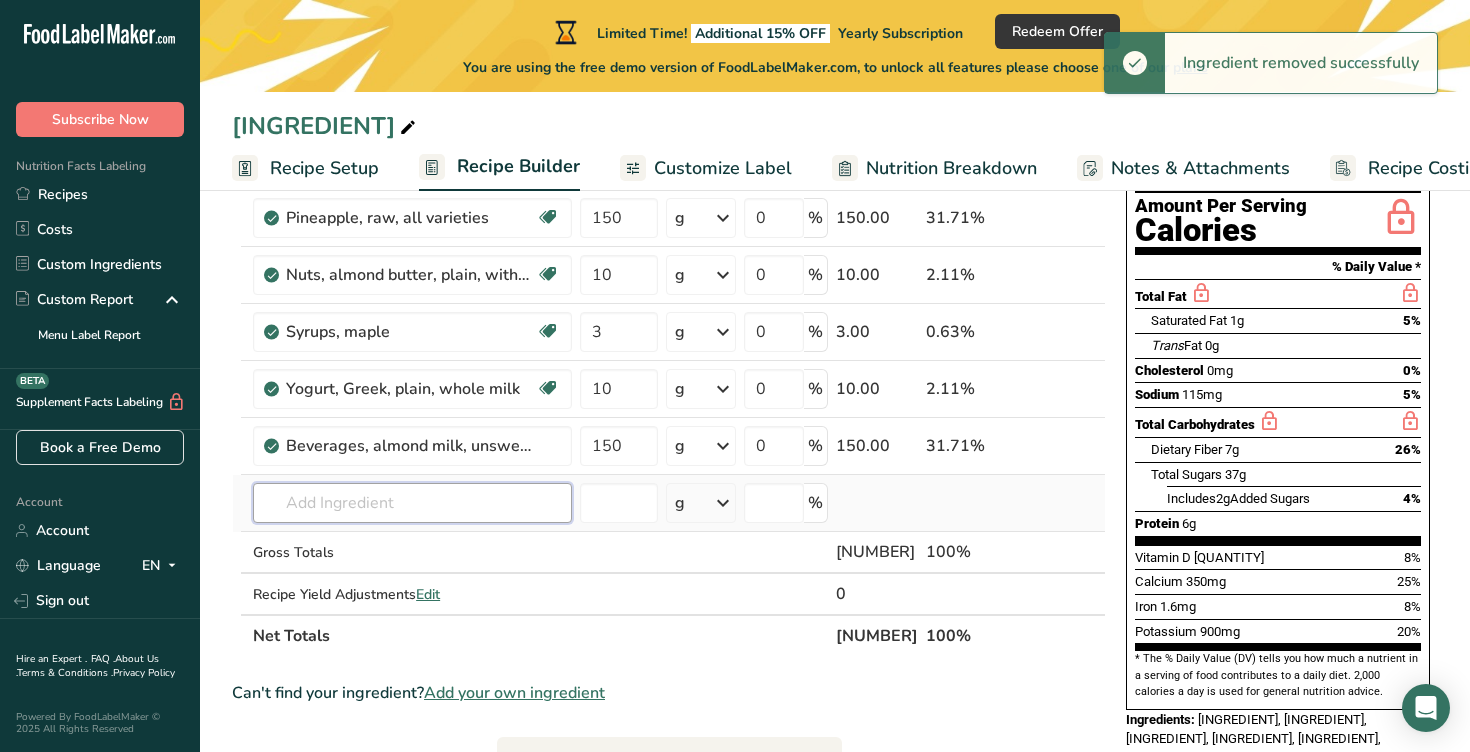 click at bounding box center [412, 503] 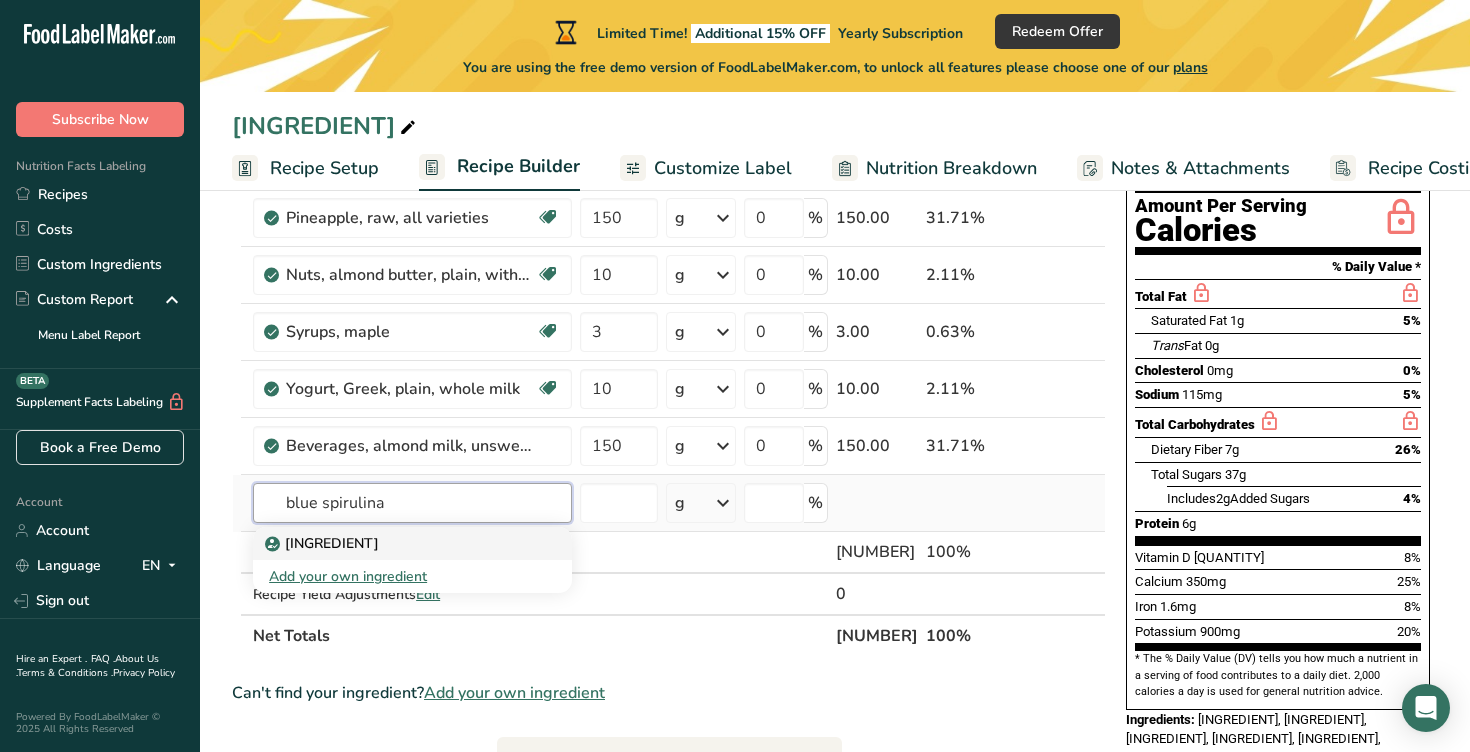 type on "blue spirulina" 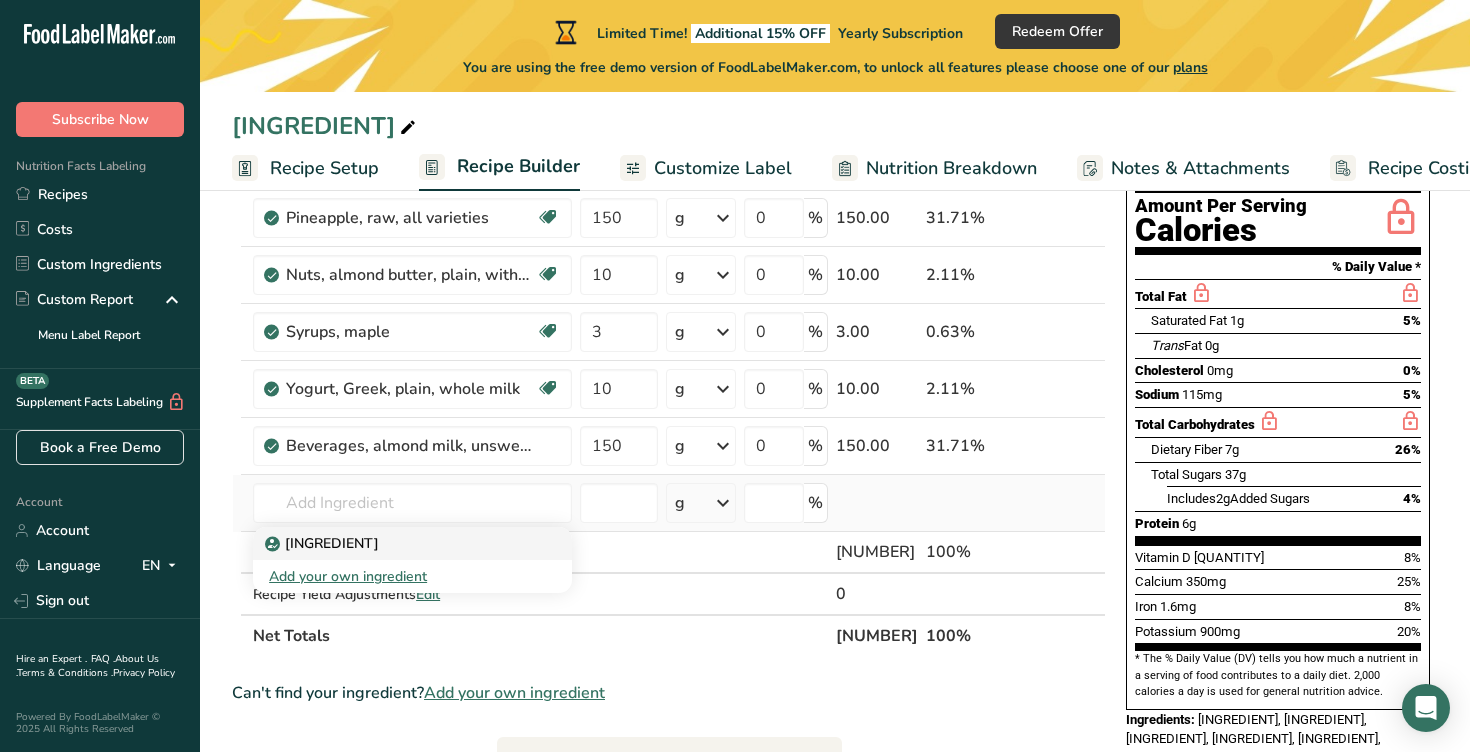 click on "[INGREDIENT]" at bounding box center (412, 543) 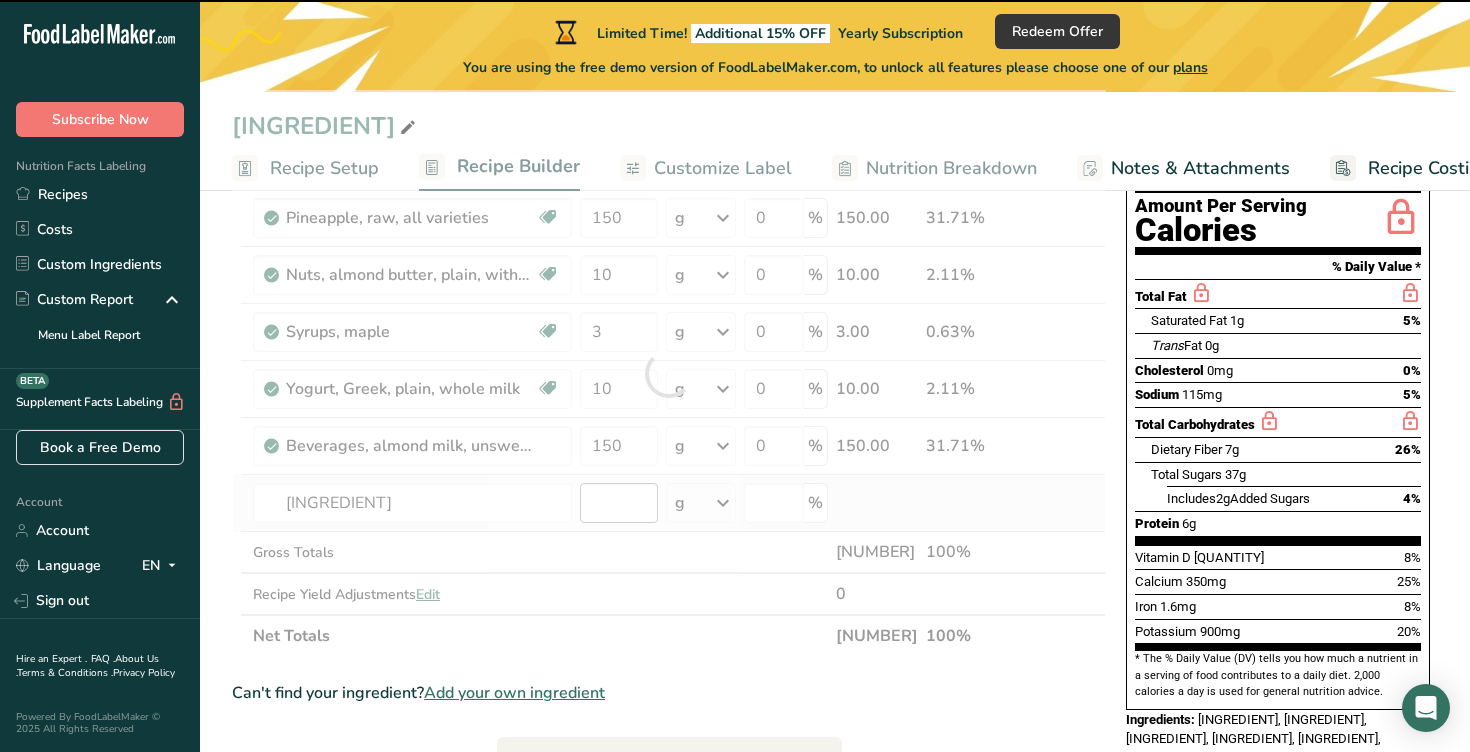 type on "0" 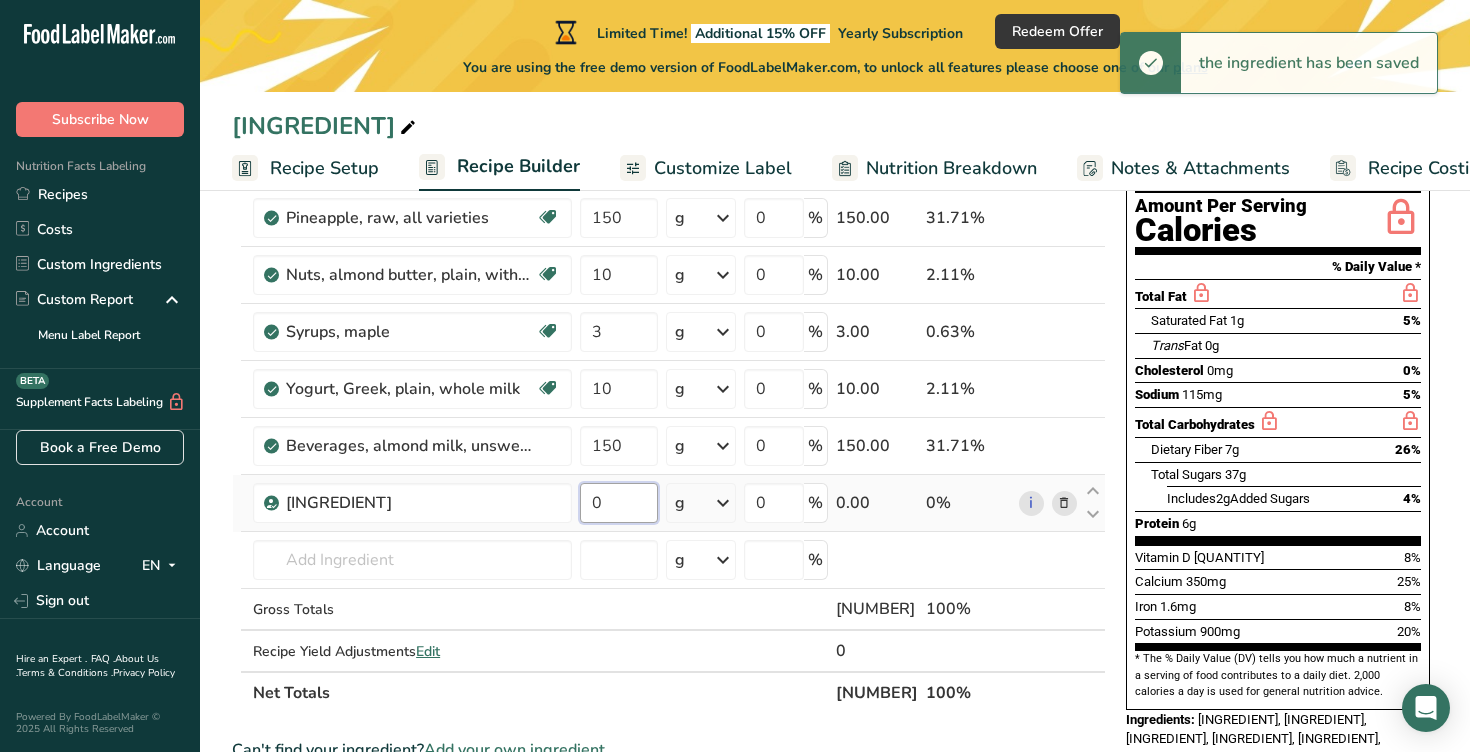 click on "0" at bounding box center (619, 503) 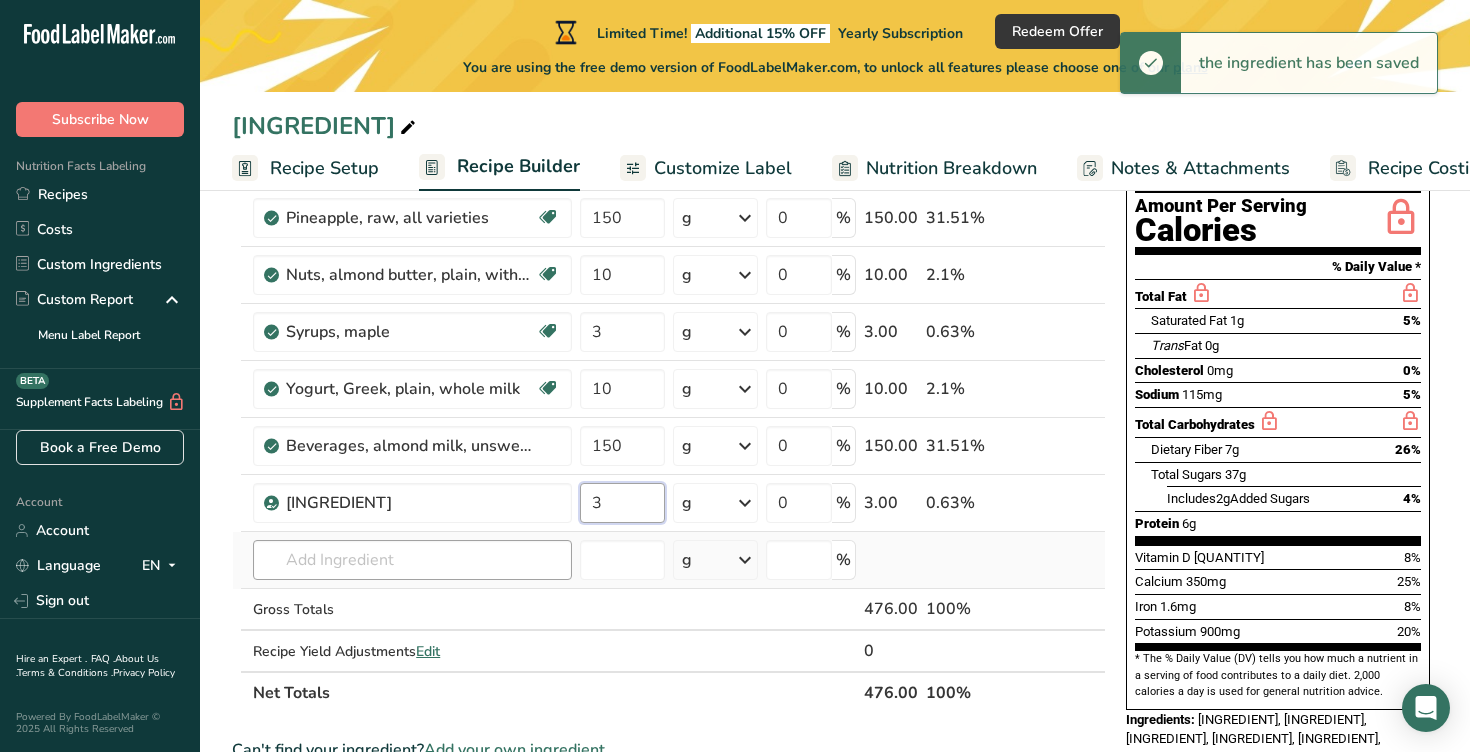 type on "3" 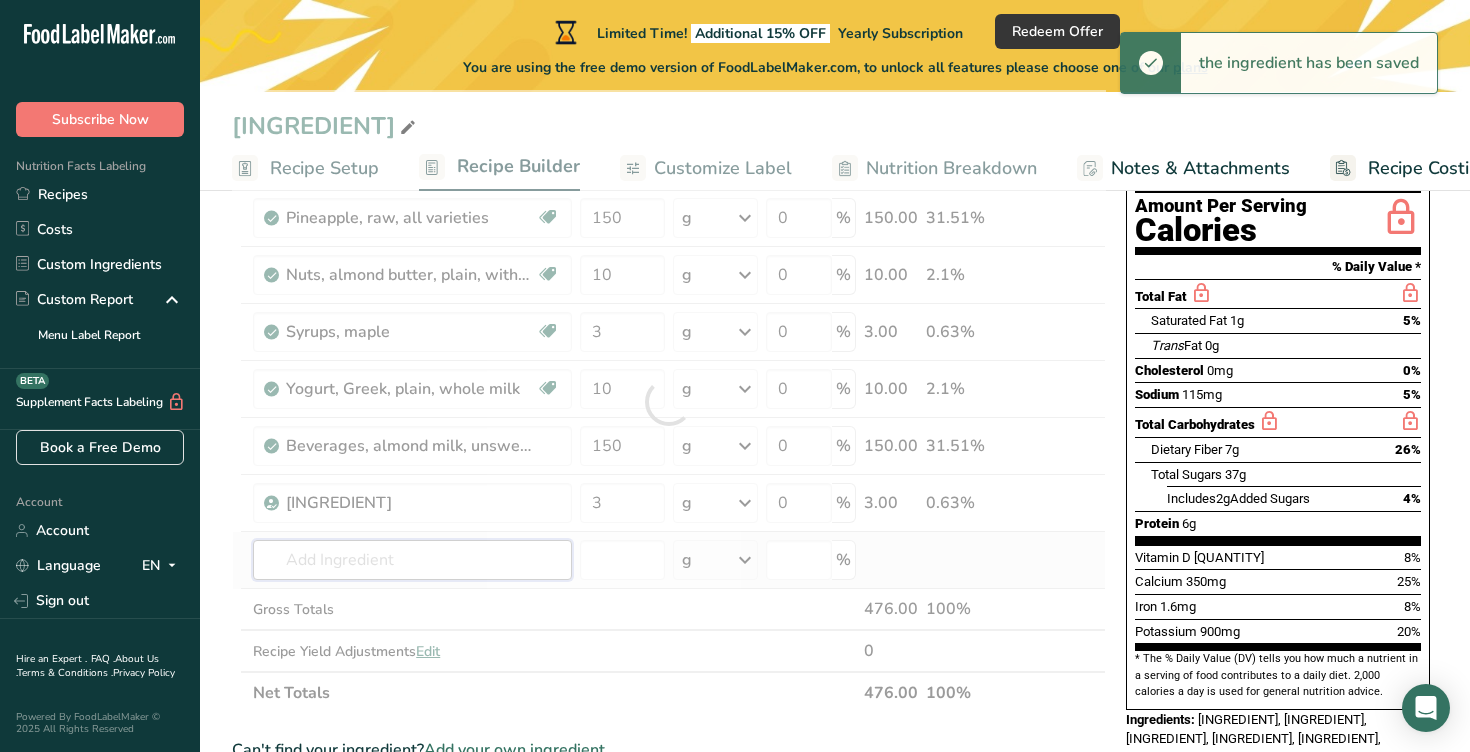 click on "Ingredient *
Amount *
Unit *
Waste *   .a-a{fill:#347362;}.b-a{fill:#fff;}          Grams
Percentage
[INGREDIENT], [TEXT]
Dairy free
Gluten free
Vegan
Vegetarian
Soy free
[NUMBER]
g
Portions
[NUMBER] [UNIT]
[NUMBER] [TEXT] [TEXT] [TEXT]
See more
Weight Units
g
kg
mg
See more
Volume Units
l
Volume units require a density conversion. If you know your ingredient's density enter it below. Otherwise, click on "RIA" our AI Regulatory bot - she will be able to help you
lb/ft3
g/cm3
Confirm" at bounding box center (669, 402) 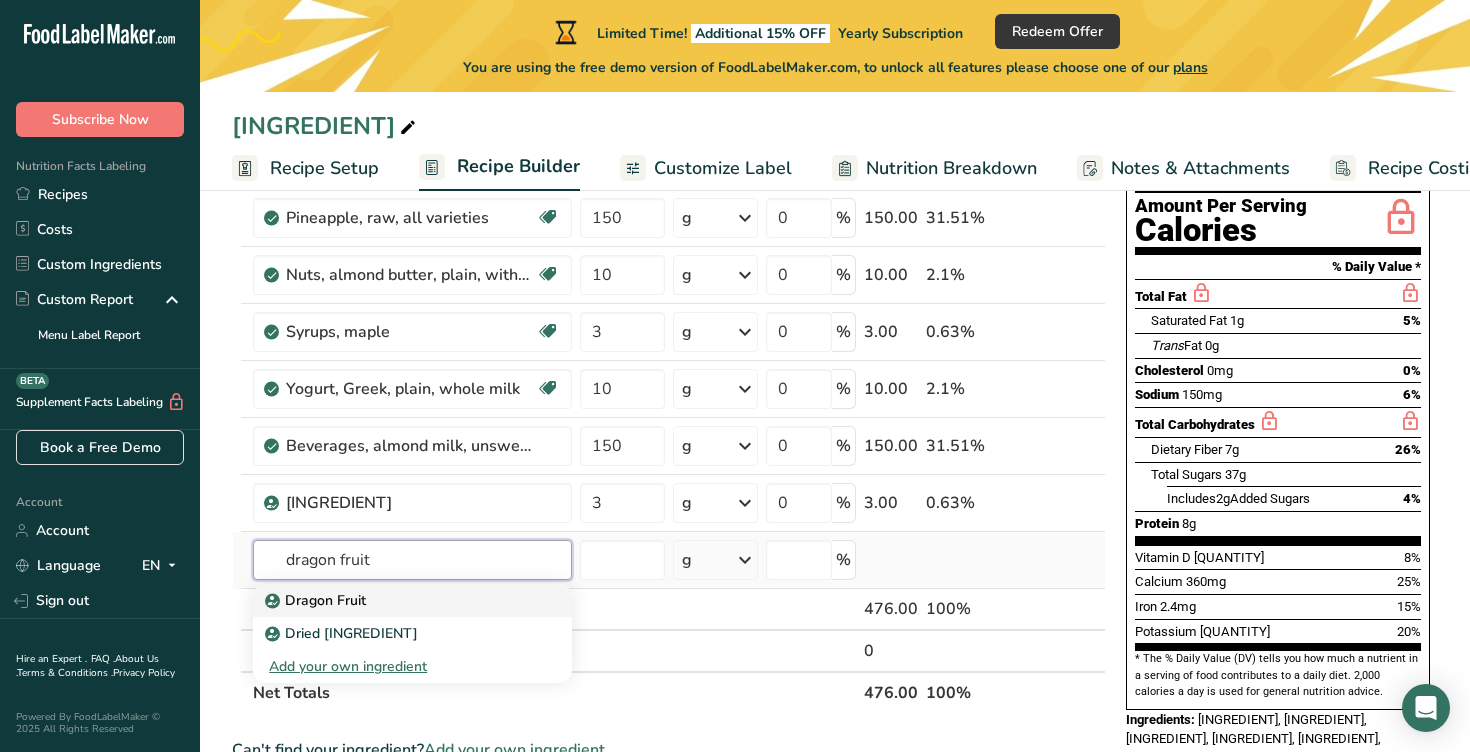 type on "dragon fruit" 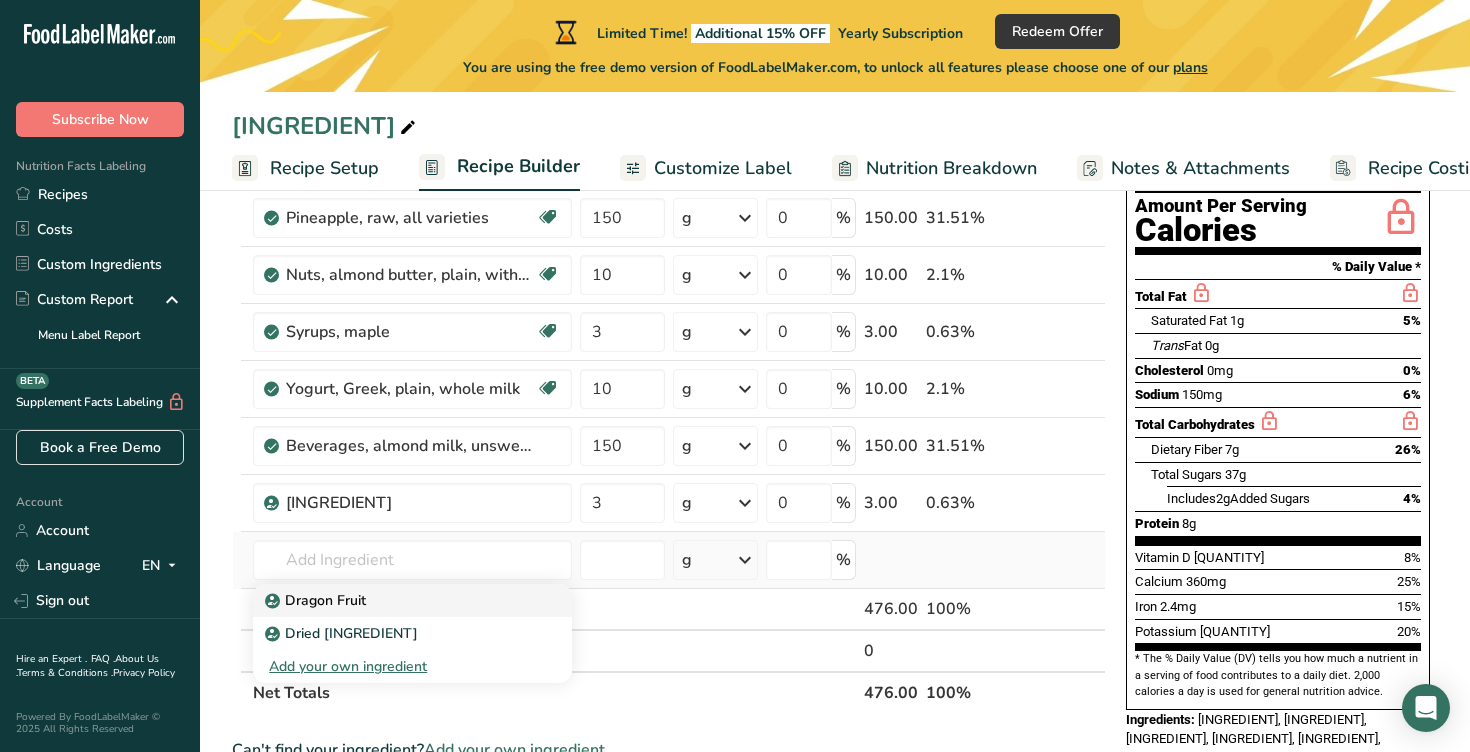 click on "Dragon Fruit" at bounding box center (396, 600) 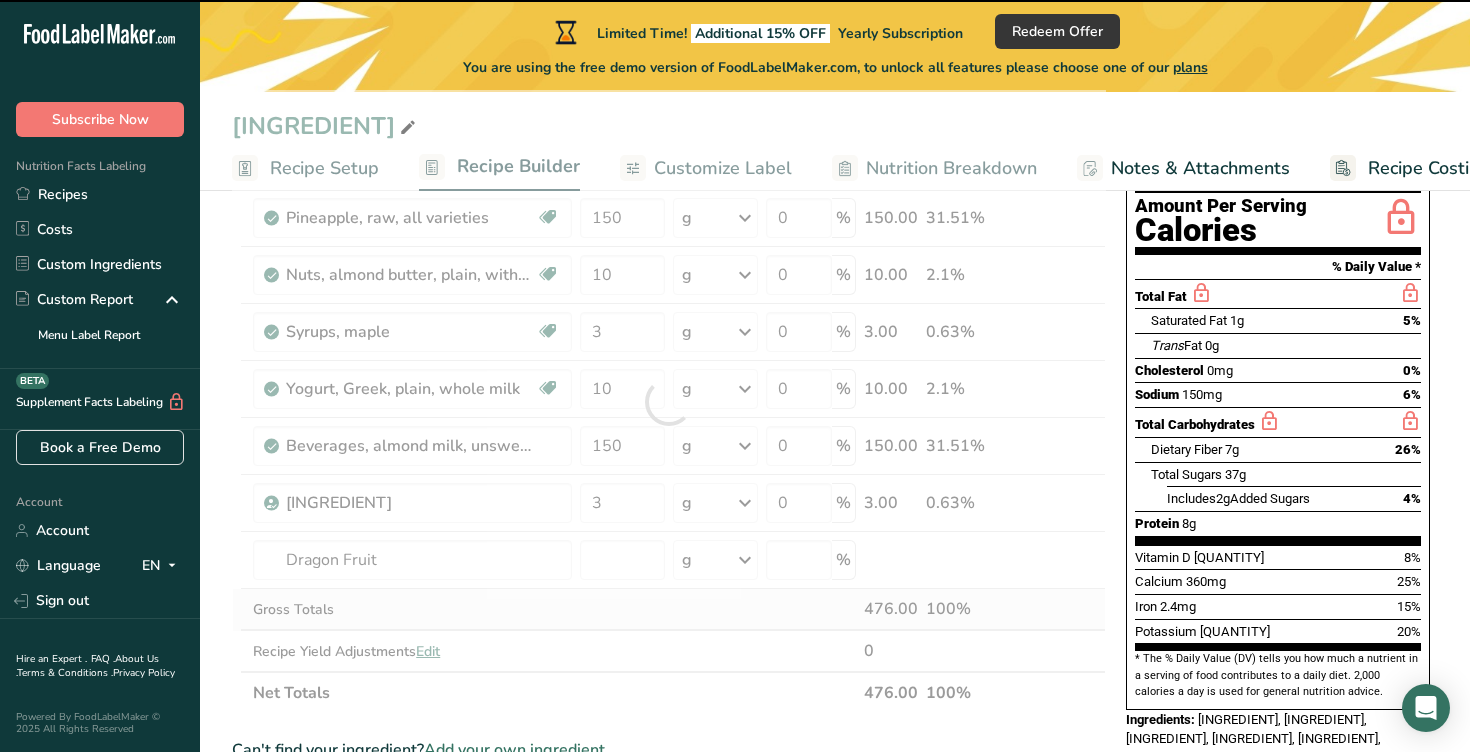 type on "0" 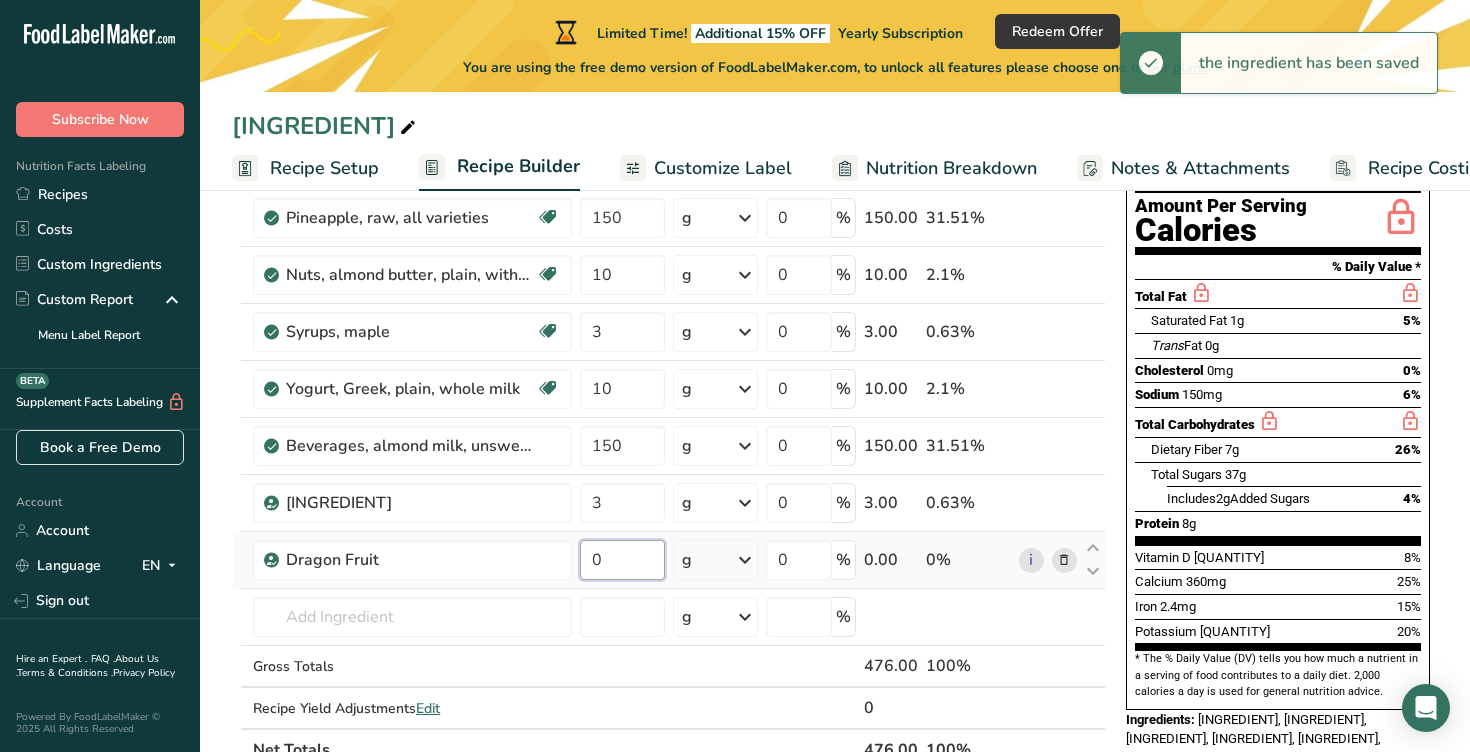 click on "0" at bounding box center (622, 560) 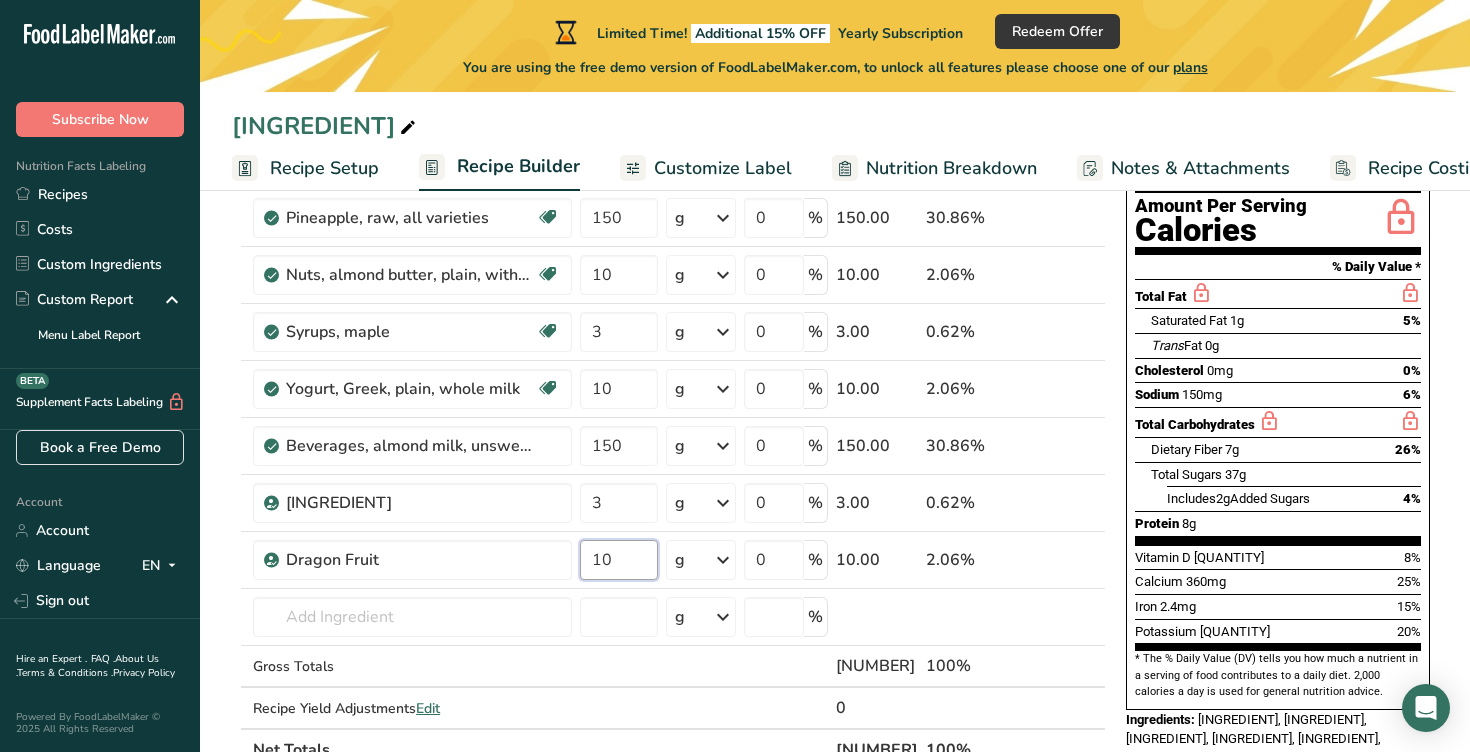type on "10" 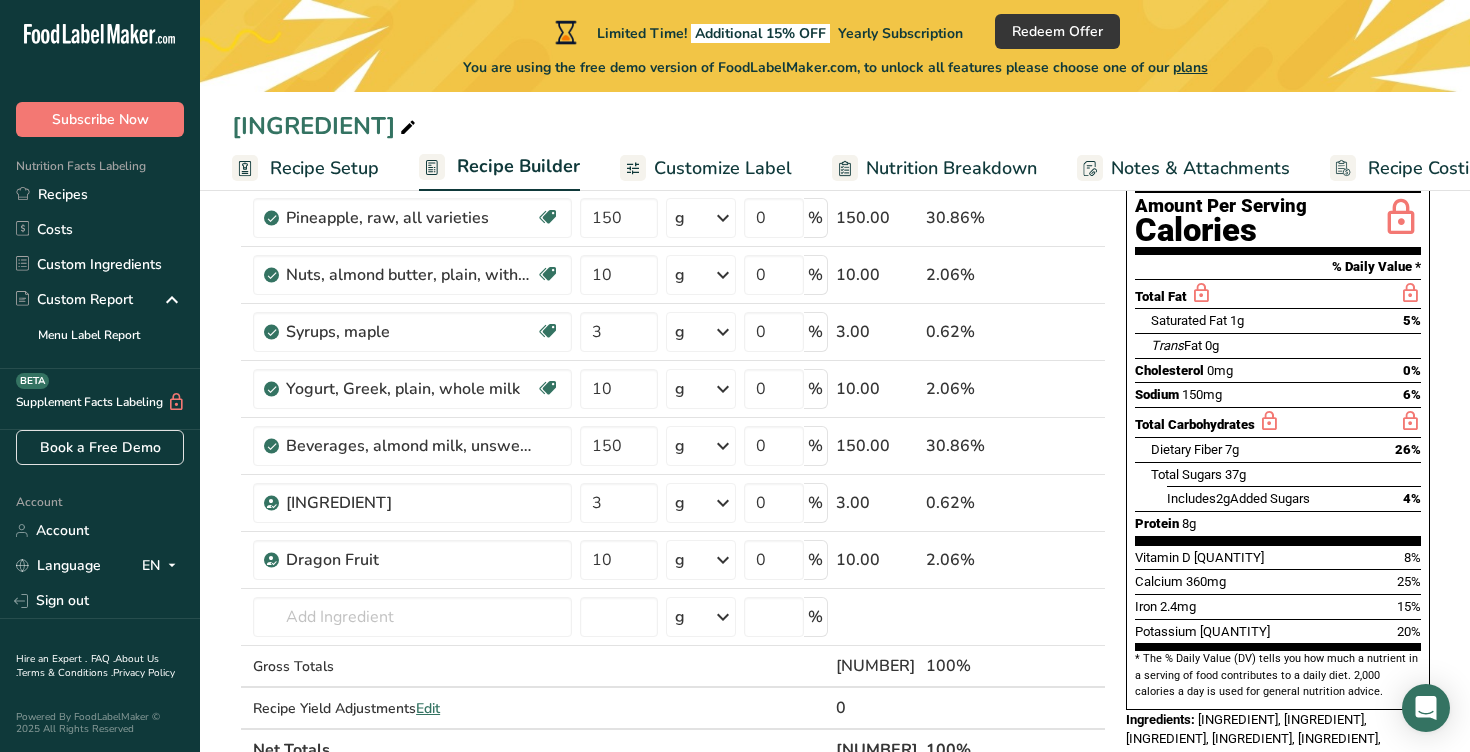 click on "Add Ingredients
Manage Recipe         Delete Recipe             Duplicate Recipe               Scale Recipe               Save as Sub-Recipe   .a-a{fill:#347362;}.b-a{fill:#fff;}                                 Nutrition Breakdown                 Recipe Card
NEW
Amino Acids Pattern Report             Activity History
Download
Choose your preferred label style
Standard FDA label
Standard FDA label
The most common format for nutrition facts labels in compliance with the FDA's typeface, style and requirements
Tabular FDA label
A label format compliant with the FDA regulations presented in a tabular (horizontal) display.
Linear FDA label
A simple linear display for small sized packages.
Simplified FDA label" at bounding box center (835, 777) 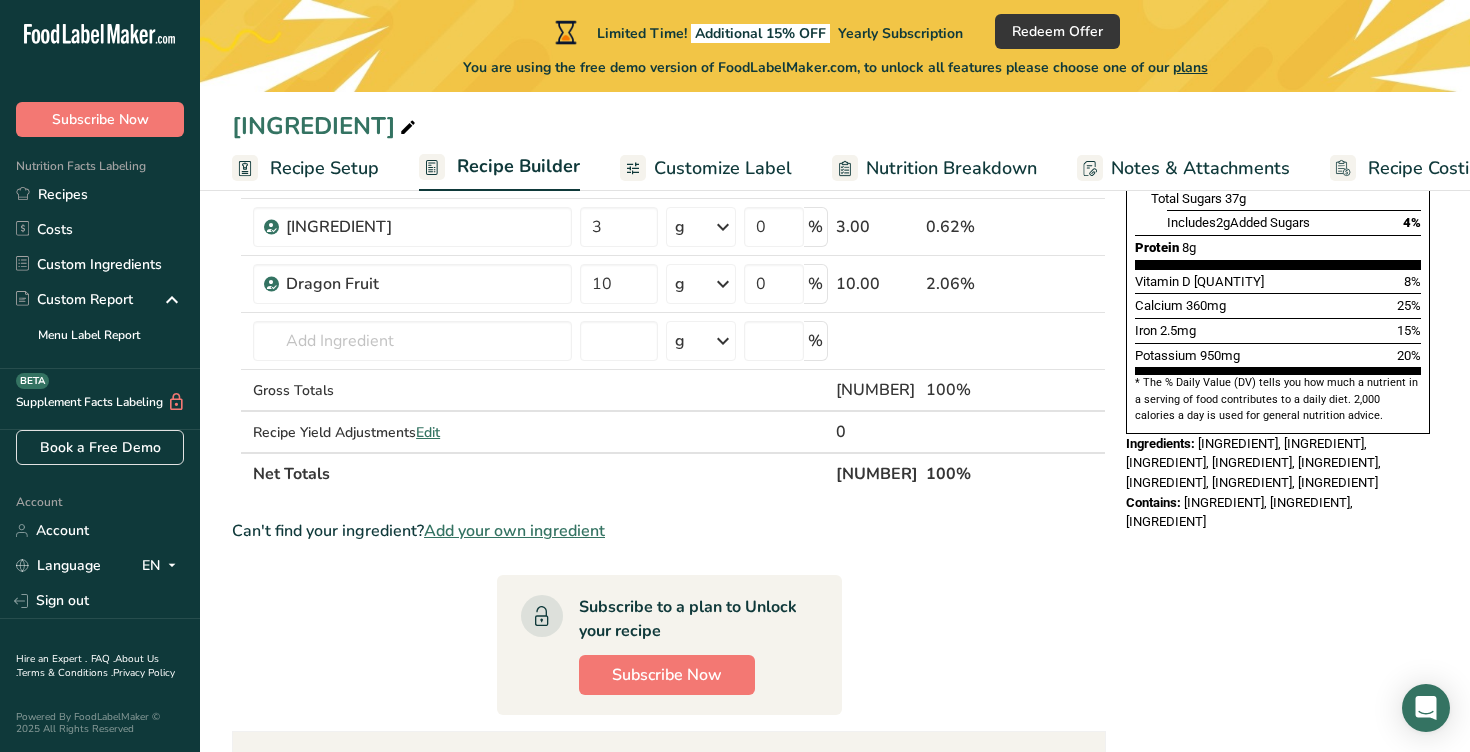 scroll, scrollTop: 0, scrollLeft: 0, axis: both 